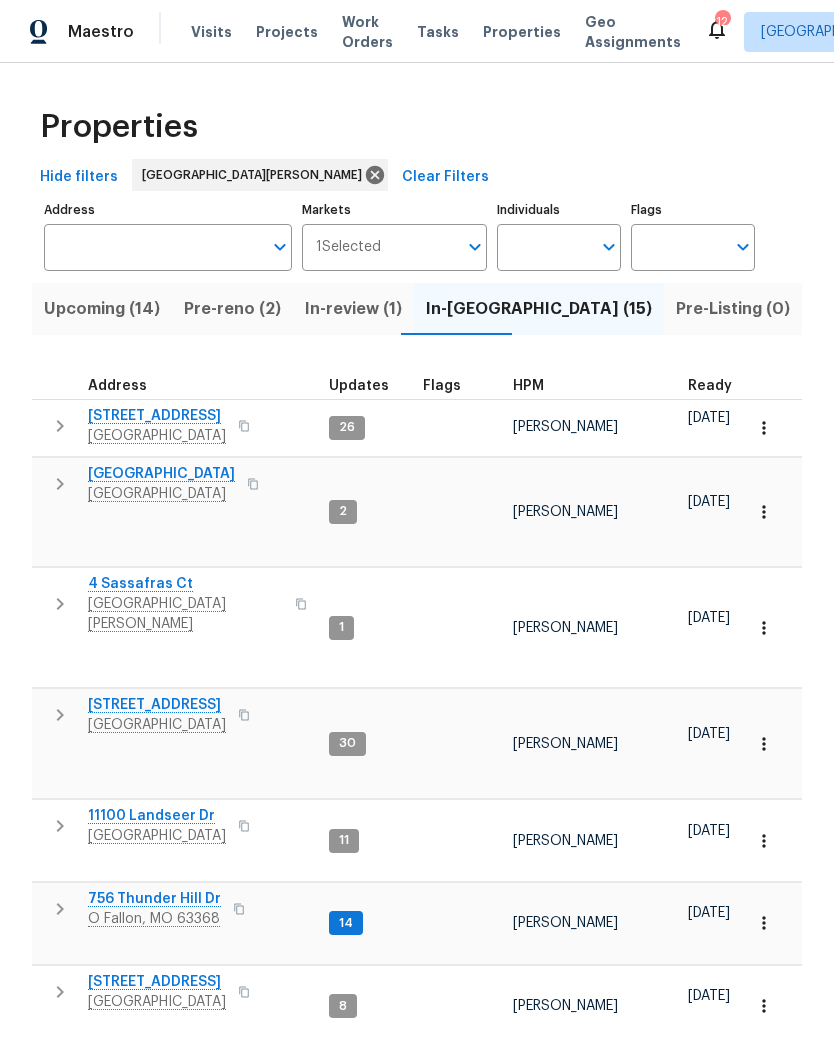scroll, scrollTop: 0, scrollLeft: 0, axis: both 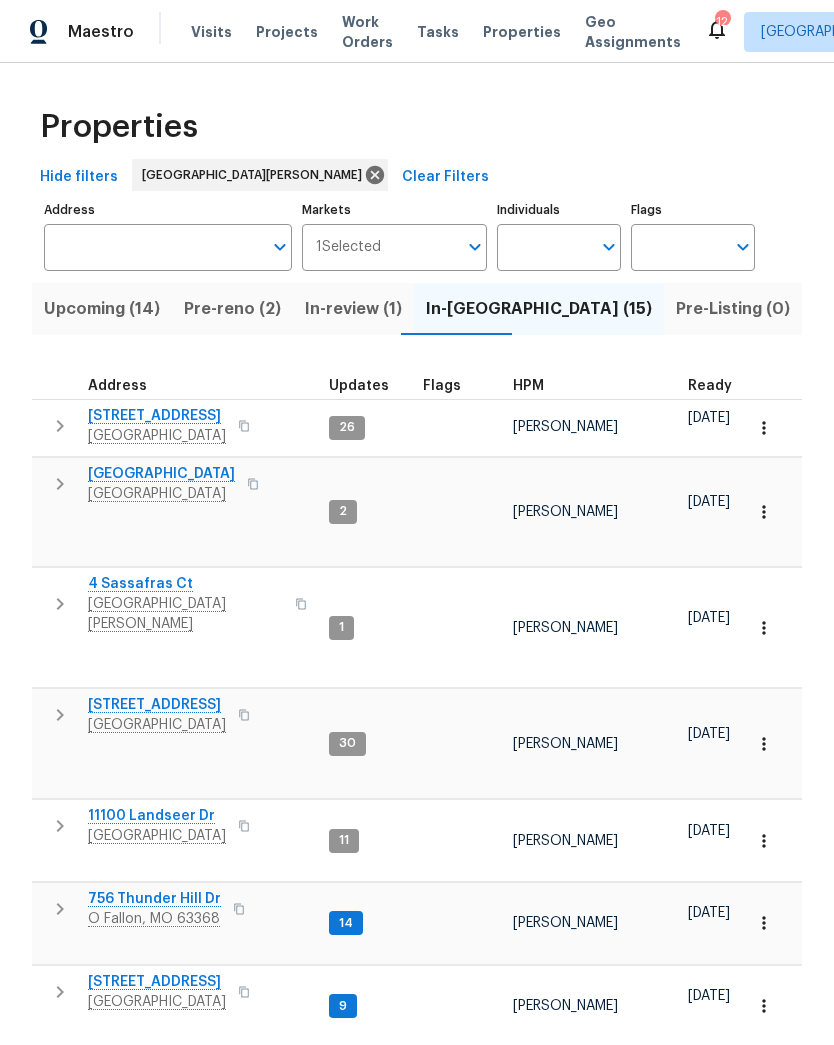 click on "Work Orders" at bounding box center (367, 32) 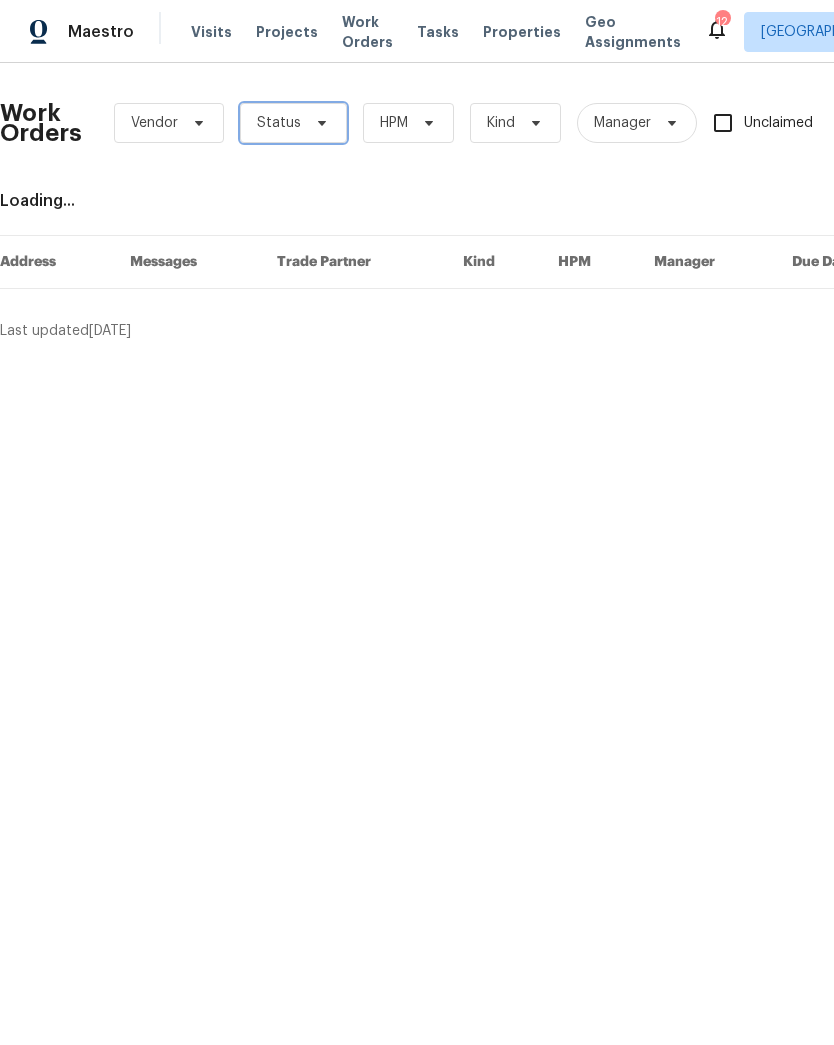 click on "Status" at bounding box center (293, 123) 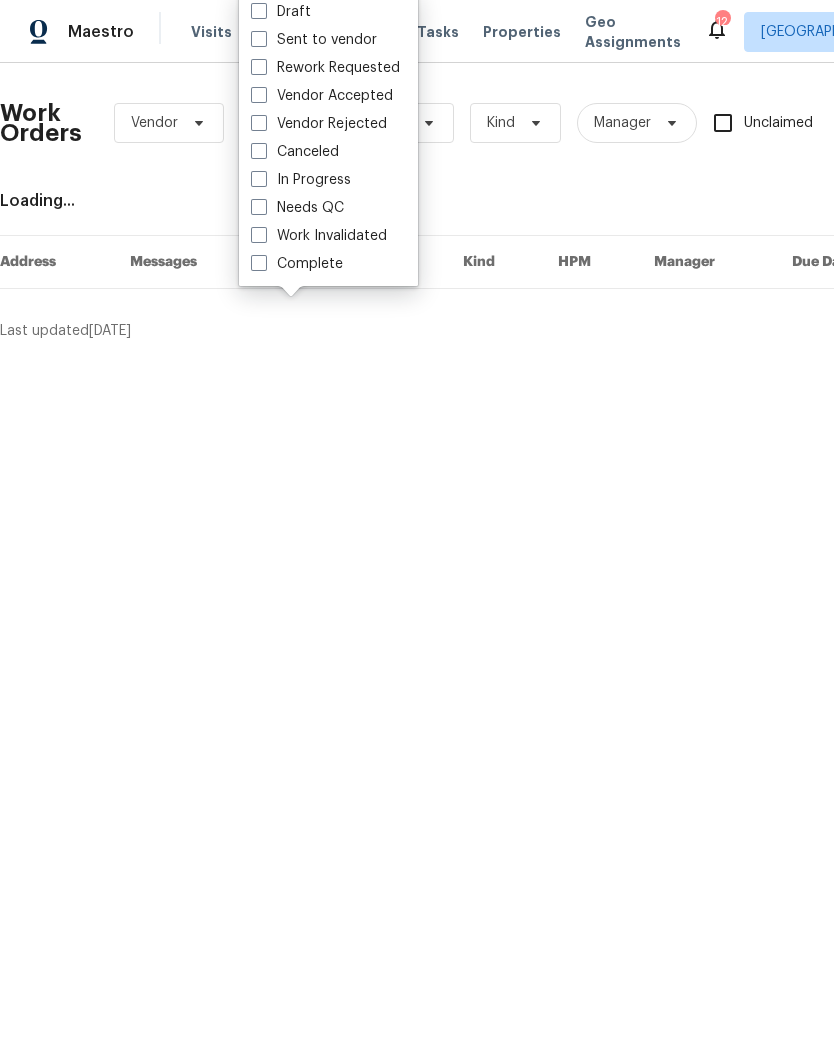 click at bounding box center [259, 207] 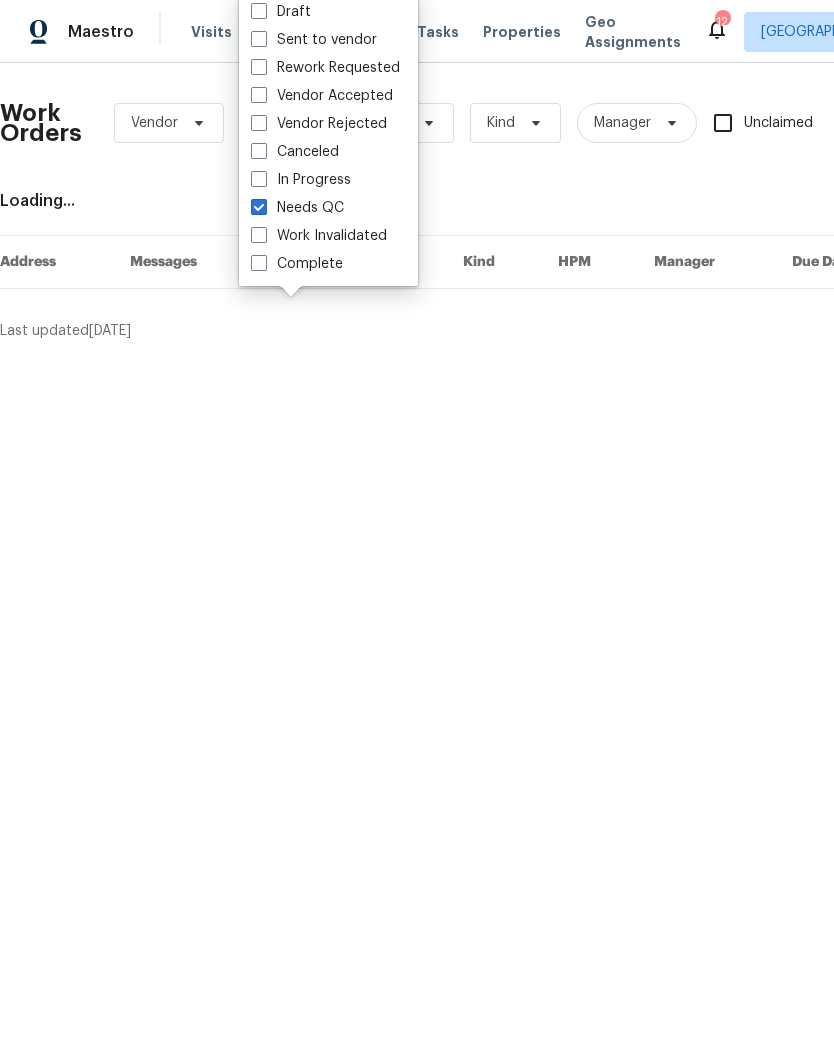 checkbox on "true" 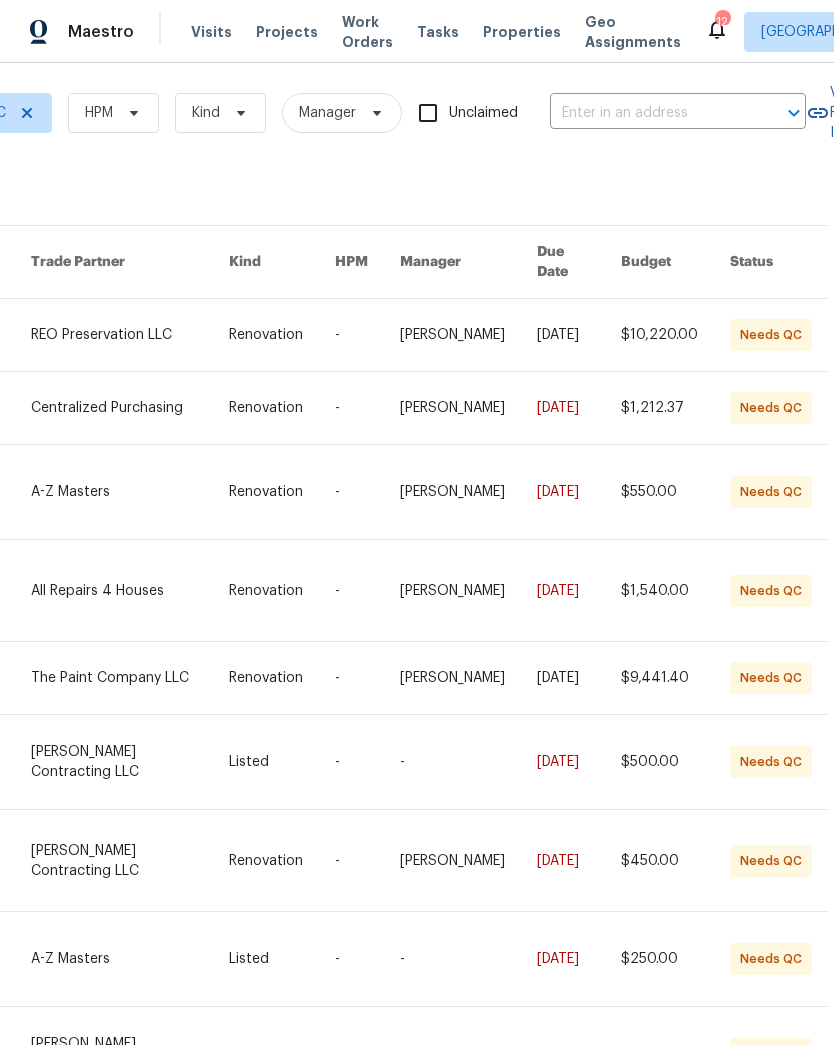 scroll, scrollTop: 6, scrollLeft: 321, axis: both 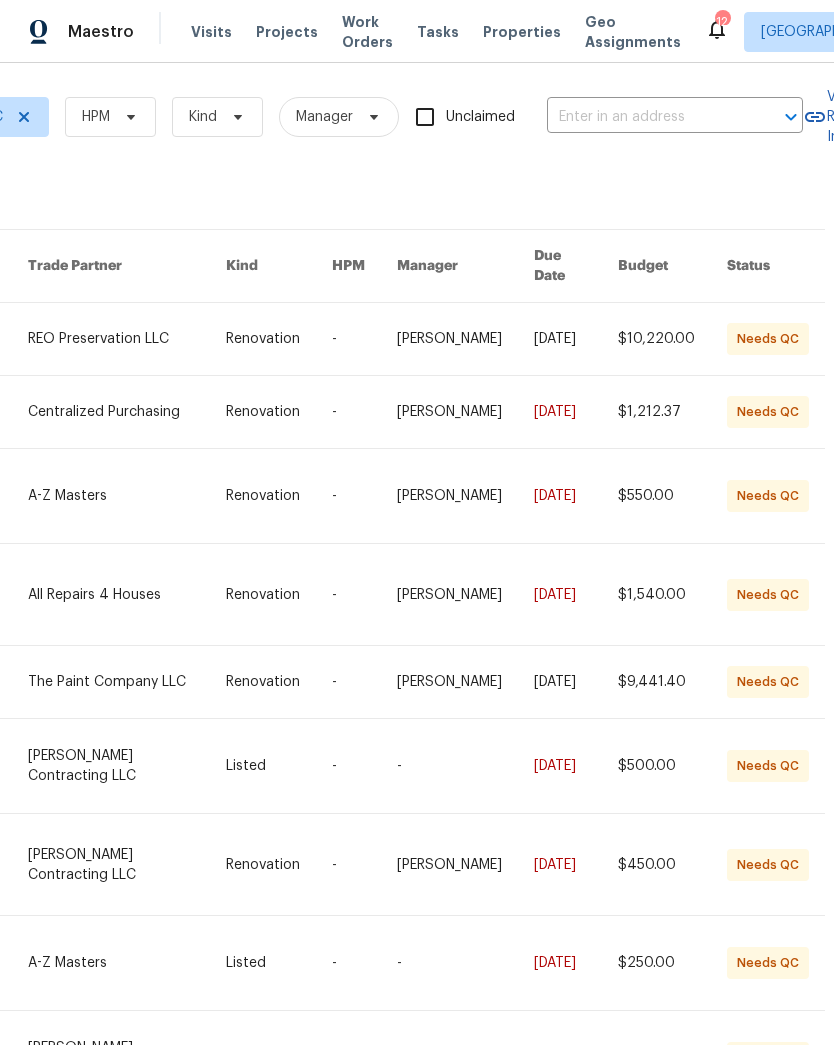 click at bounding box center (279, 339) 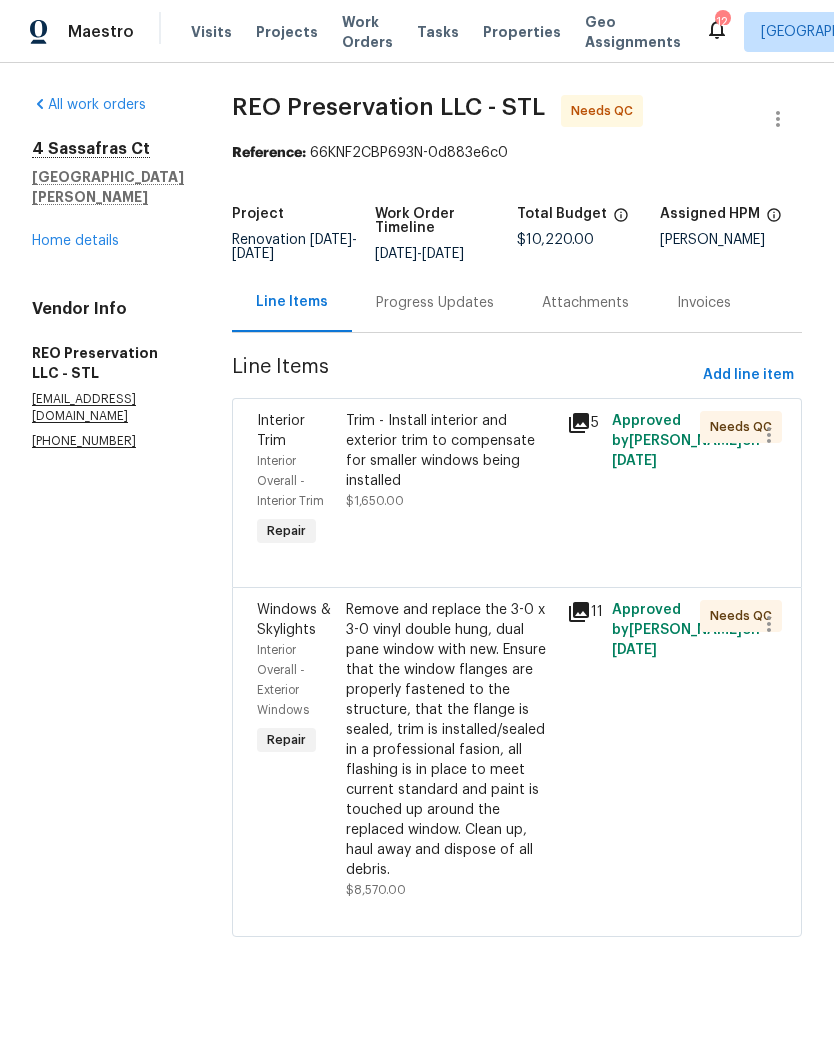 click on "Trim - Install interior and exterior trim to compensate for smaller windows being installed" at bounding box center (451, 451) 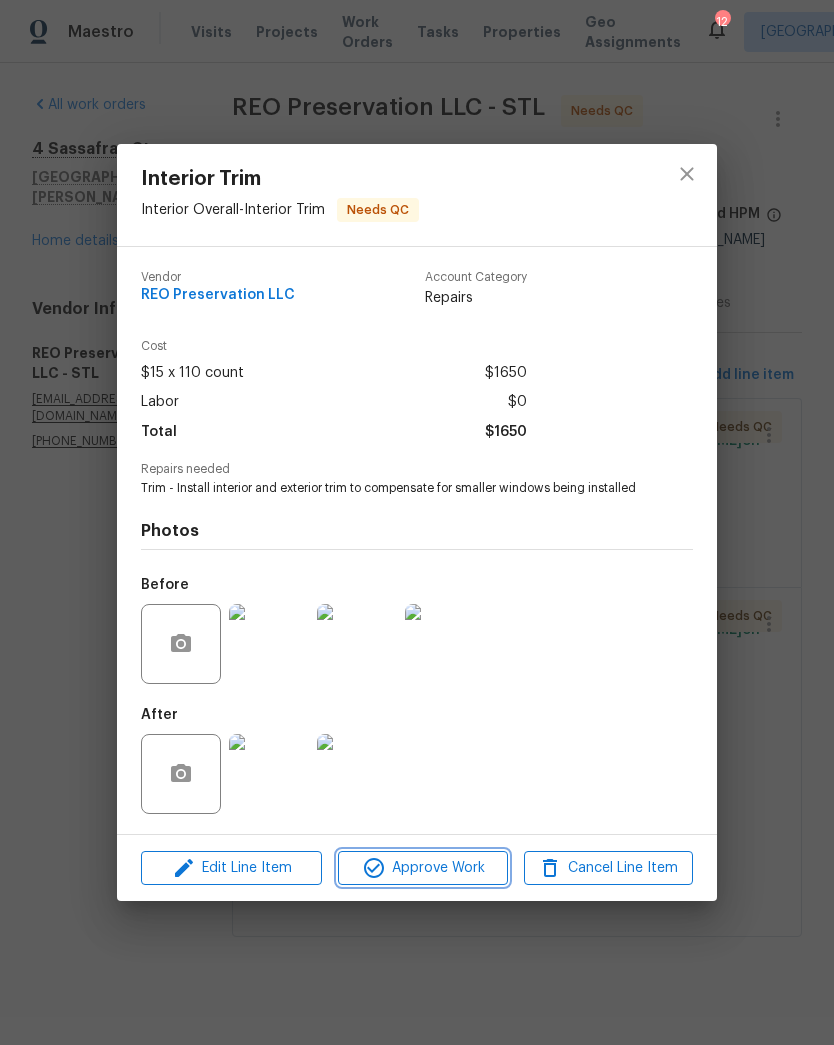 click on "Approve Work" at bounding box center (422, 868) 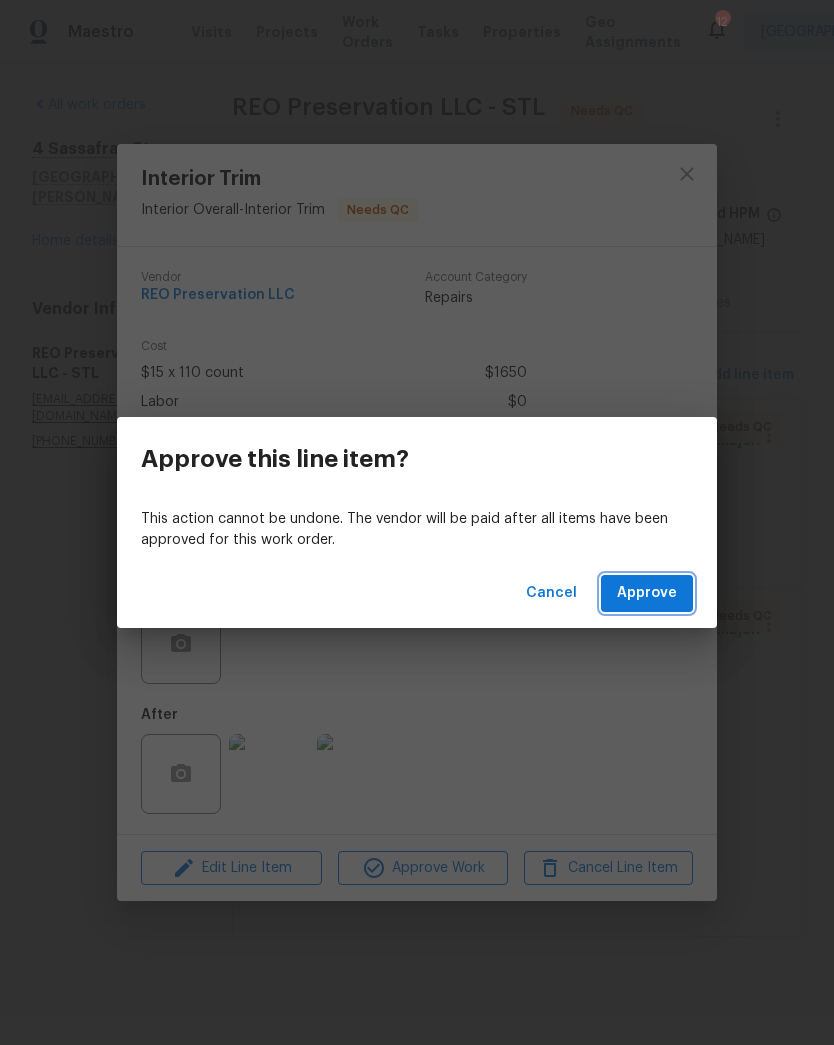 click on "Approve" at bounding box center [647, 593] 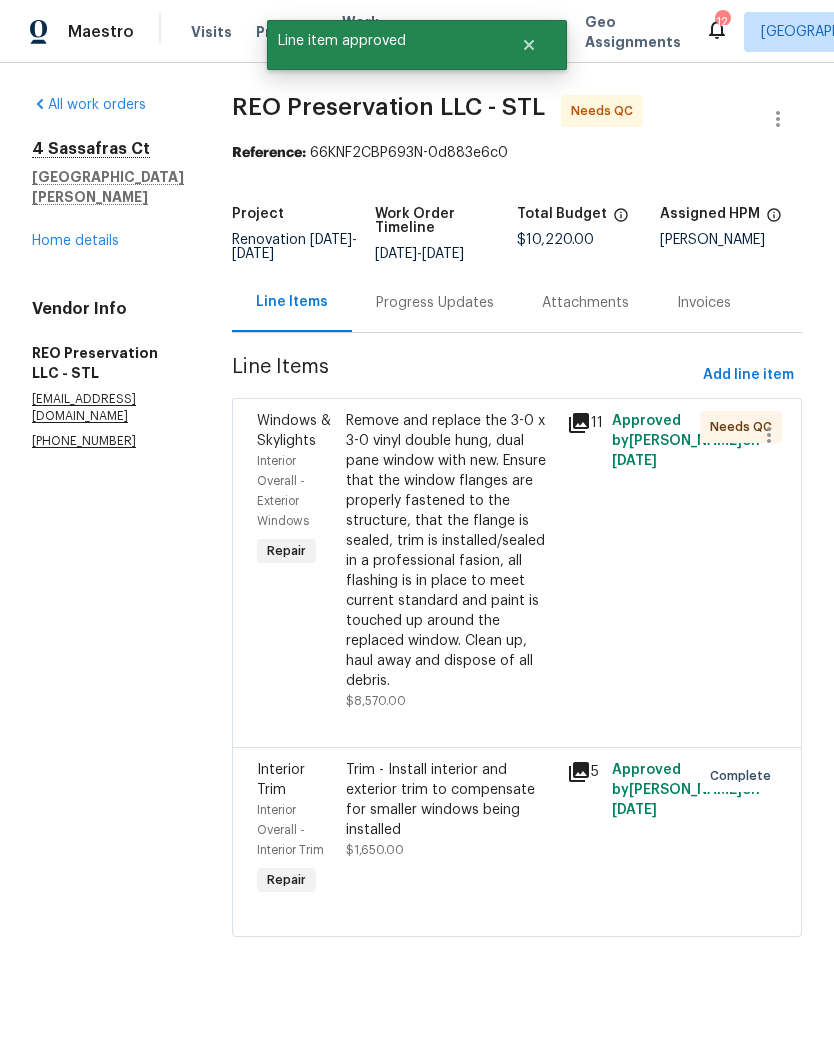 click on "Remove and replace the 3-0 x 3-0 vinyl double hung, dual pane window with new. Ensure that the window flanges are properly fastened to the structure, that the flange is sealed, trim is installed/sealed in a professional fasion, all flashing is in place to meet current standard and paint is touched up around the replaced window. Clean up, haul away and dispose of all debris." at bounding box center [451, 551] 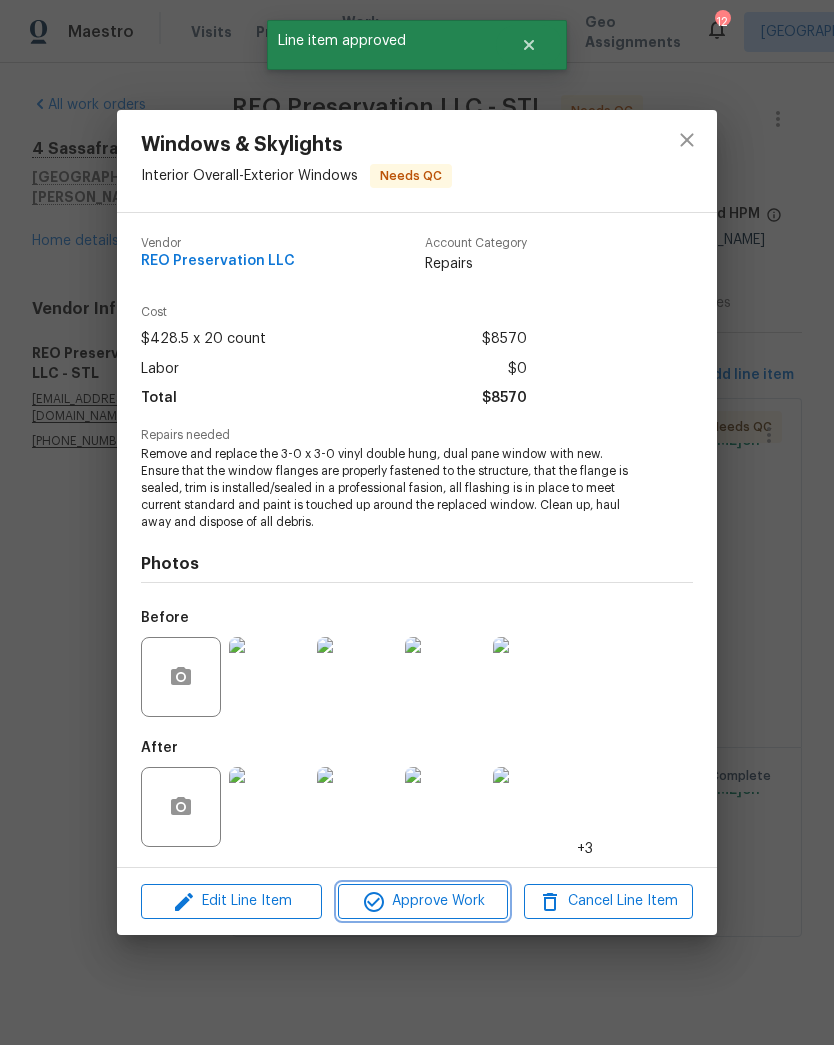 click on "Approve Work" at bounding box center [422, 901] 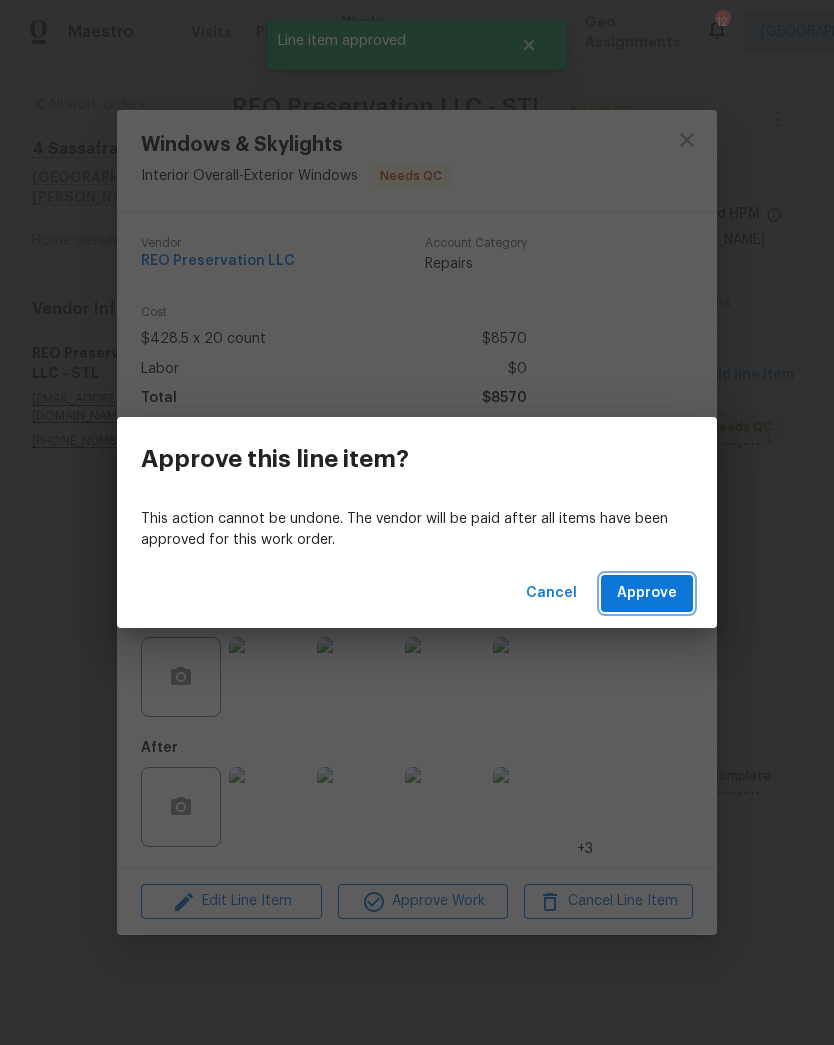click on "Approve" at bounding box center [647, 593] 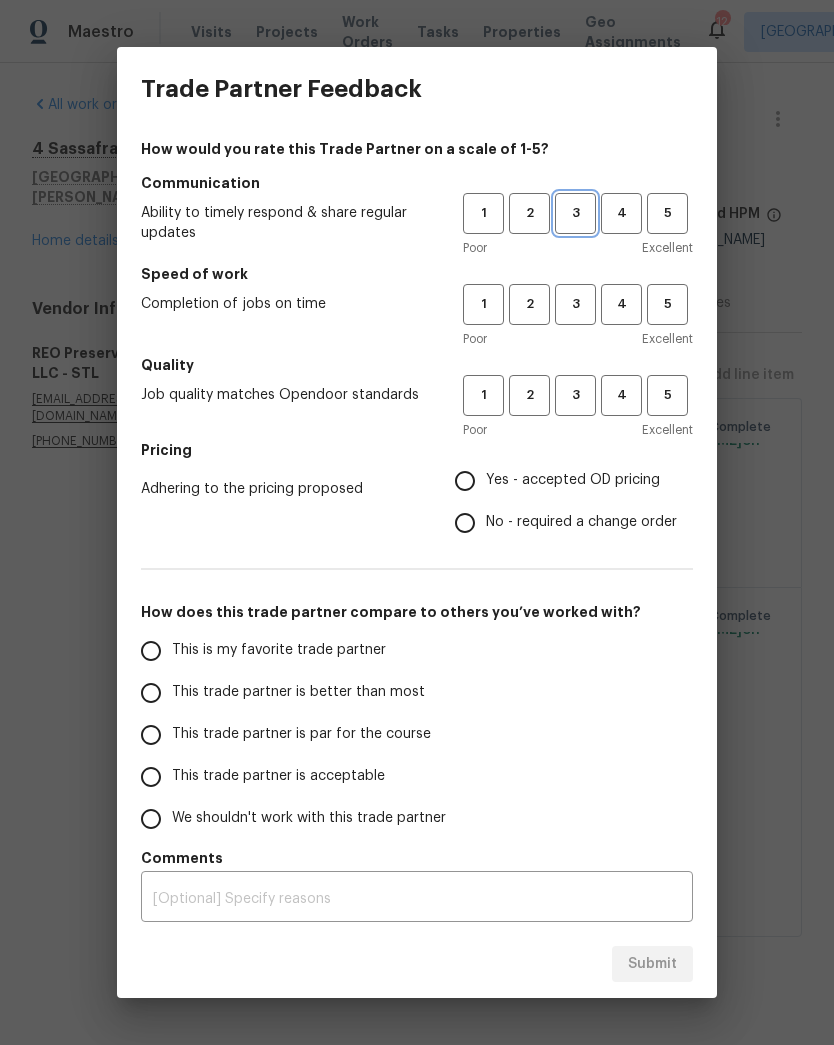 click on "3" at bounding box center [575, 213] 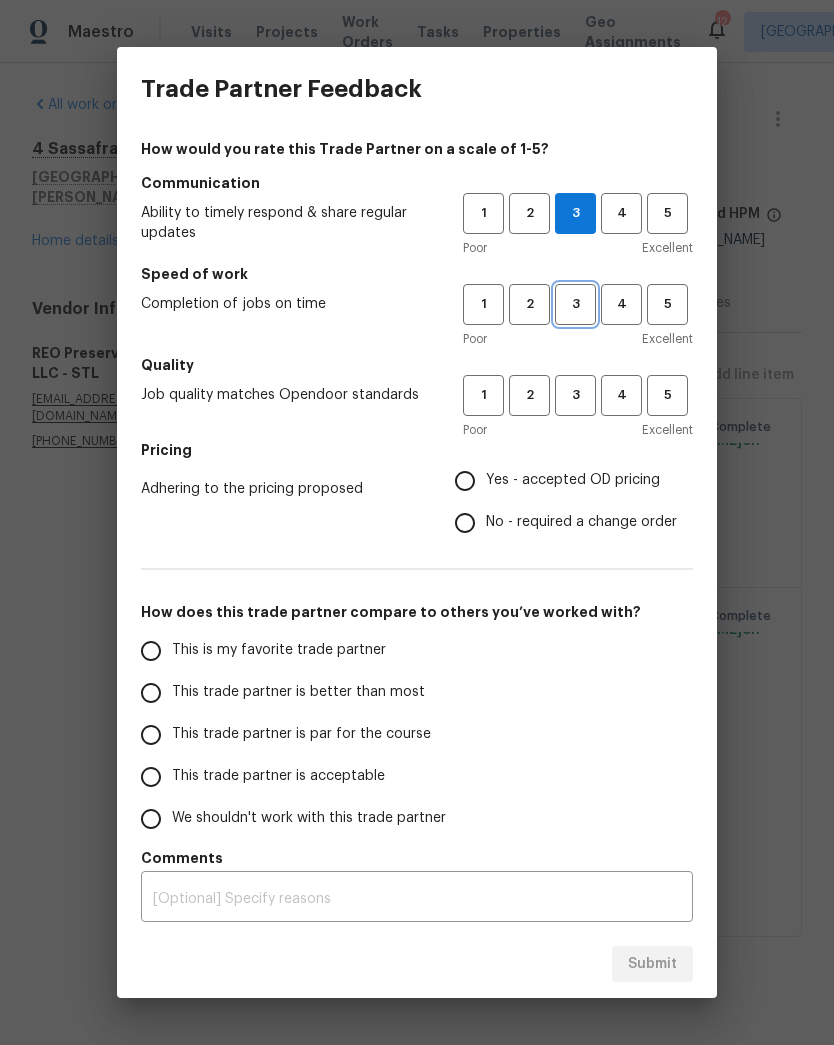 click on "3" at bounding box center (575, 304) 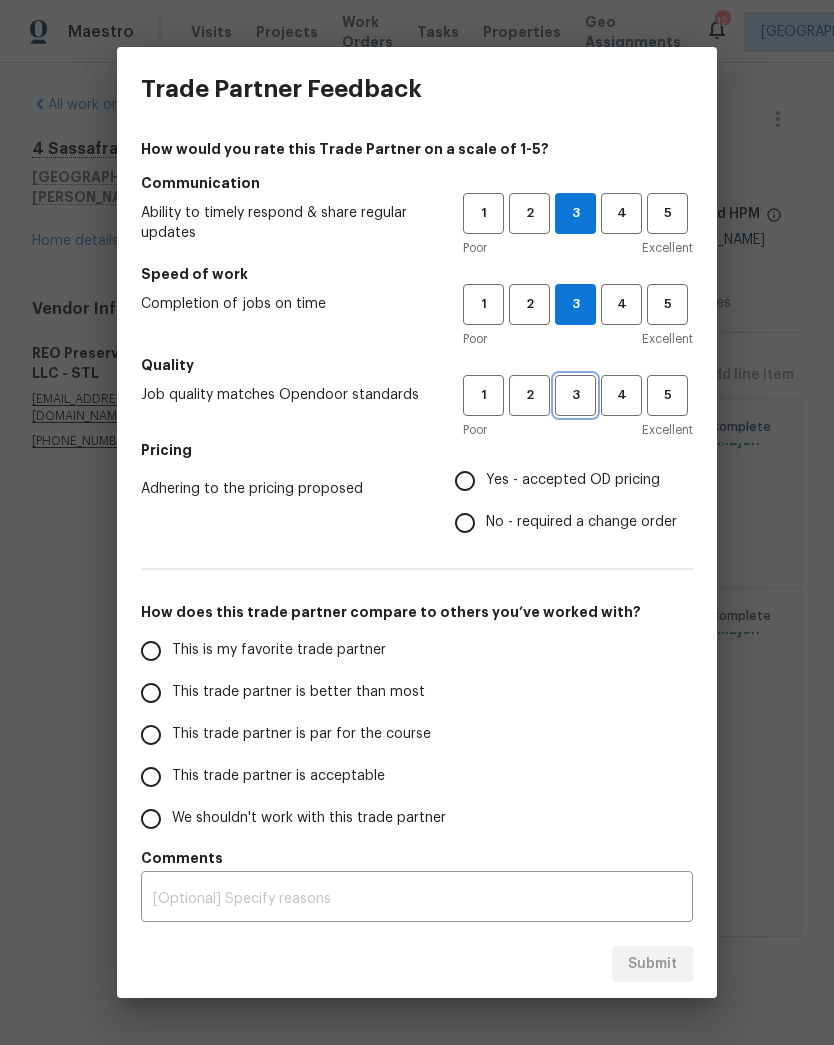 click on "3" at bounding box center [575, 395] 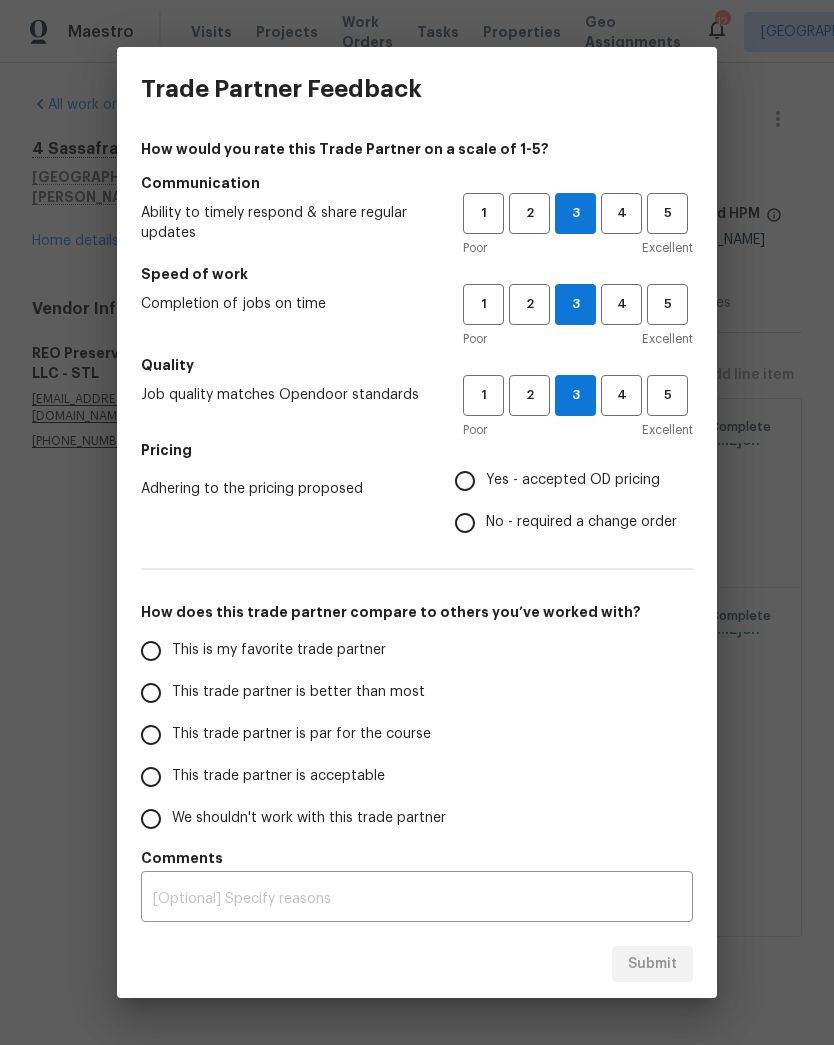 click on "Yes - accepted OD pricing" at bounding box center (465, 481) 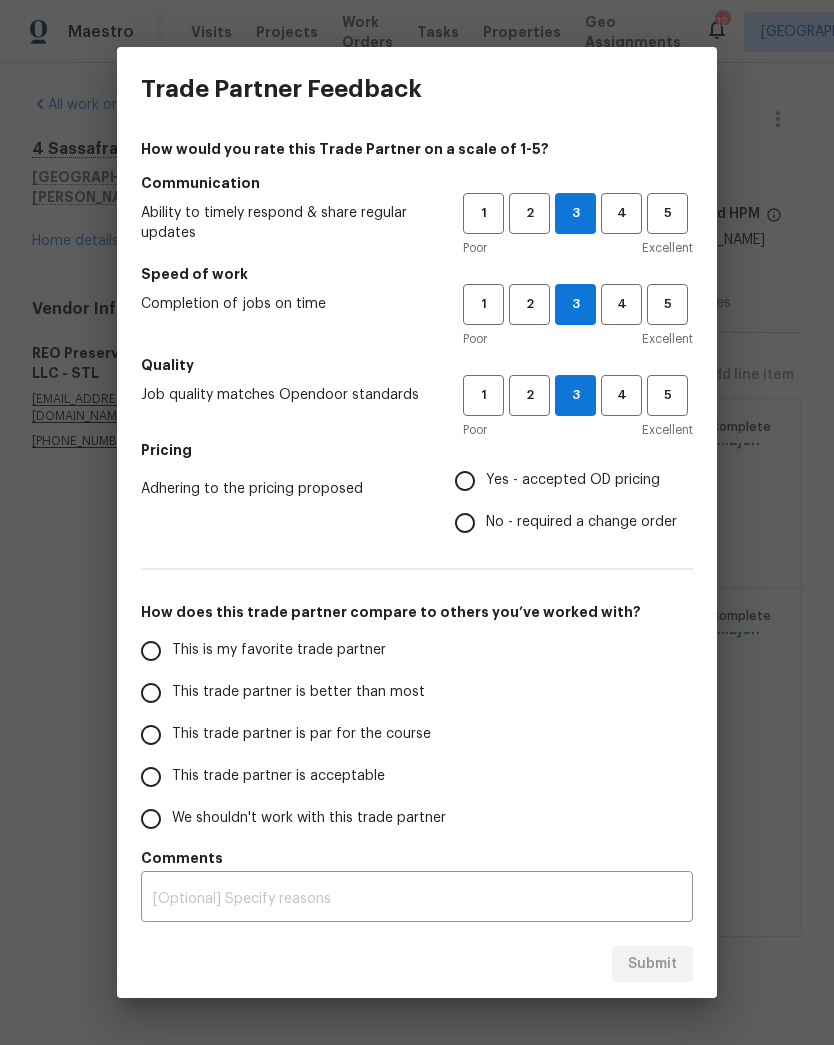 radio on "true" 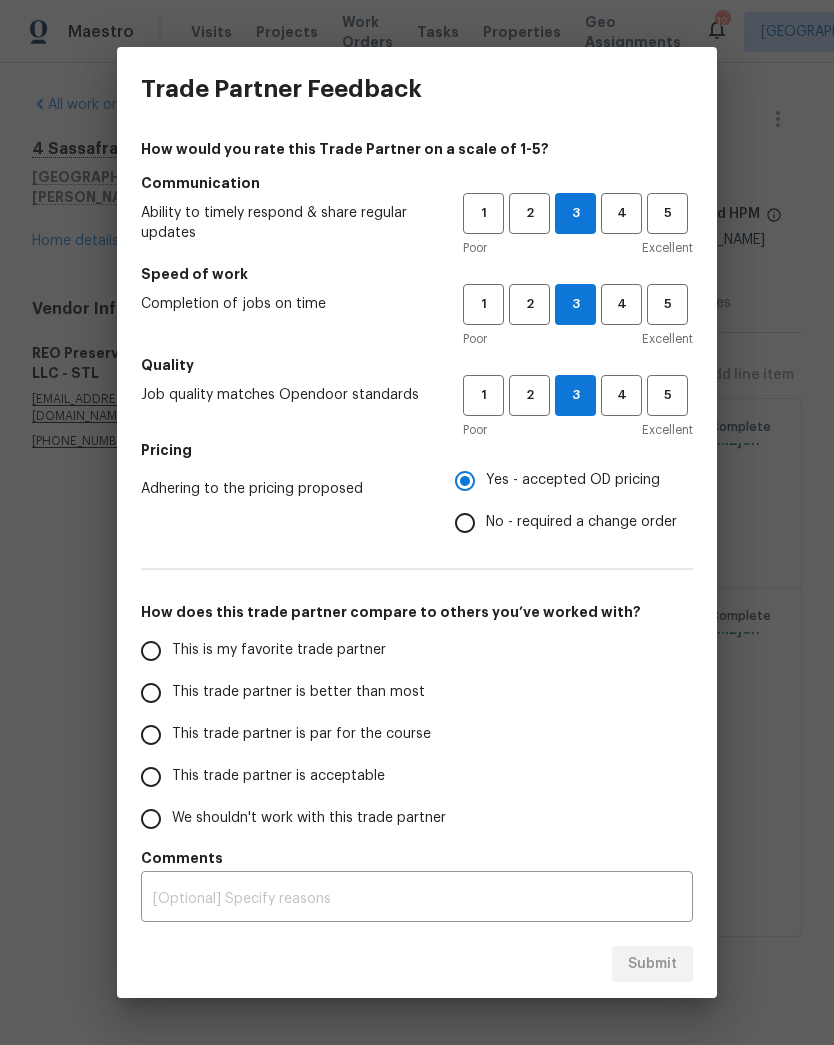 click on "This is my favorite trade partner" at bounding box center [288, 651] 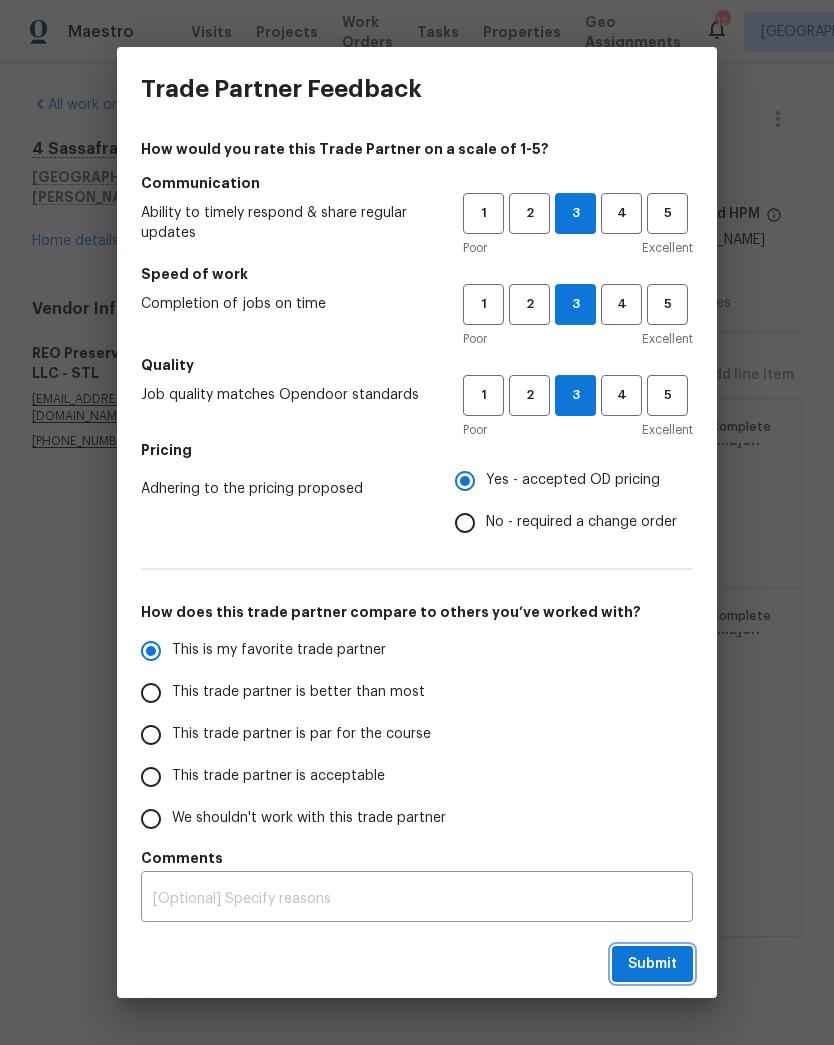 click on "Submit" at bounding box center (652, 964) 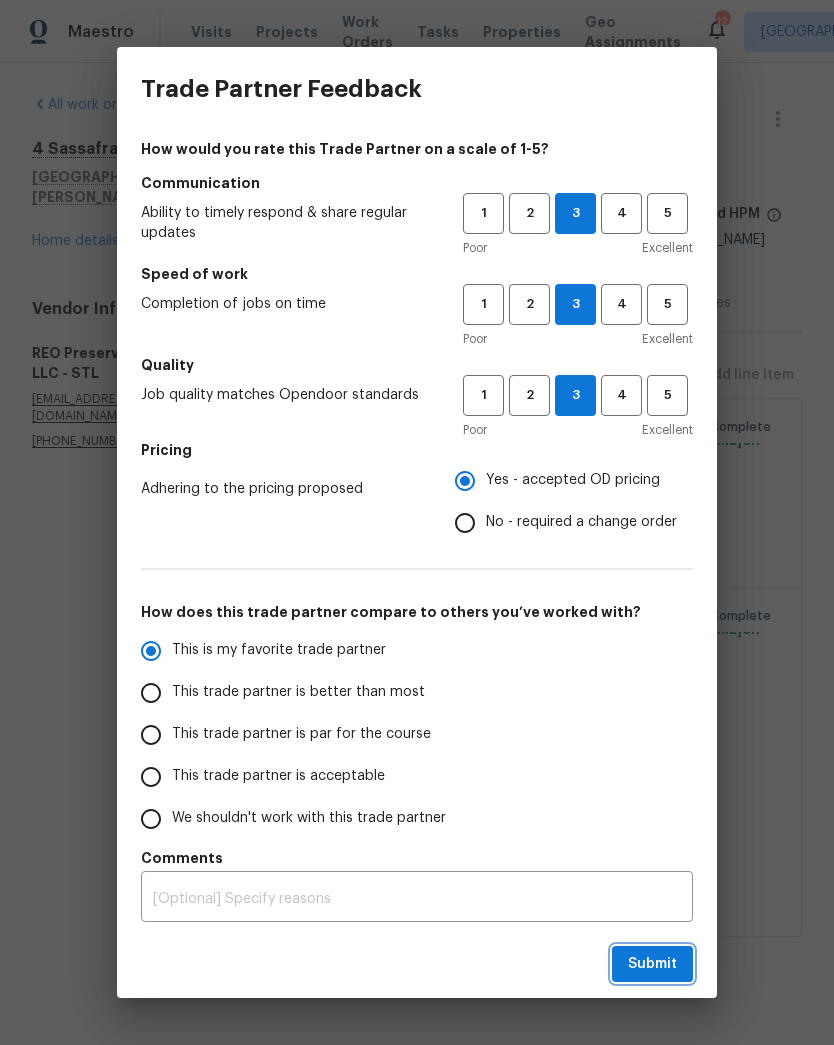 radio on "true" 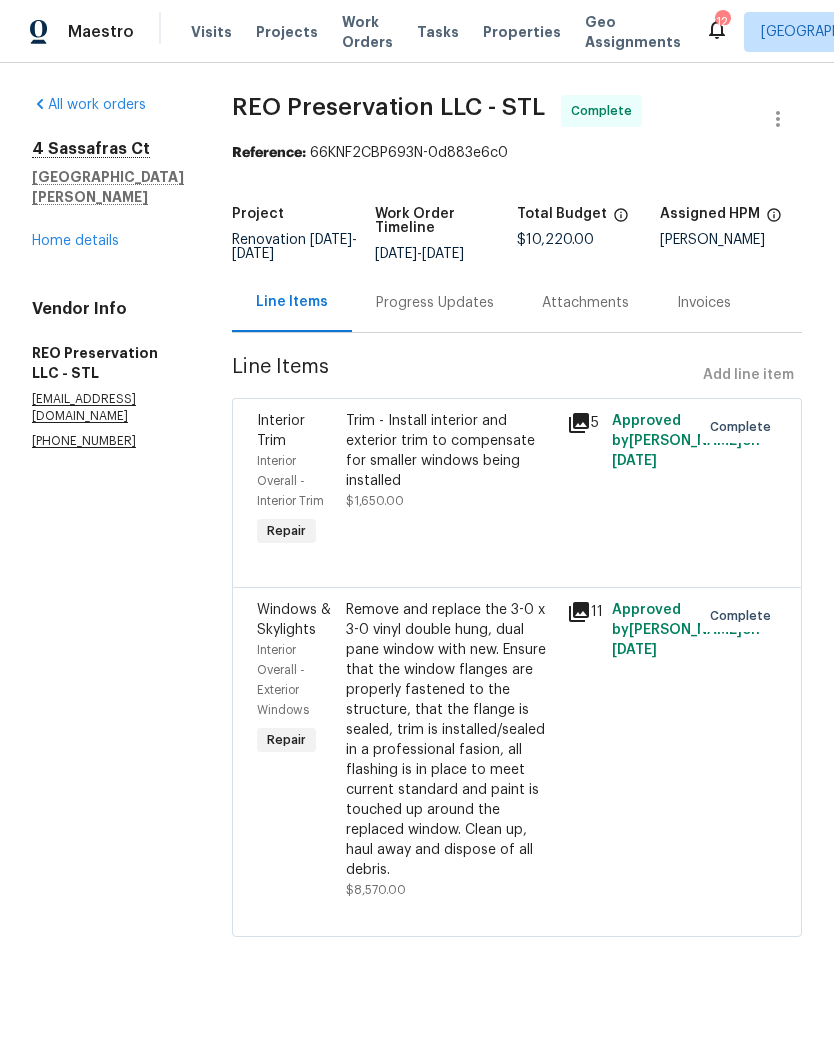 radio on "false" 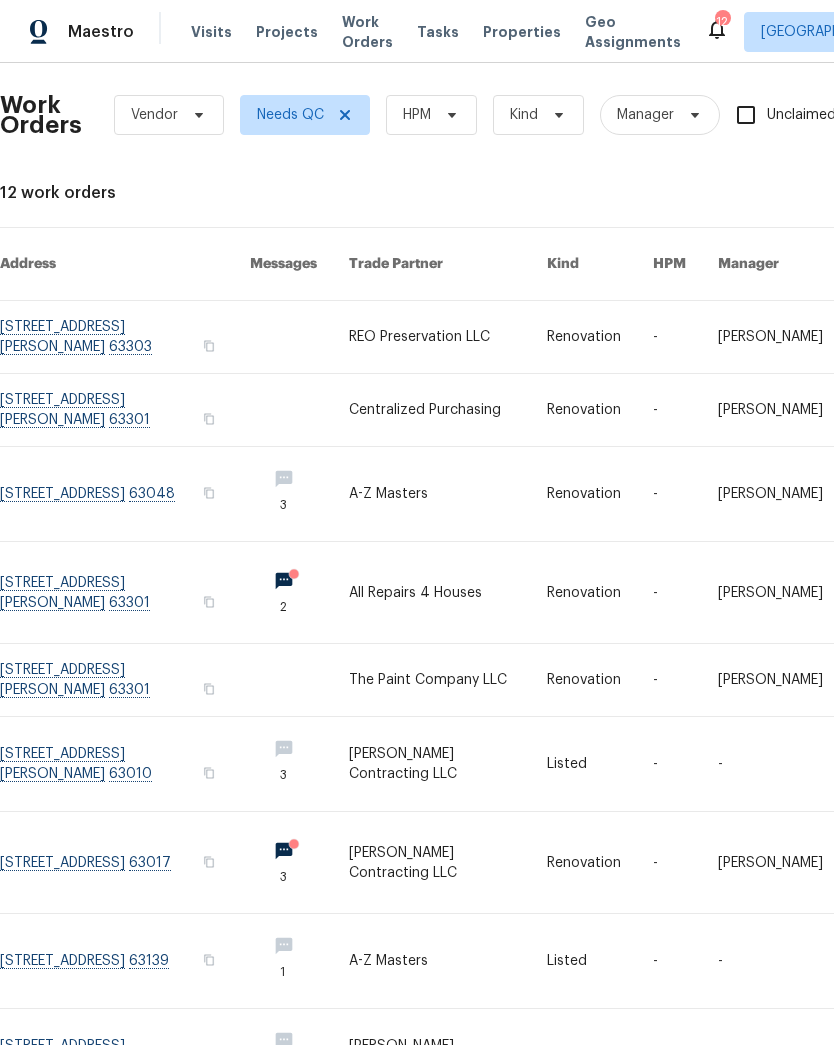 scroll, scrollTop: 8, scrollLeft: 0, axis: vertical 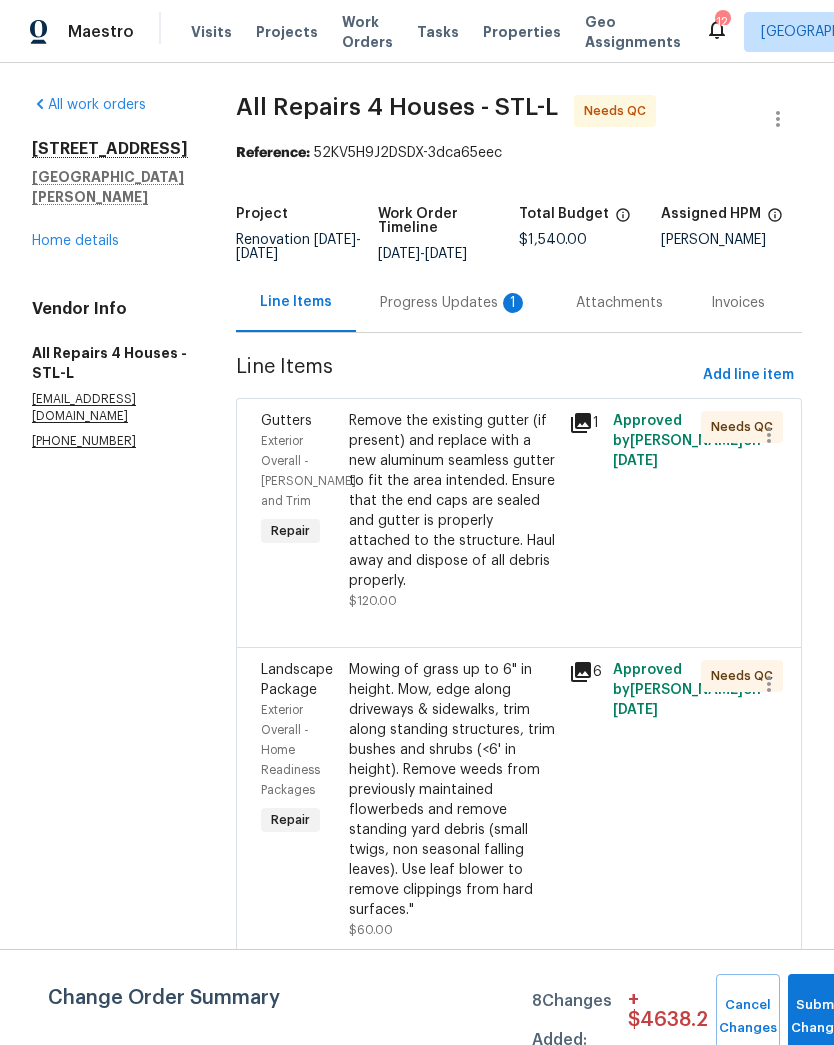 click on "Progress Updates 1" at bounding box center [454, 303] 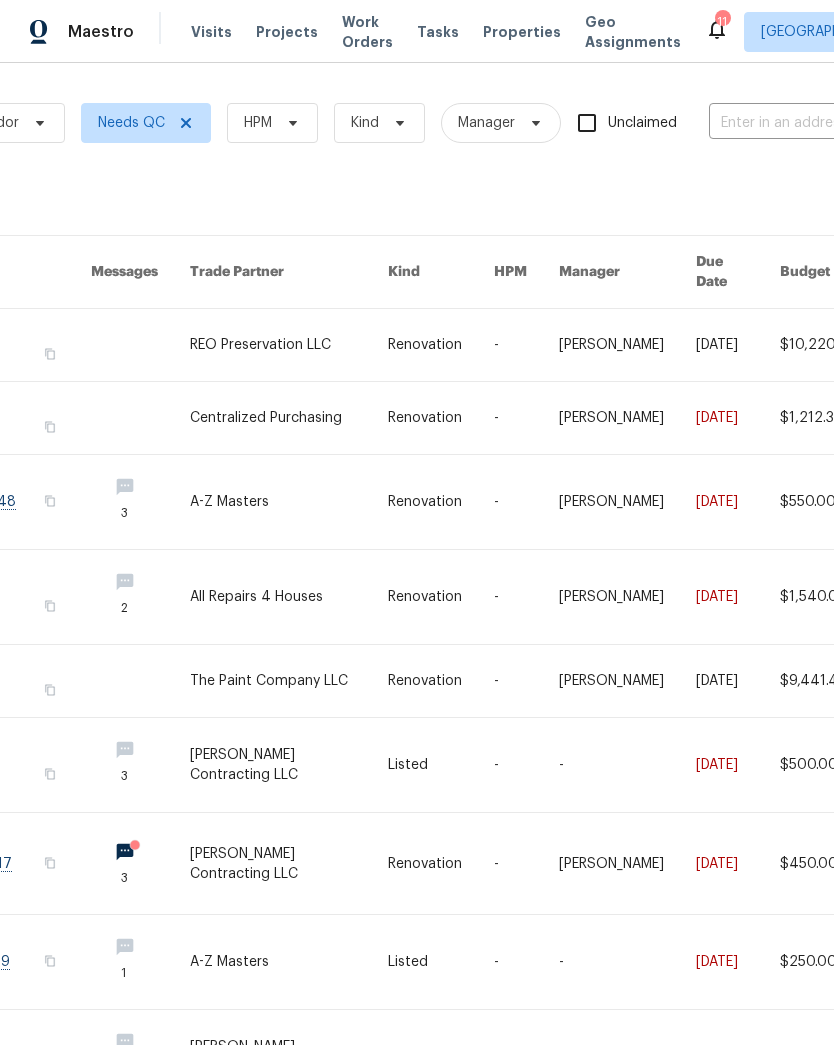 scroll, scrollTop: 0, scrollLeft: 160, axis: horizontal 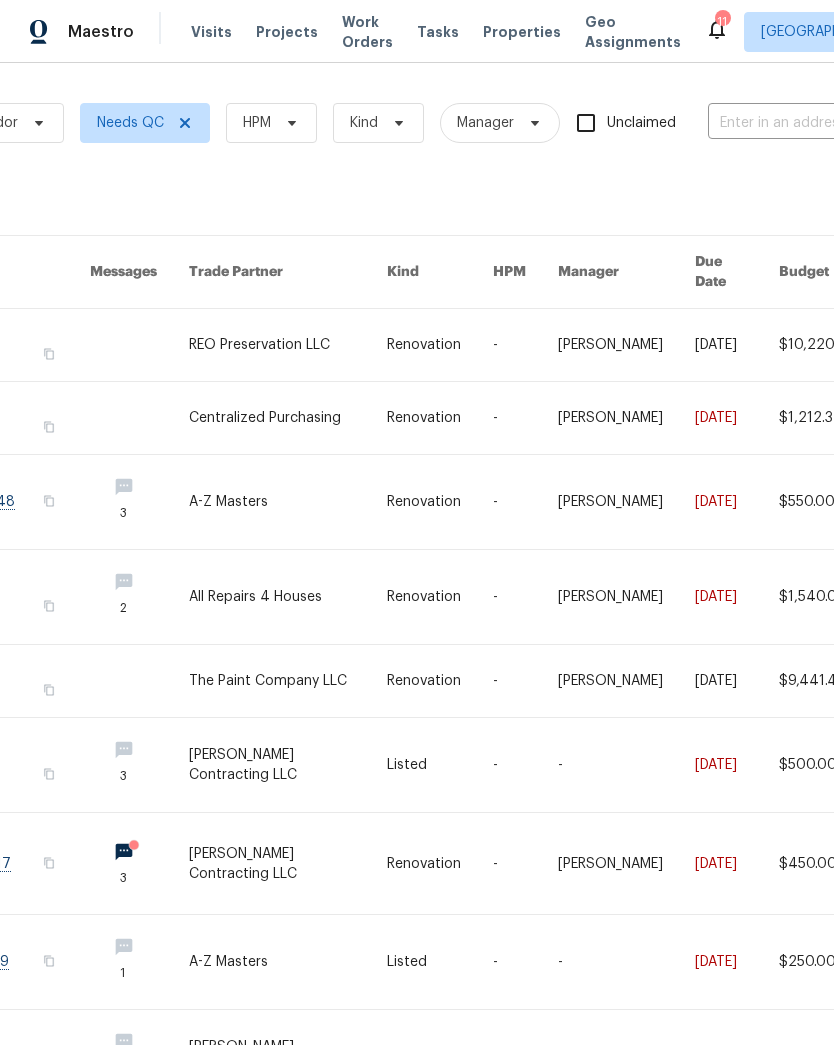 click at bounding box center [626, 597] 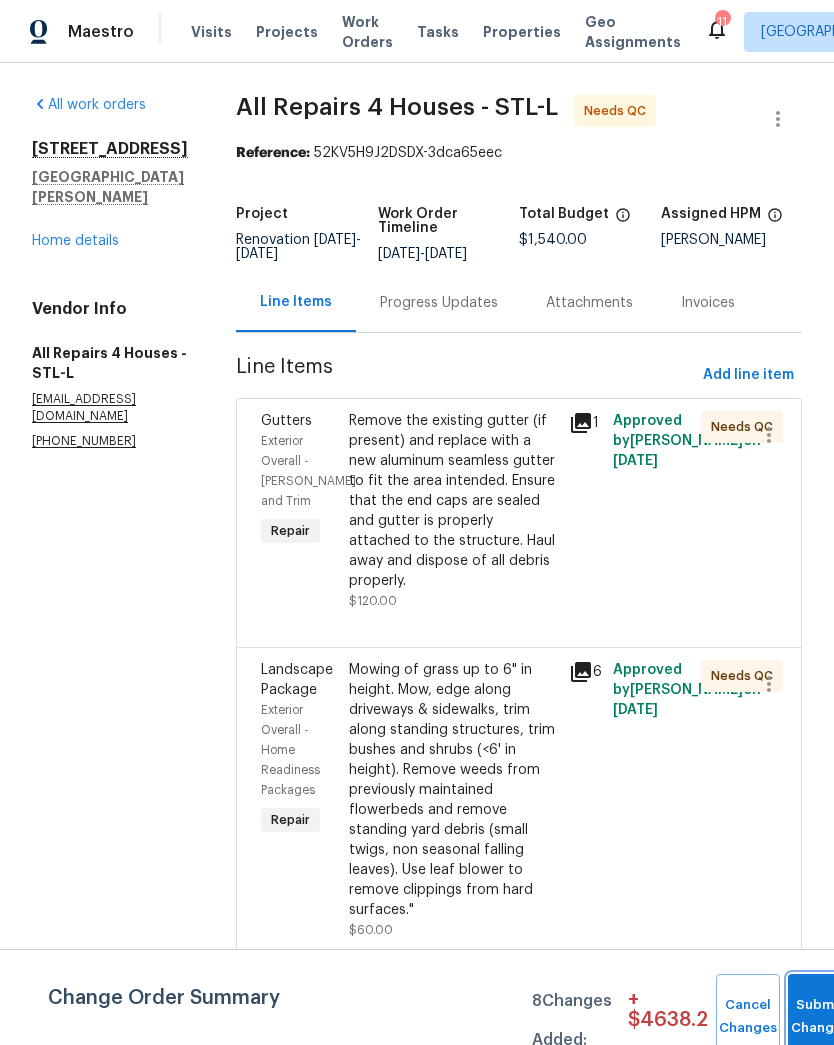 click on "Submit Changes" at bounding box center [820, 1017] 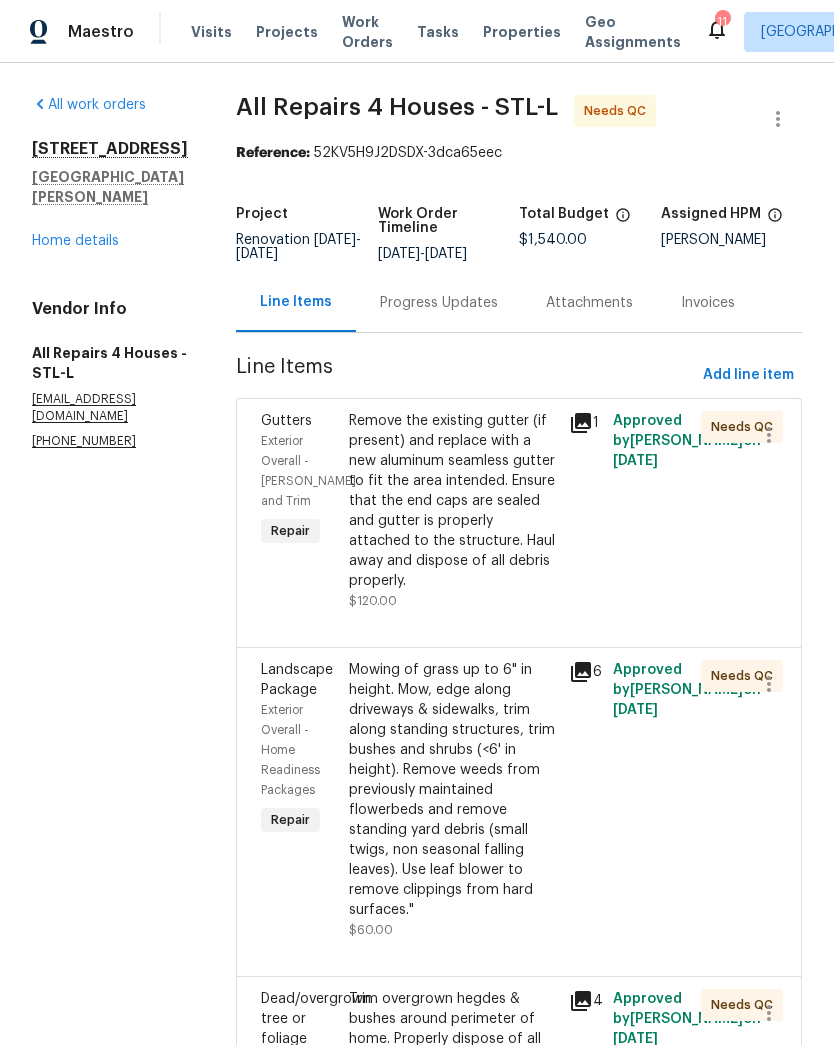 click on "Remove the existing gutter (if present) and replace with a new aluminum seamless gutter to fit the area intended. Ensure that the end caps are sealed and gutter is properly attached to the structure. Haul away and dispose of all debris properly." at bounding box center [453, 501] 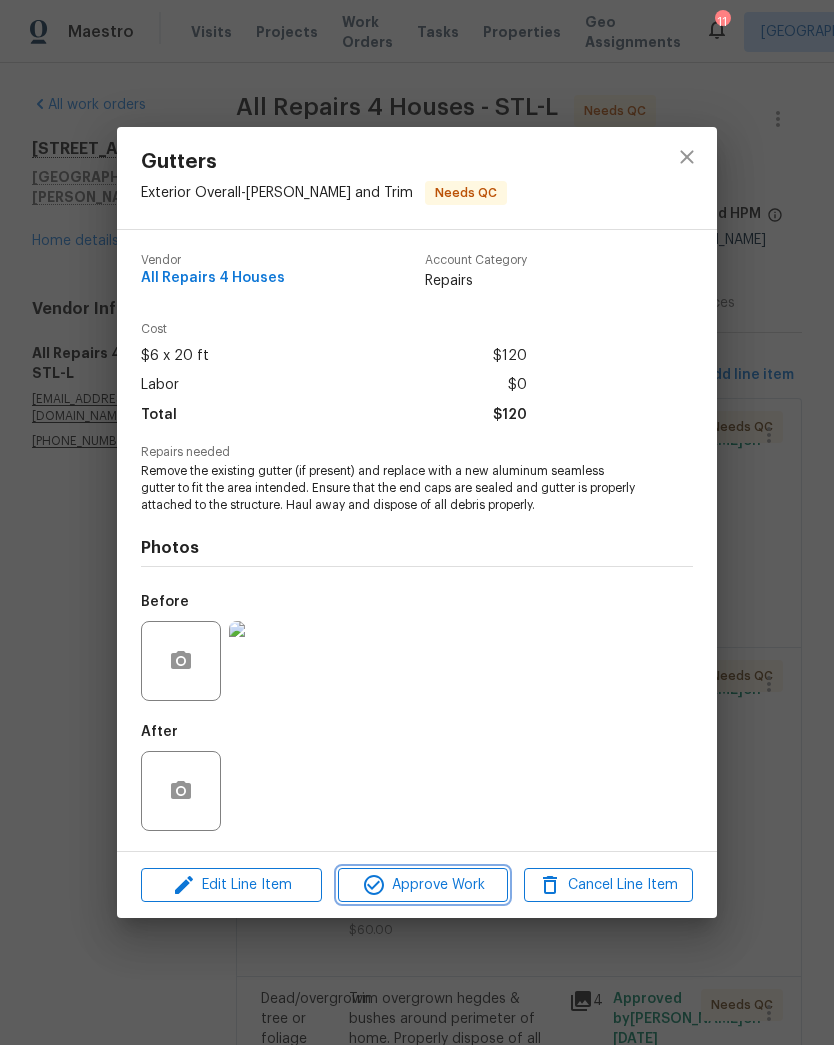 click on "Approve Work" at bounding box center [422, 885] 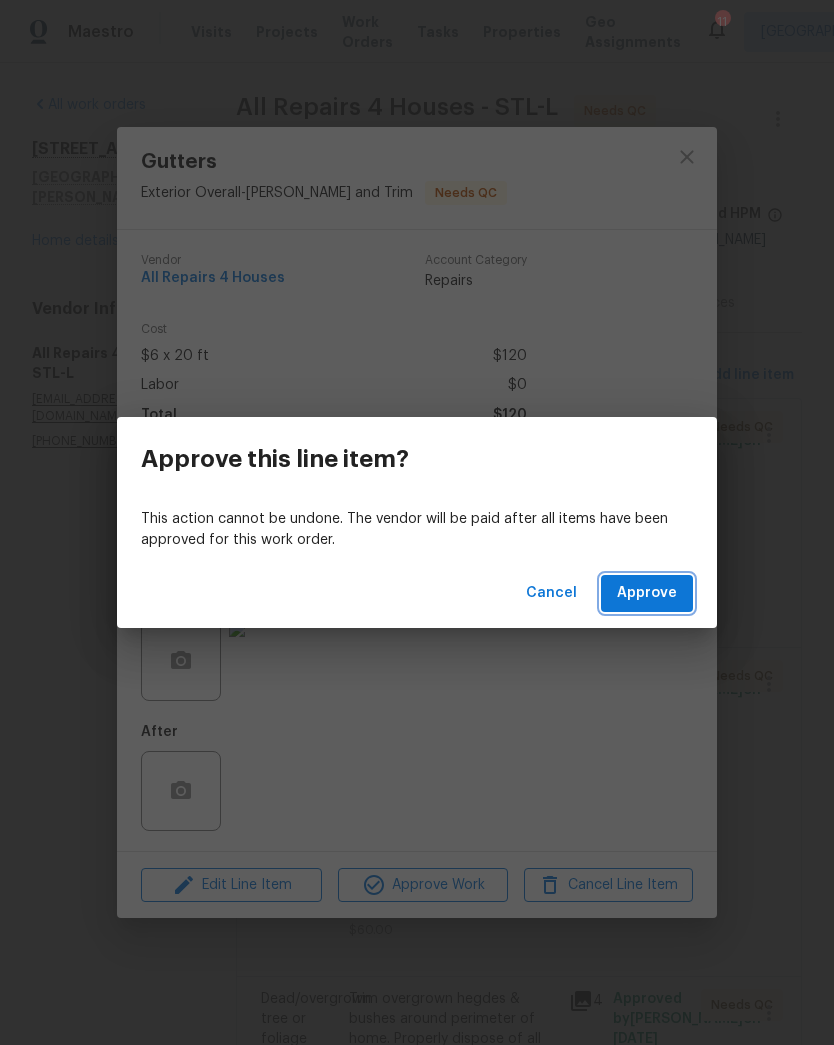 click on "Approve" at bounding box center (647, 593) 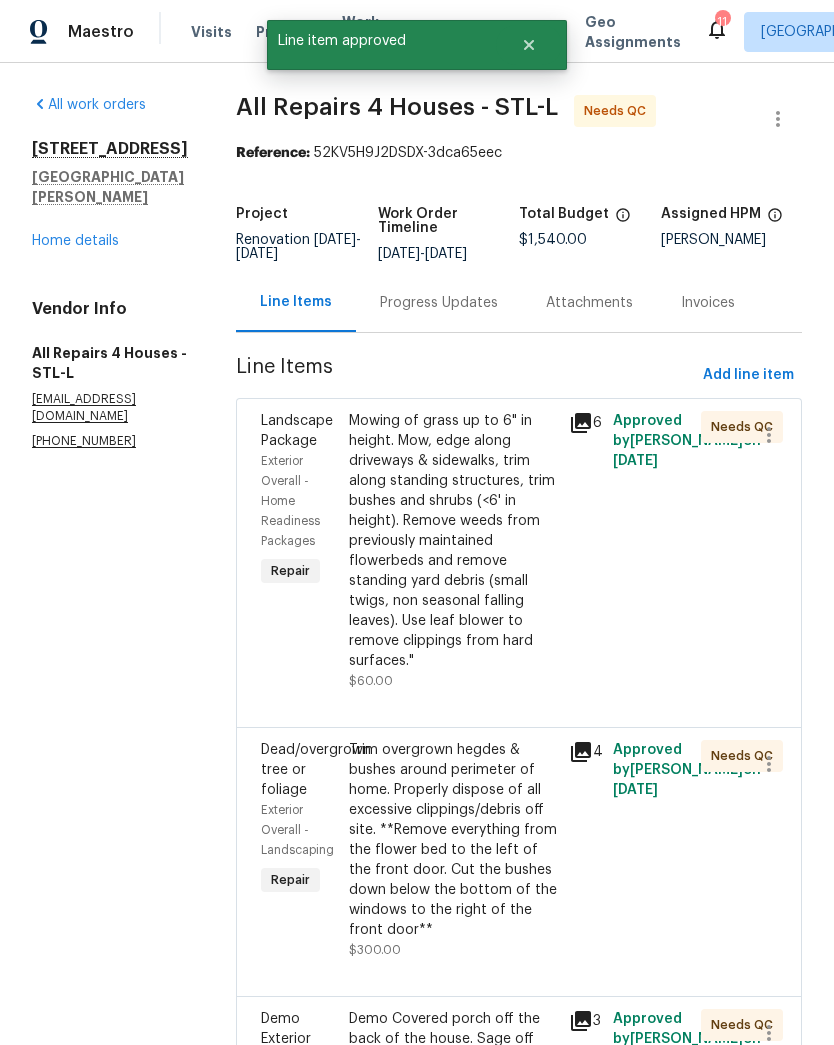 click on "Mowing of grass up to 6" in height. Mow, edge along driveways & sidewalks, trim along standing structures, trim bushes and shrubs (<6' in height). Remove weeds from previously maintained flowerbeds and remove standing yard debris (small twigs, non seasonal falling leaves).  Use leaf blower to remove clippings from hard surfaces."" at bounding box center (453, 541) 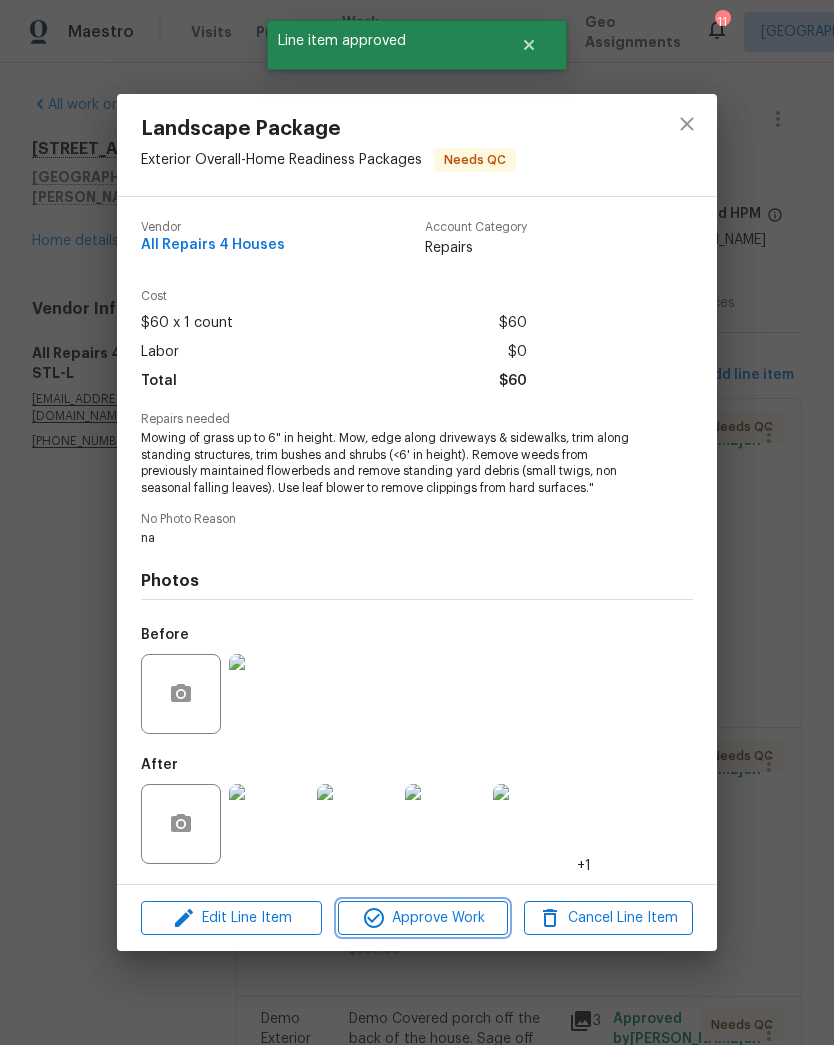 click on "Approve Work" at bounding box center [422, 918] 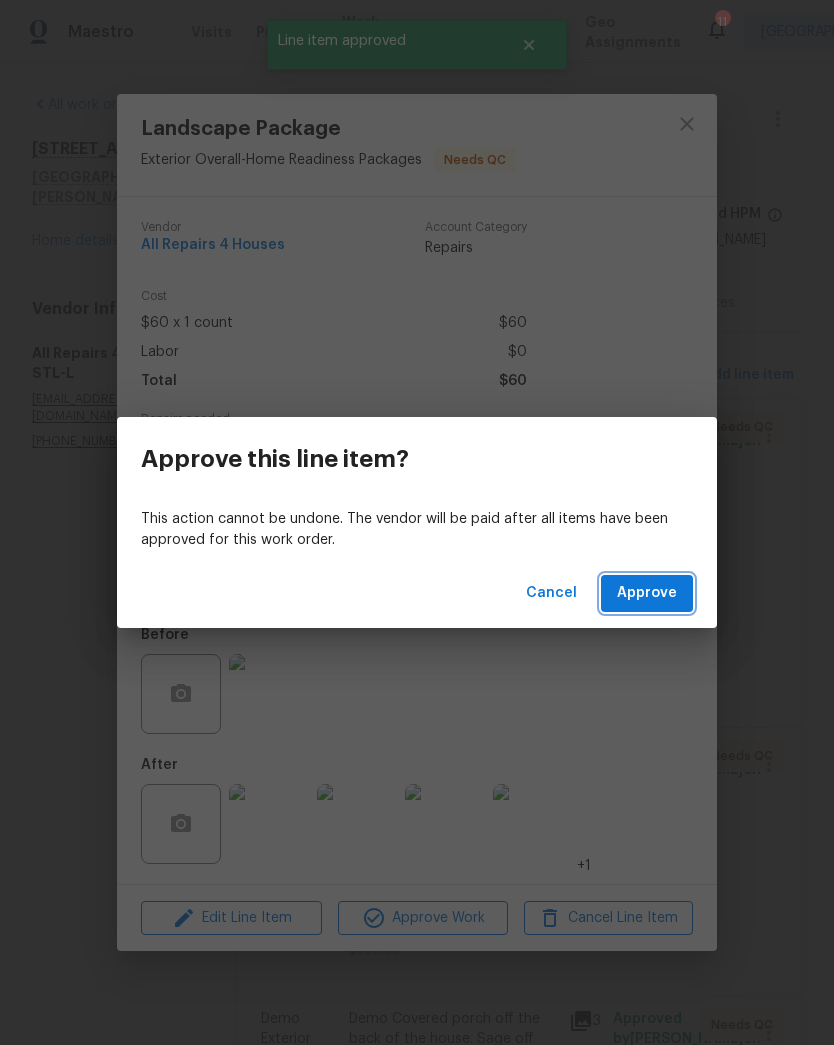 click on "Approve" at bounding box center (647, 593) 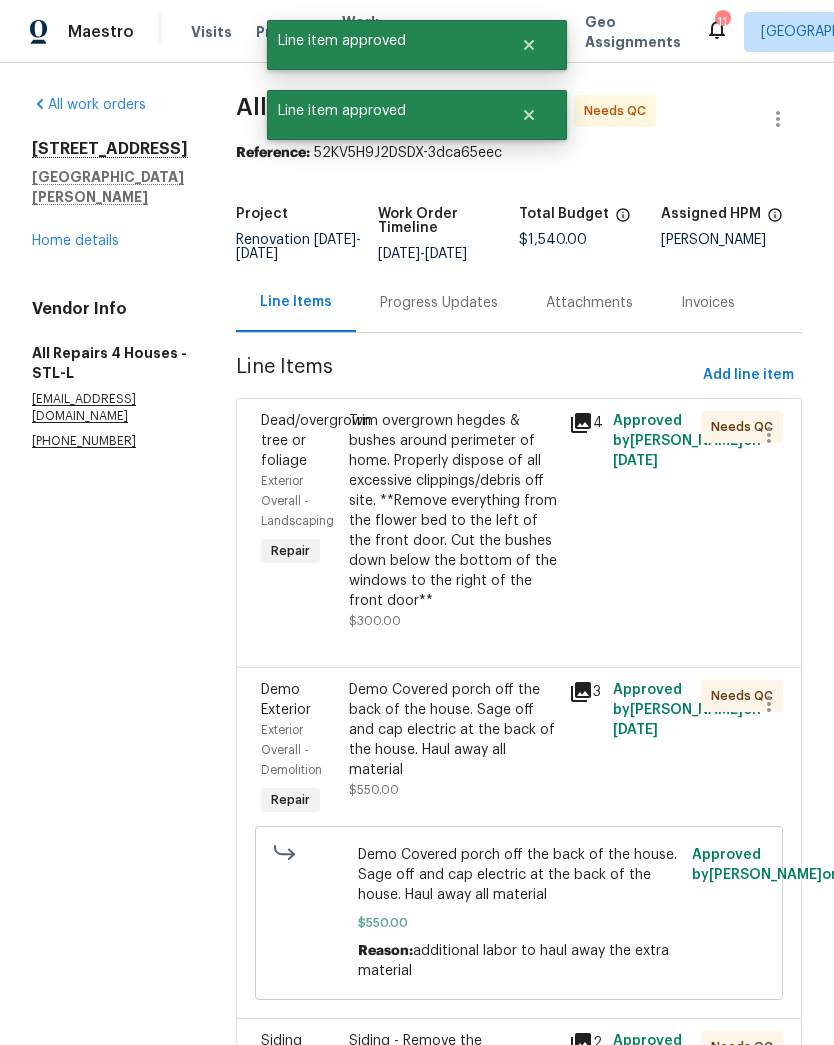 click on "Trim overgrown hegdes & bushes around perimeter of home. Properly dispose of all excessive clippings/debris off site. **Remove everything from the flower bed to the left of the front door. Cut the bushes down below the bottom of the windows to the right of the front door**" at bounding box center [453, 511] 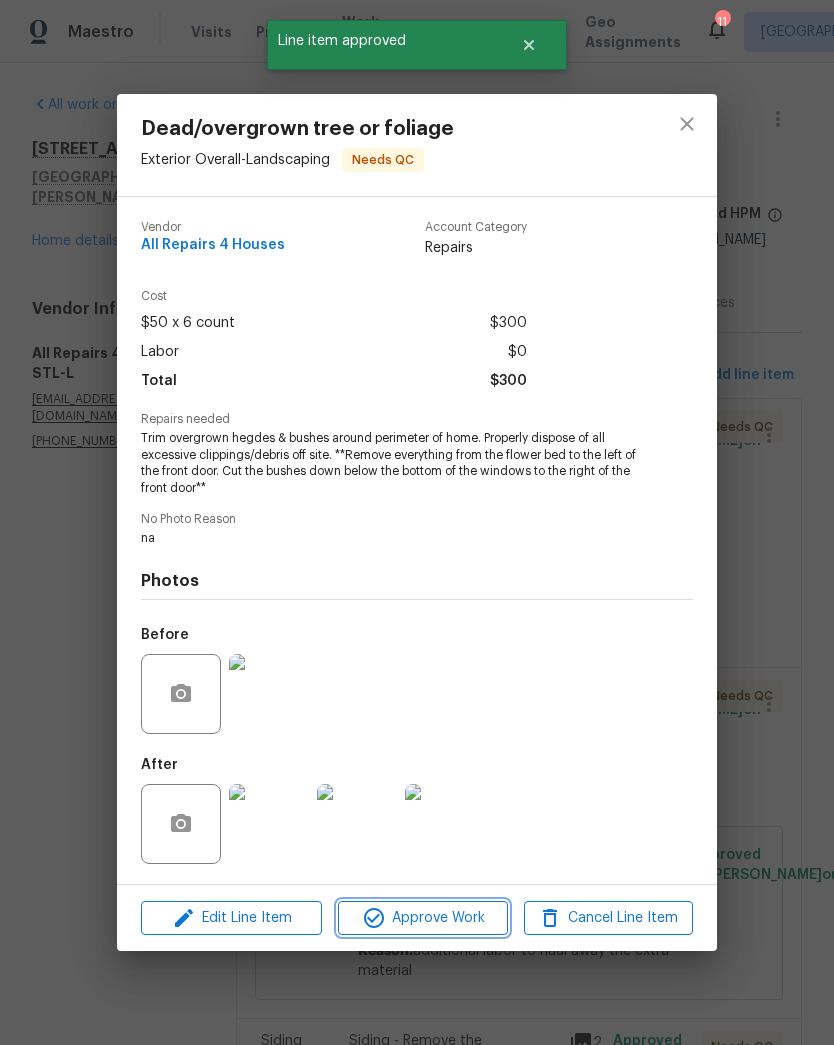 click on "Approve Work" at bounding box center (422, 918) 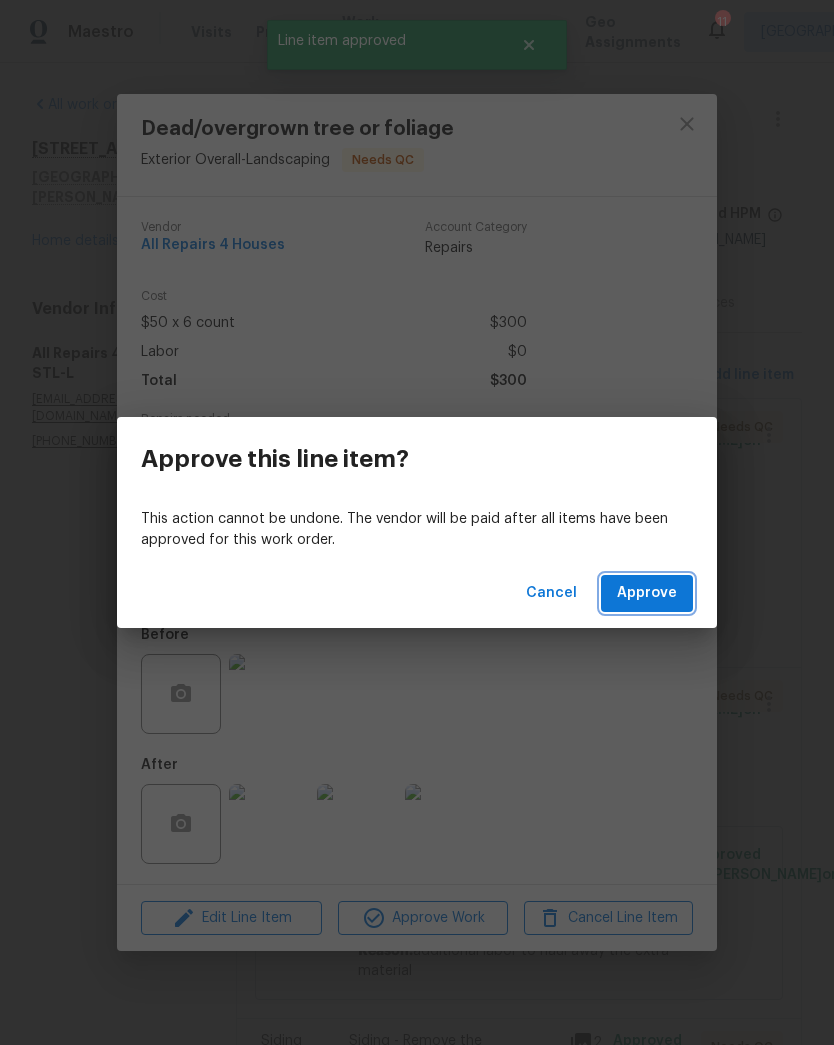 click on "Approve" at bounding box center [647, 593] 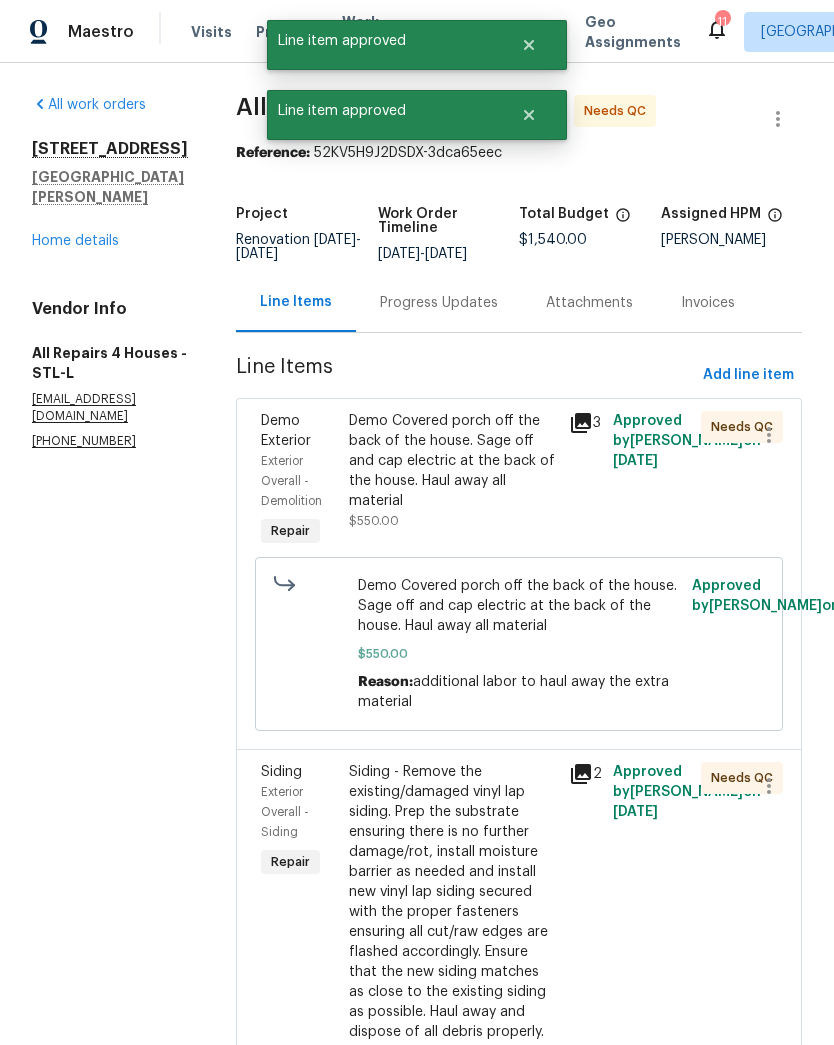 click on "Demo Covered porch off the back of the house. Sage off and cap electric at the back of the house. Haul away all material" at bounding box center (453, 461) 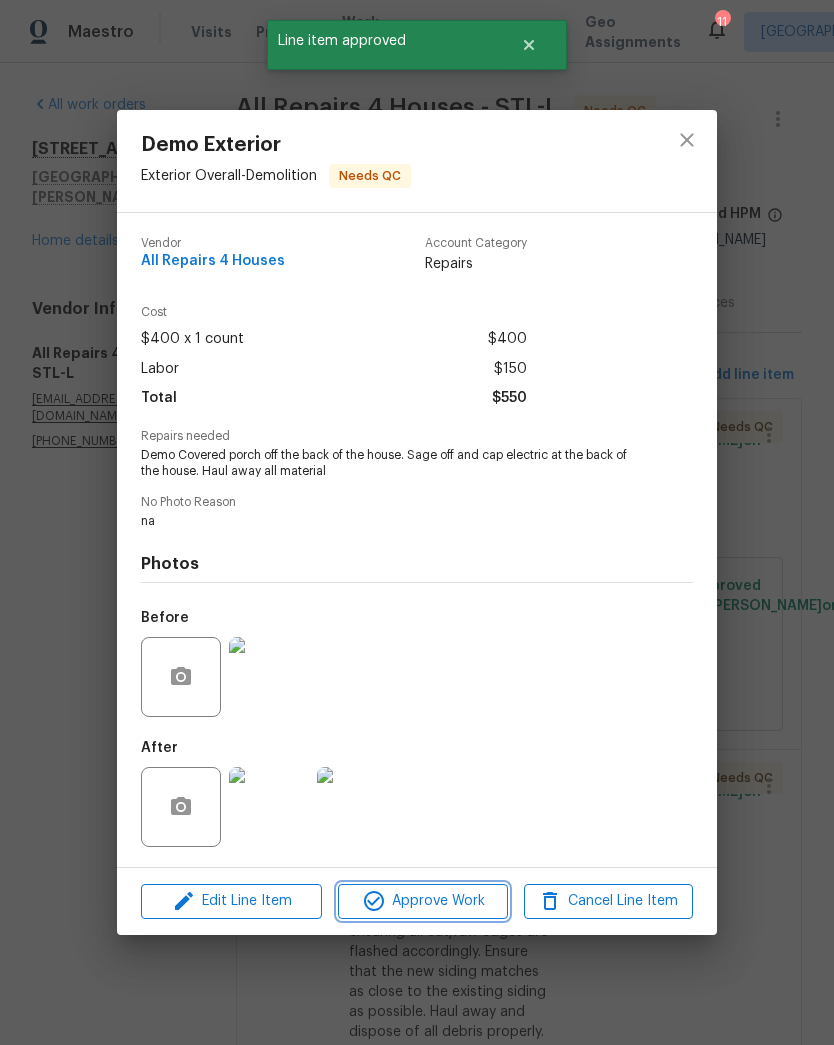 click on "Approve Work" at bounding box center [422, 901] 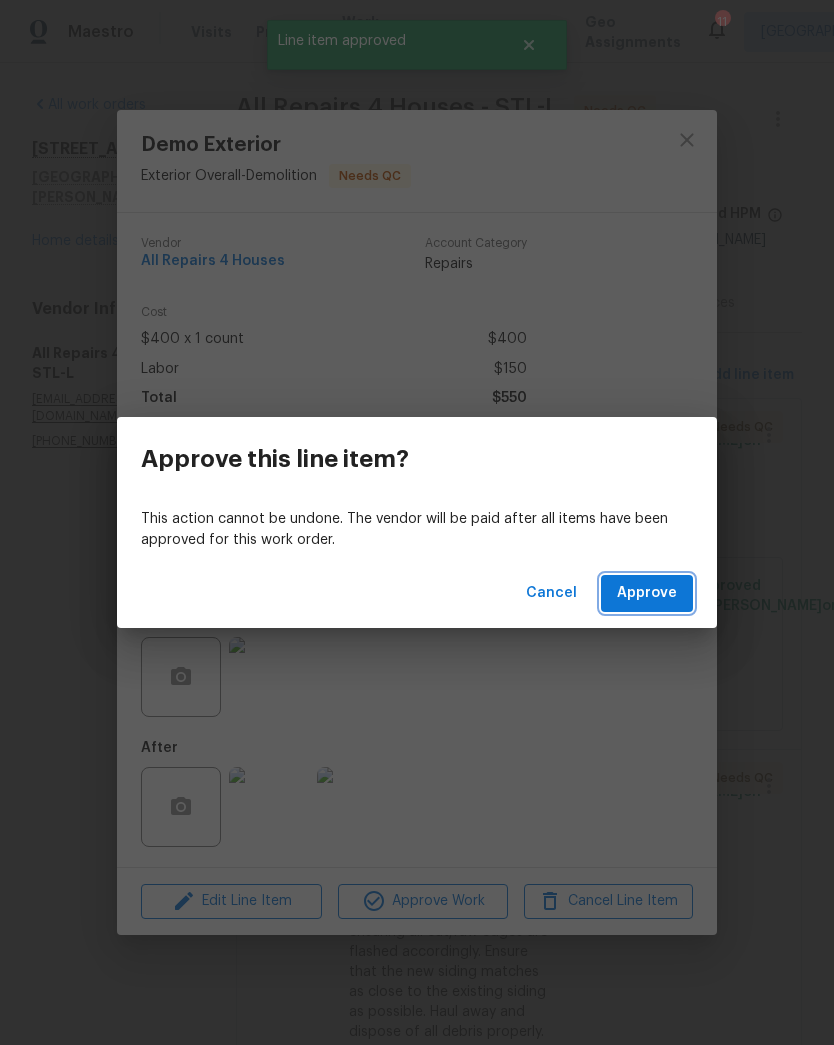click on "Approve" at bounding box center [647, 593] 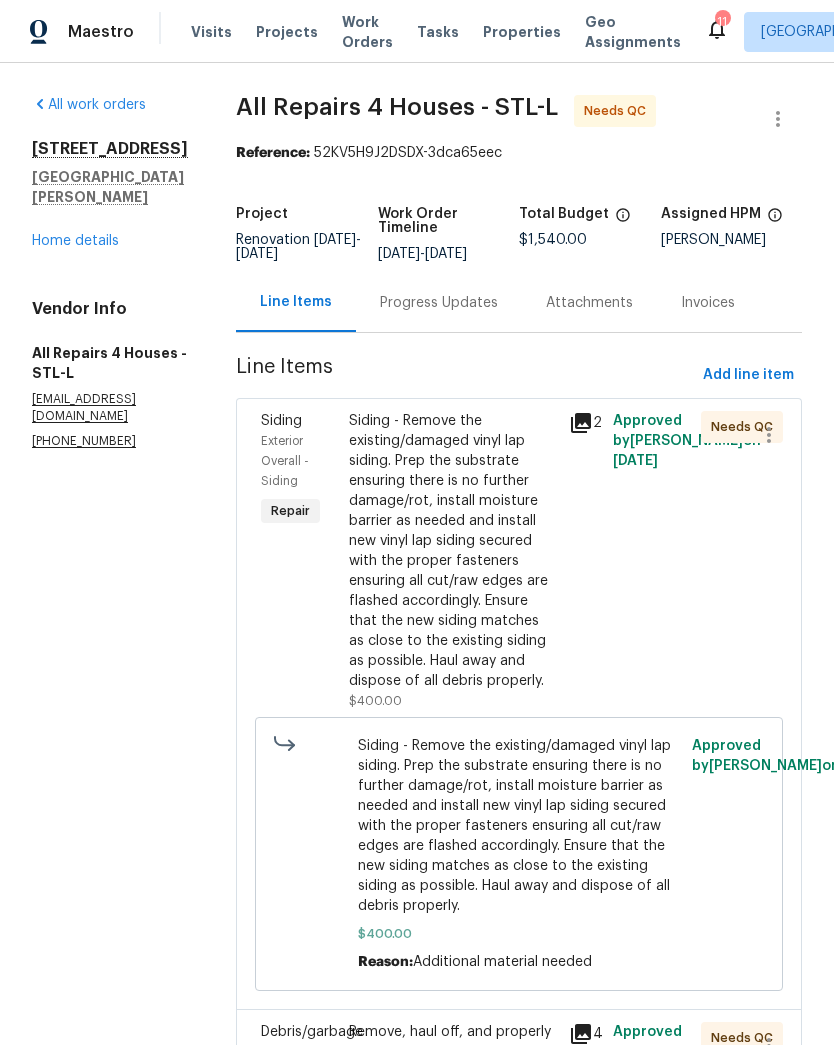 click on "Siding - Remove the existing/damaged vinyl lap siding. Prep the substrate ensuring there is no further damage/rot, install moisture barrier as needed and install new vinyl lap siding secured with the proper fasteners ensuring all cut/raw edges are flashed accordingly. Ensure that the new siding matches as close to the existing siding as possible. Haul away and dispose of all debris properly." at bounding box center [453, 551] 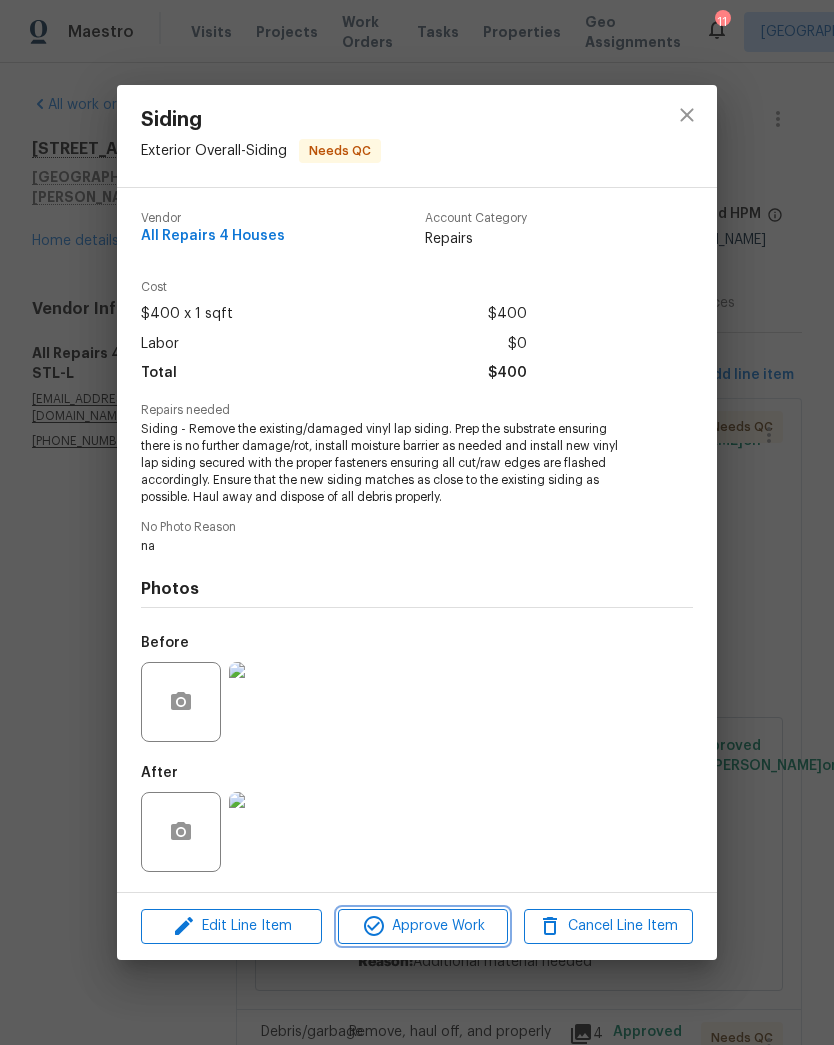 click on "Approve Work" at bounding box center [422, 926] 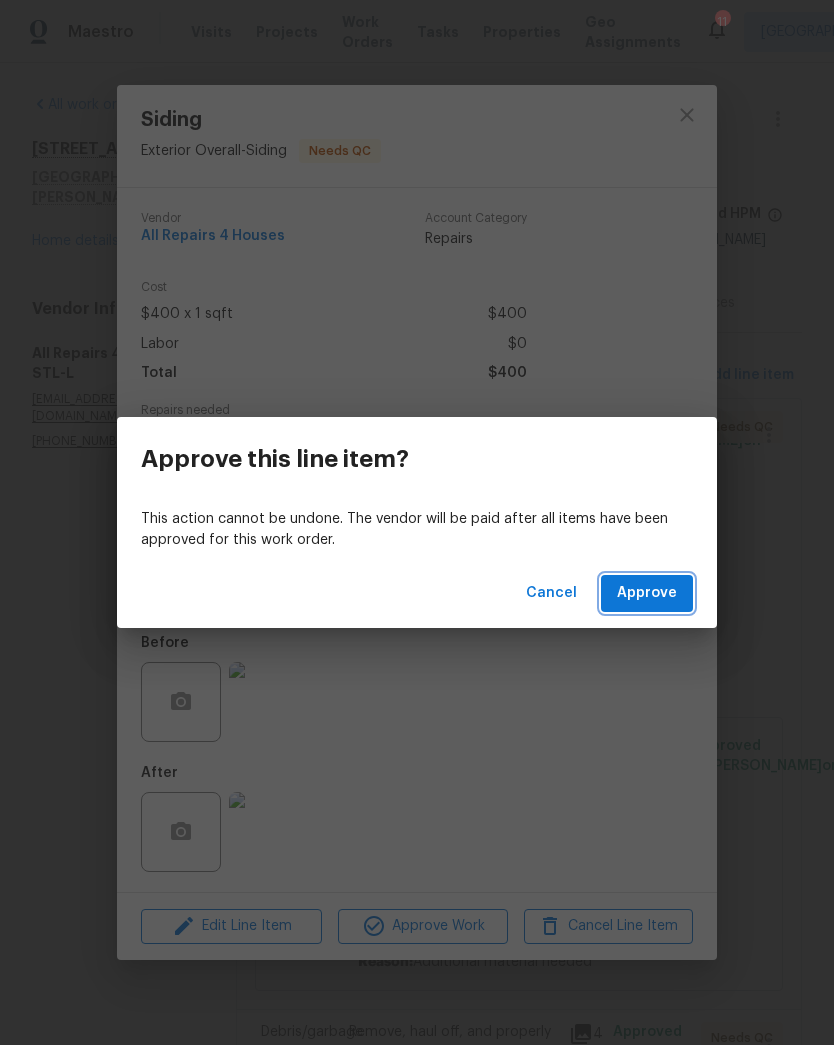 click on "Approve" at bounding box center (647, 593) 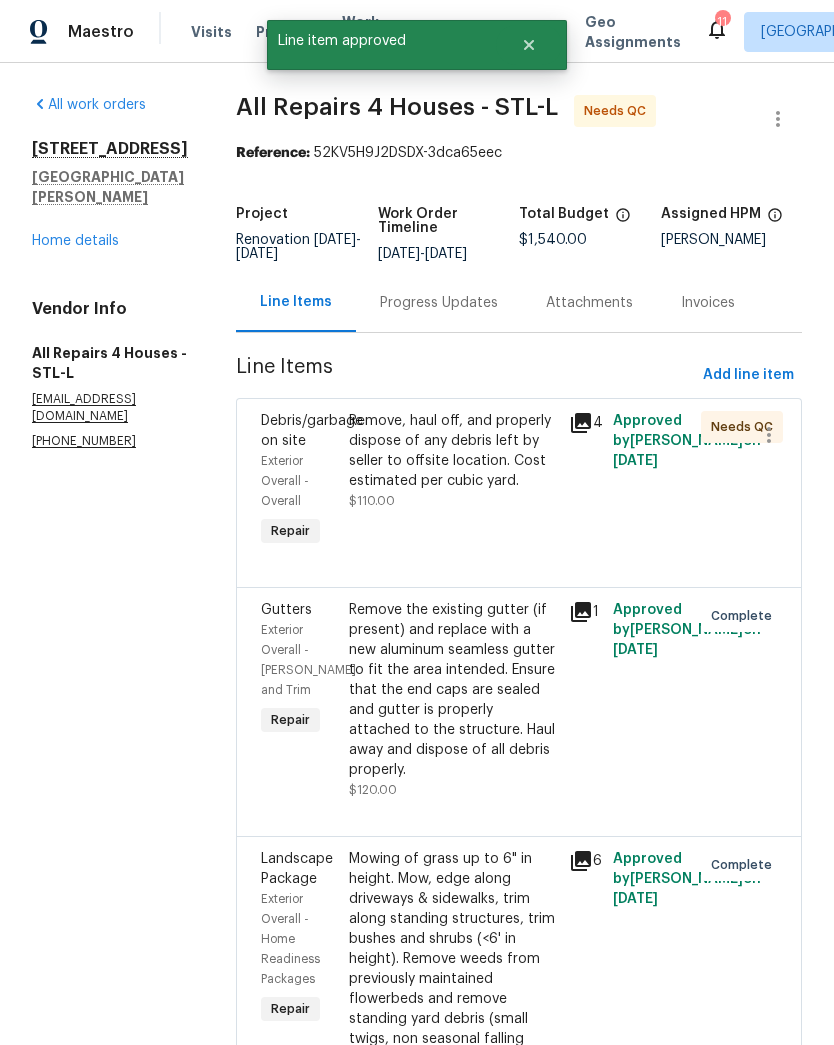 click on "Remove, haul off, and properly dispose of any debris left by seller to offsite location. Cost estimated per cubic yard." at bounding box center [453, 451] 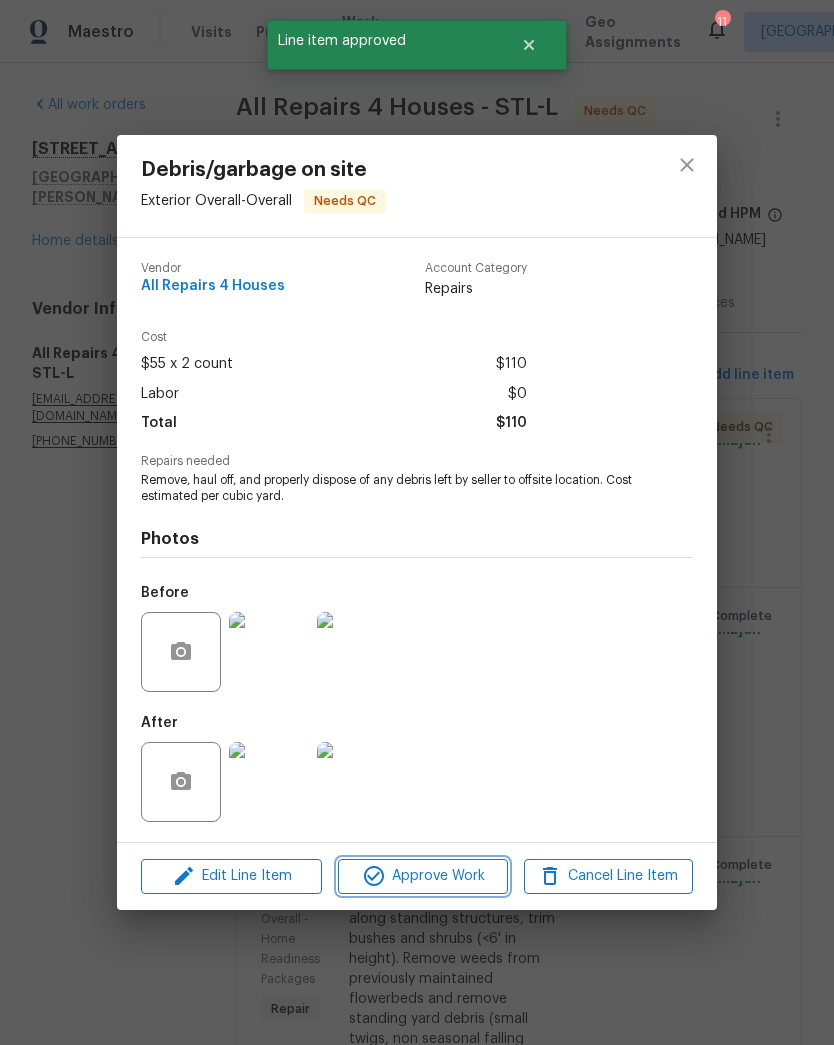 click on "Approve Work" at bounding box center [422, 876] 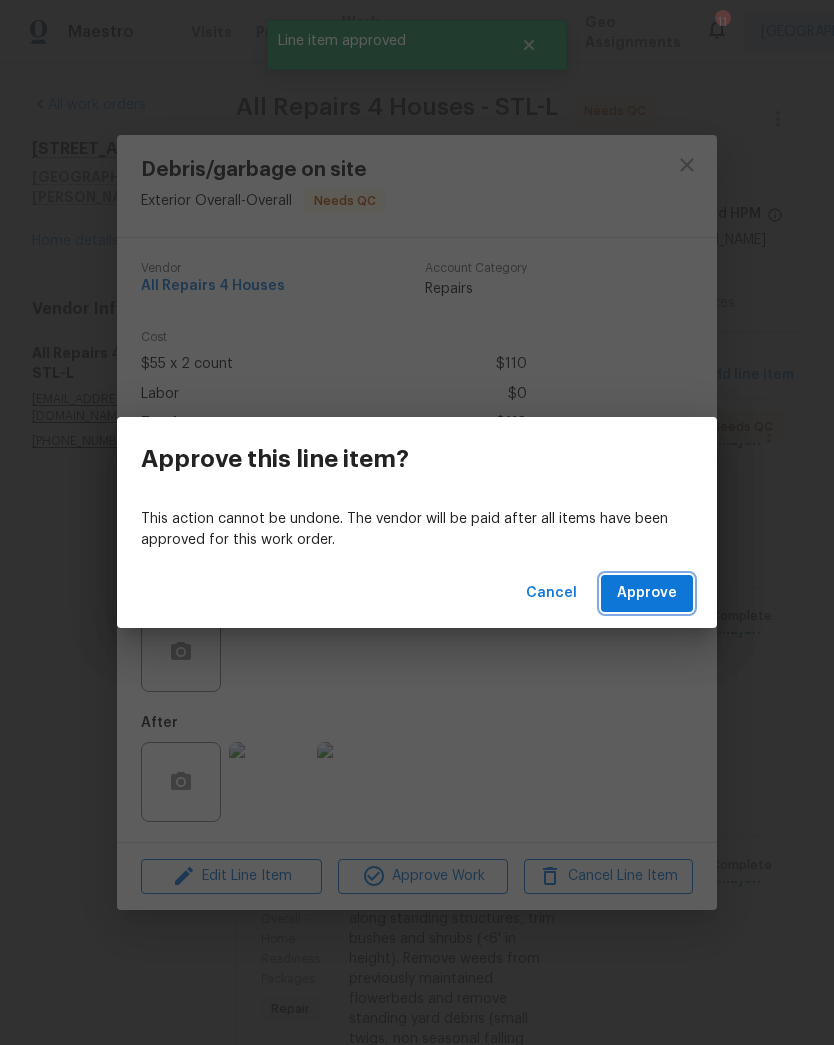 click on "Approve" at bounding box center [647, 593] 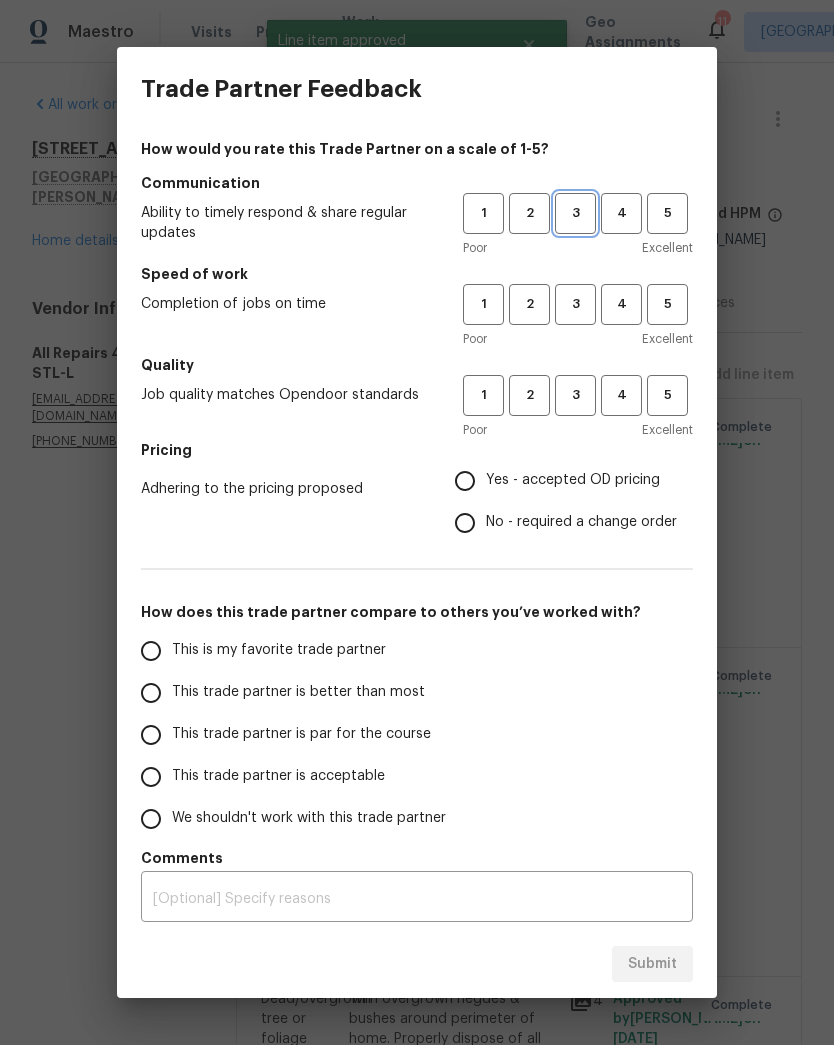 click on "3" at bounding box center [575, 213] 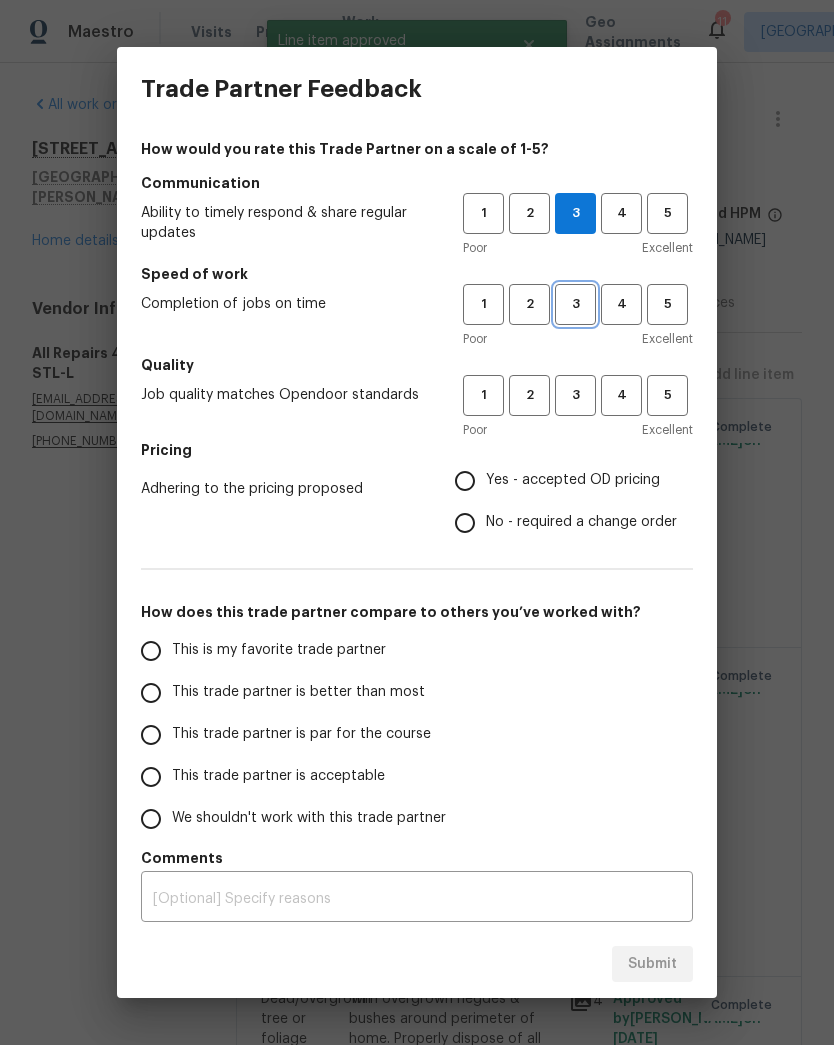 click on "3" at bounding box center [575, 304] 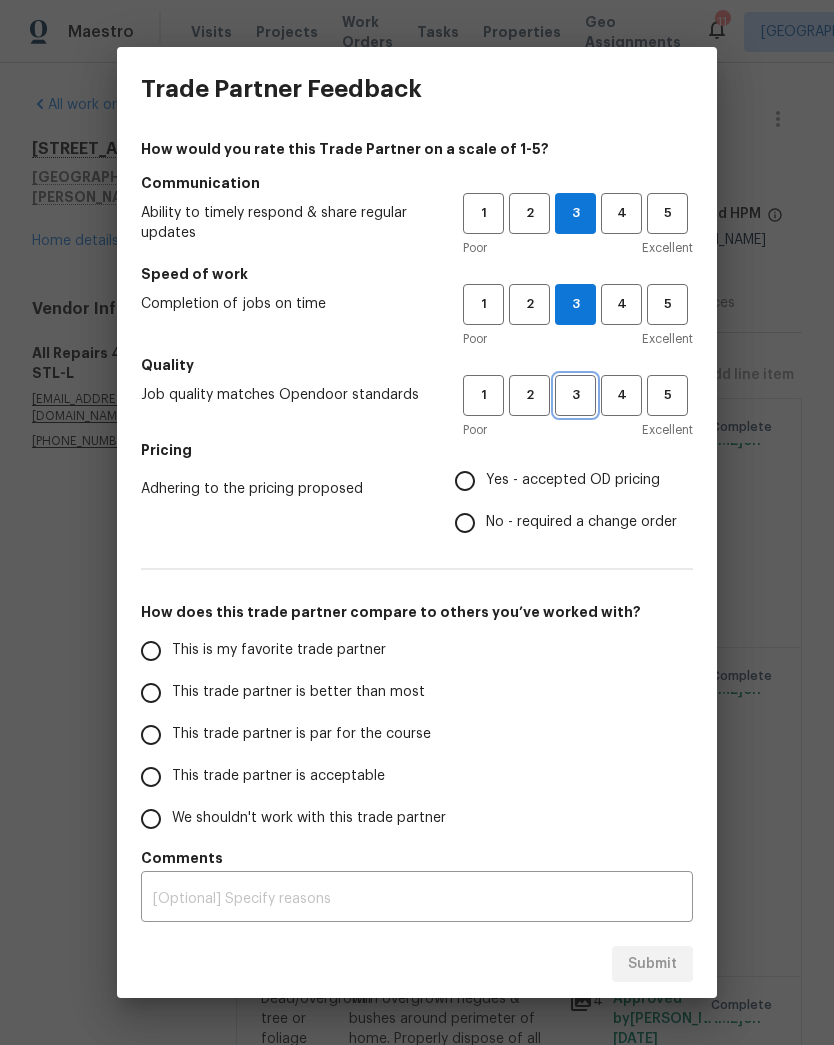 click on "3" at bounding box center (575, 395) 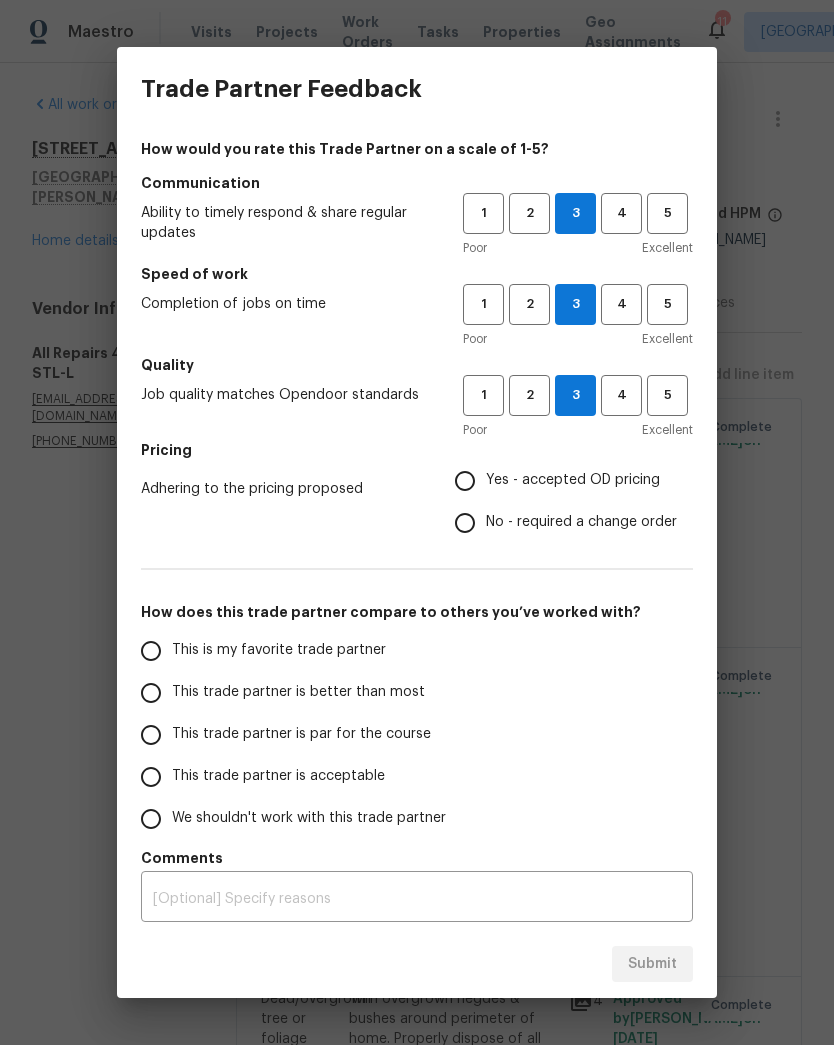 click on "This trade partner is better than most" at bounding box center [151, 693] 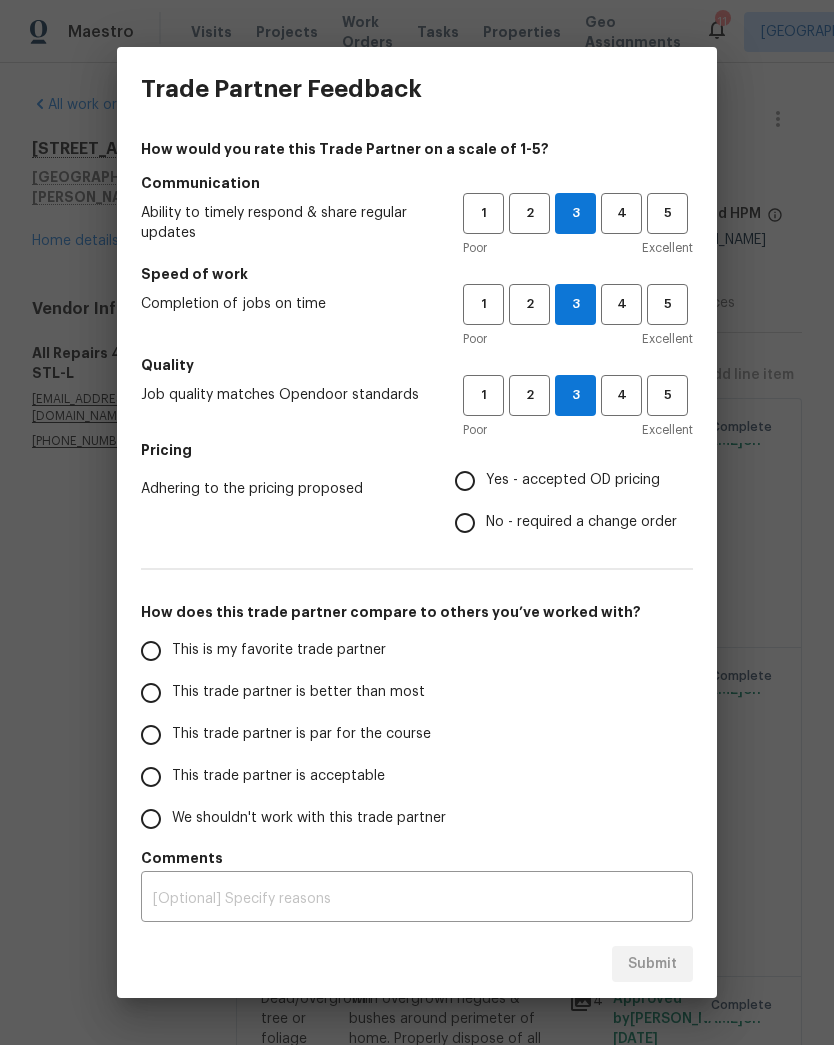 radio on "true" 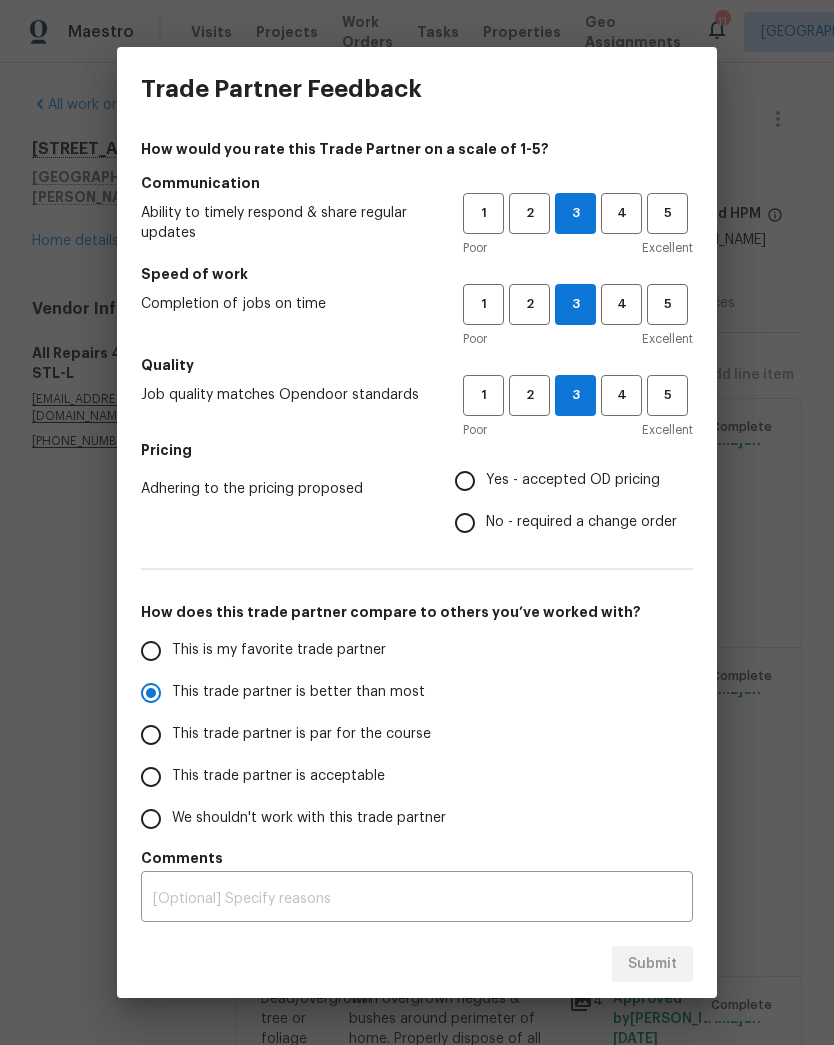 click on "Yes - accepted OD pricing" at bounding box center [465, 481] 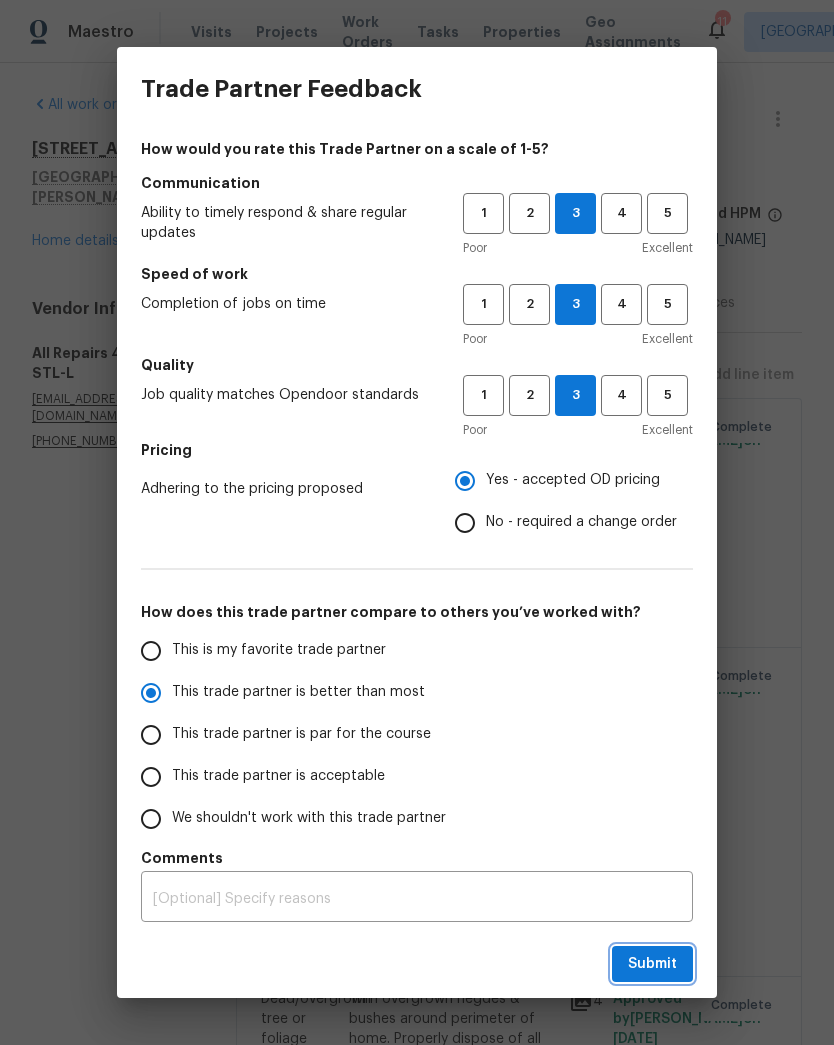 click on "Submit" at bounding box center [652, 964] 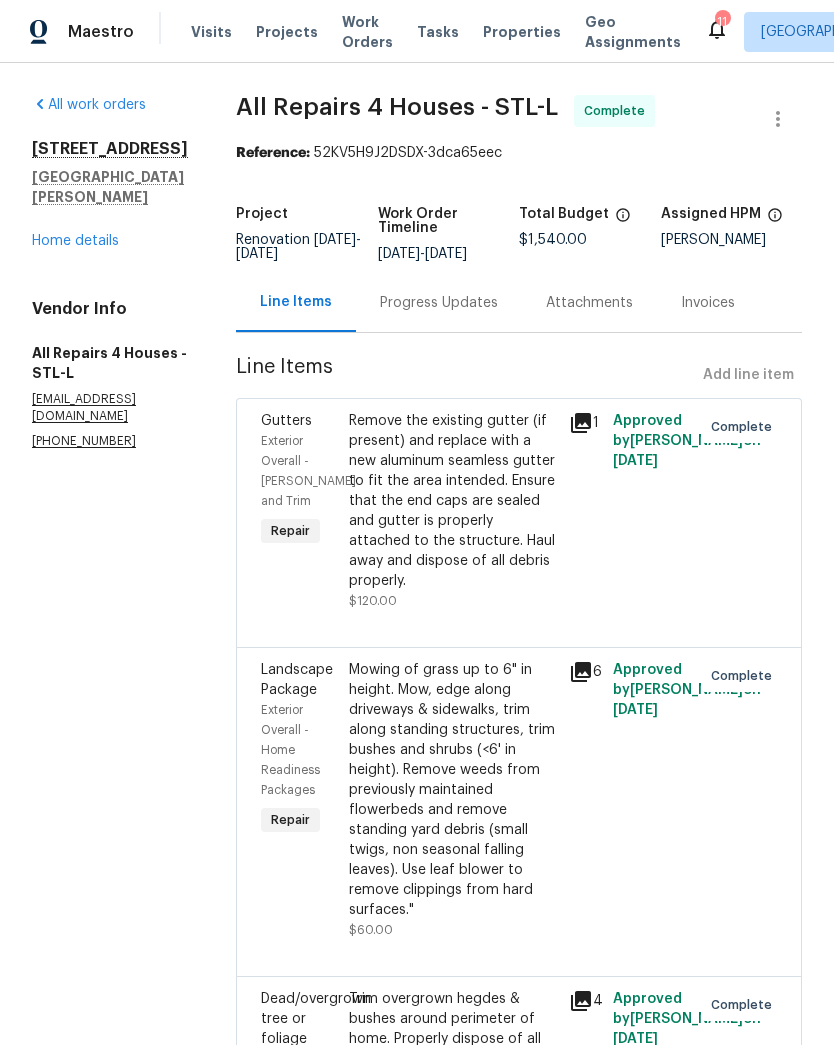radio on "false" 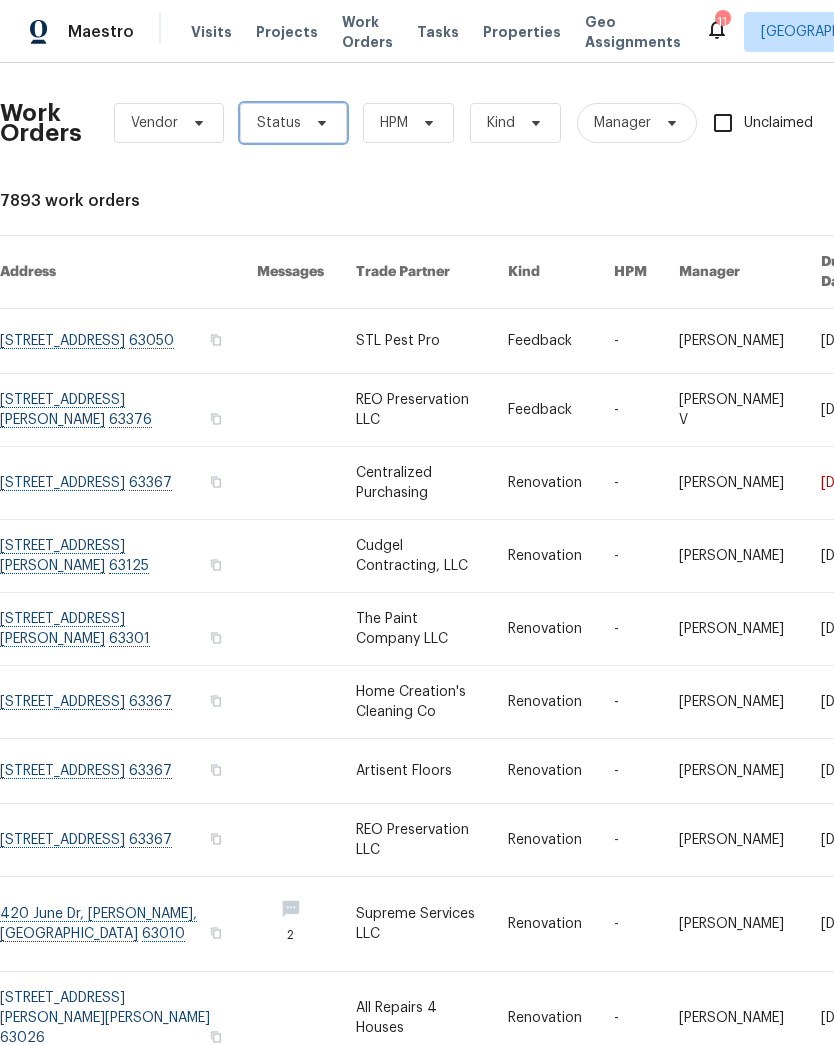 click on "Status" at bounding box center (293, 123) 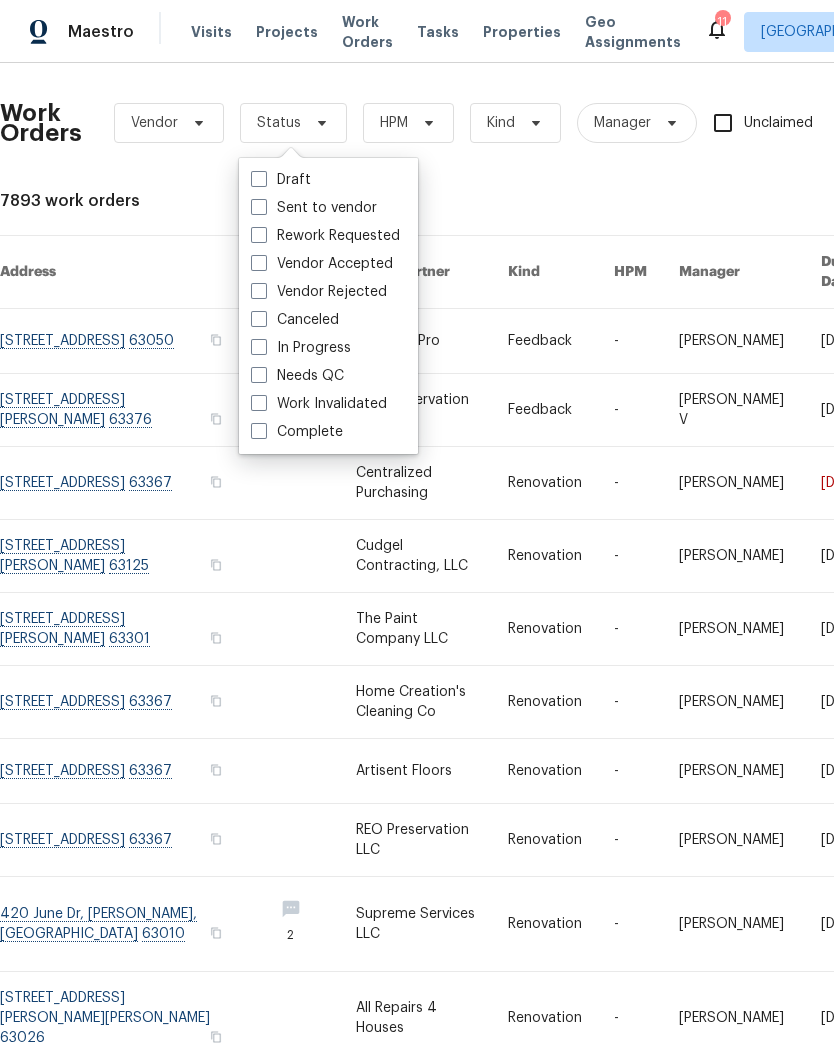 click at bounding box center [259, 347] 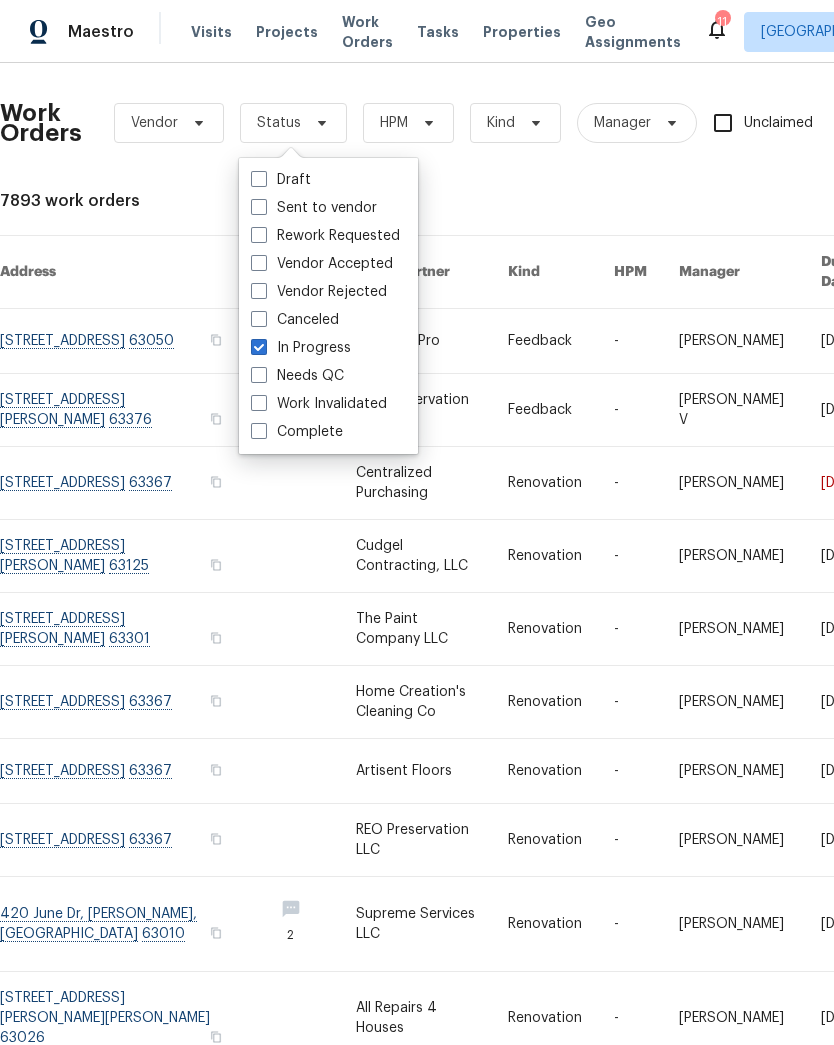 checkbox on "true" 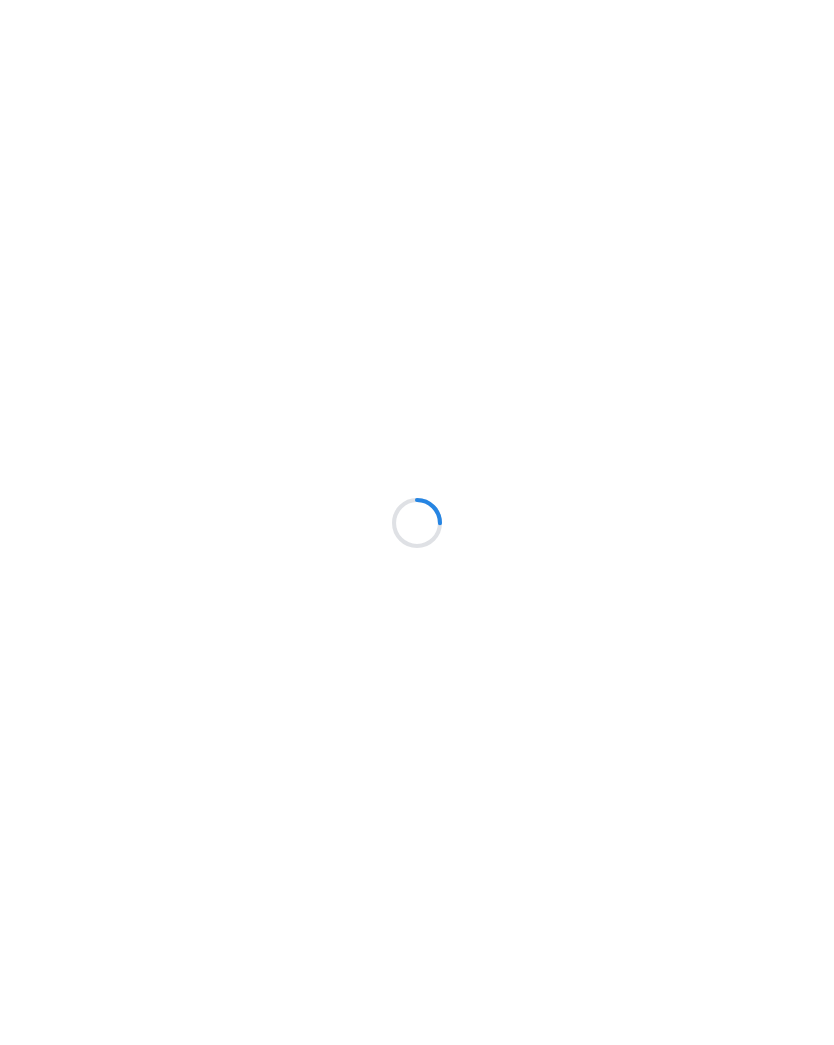 scroll, scrollTop: 0, scrollLeft: 0, axis: both 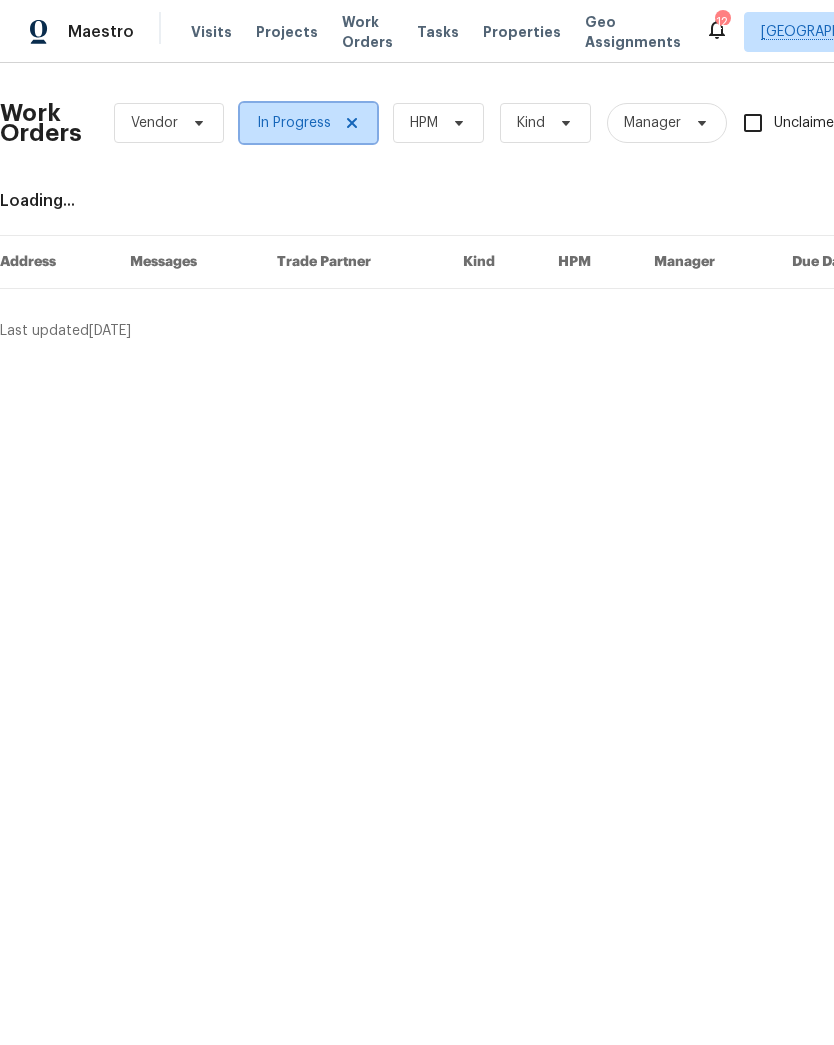 click 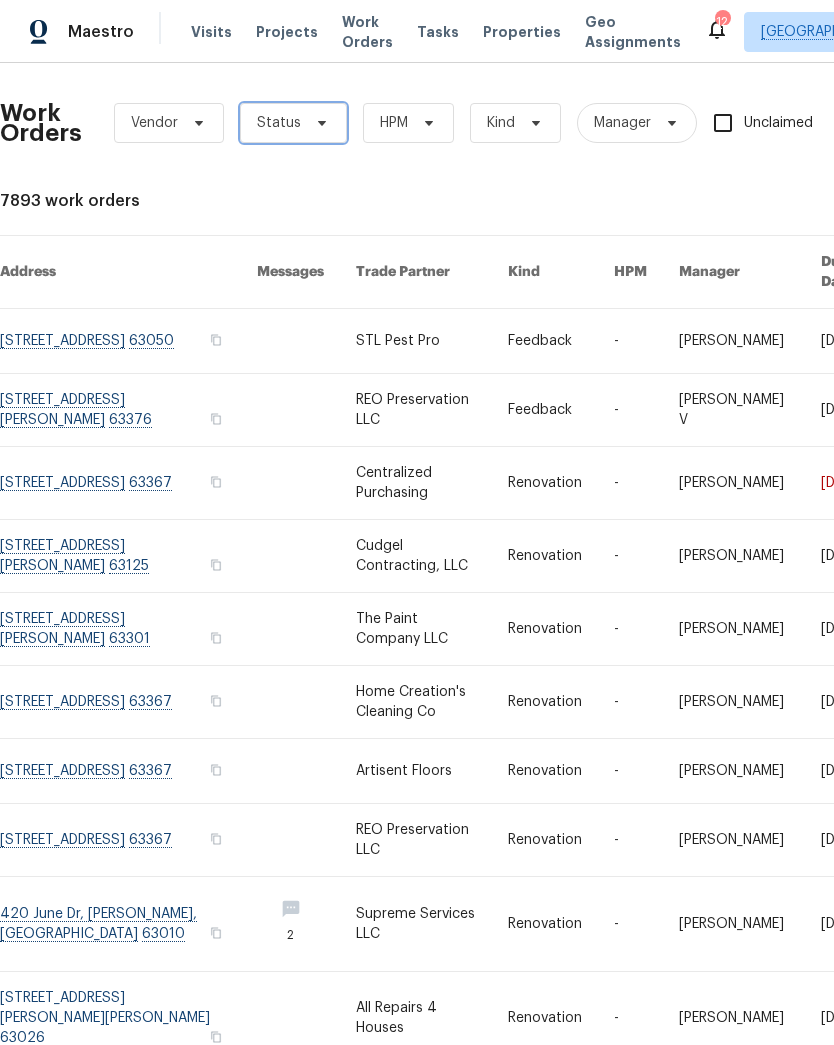 click 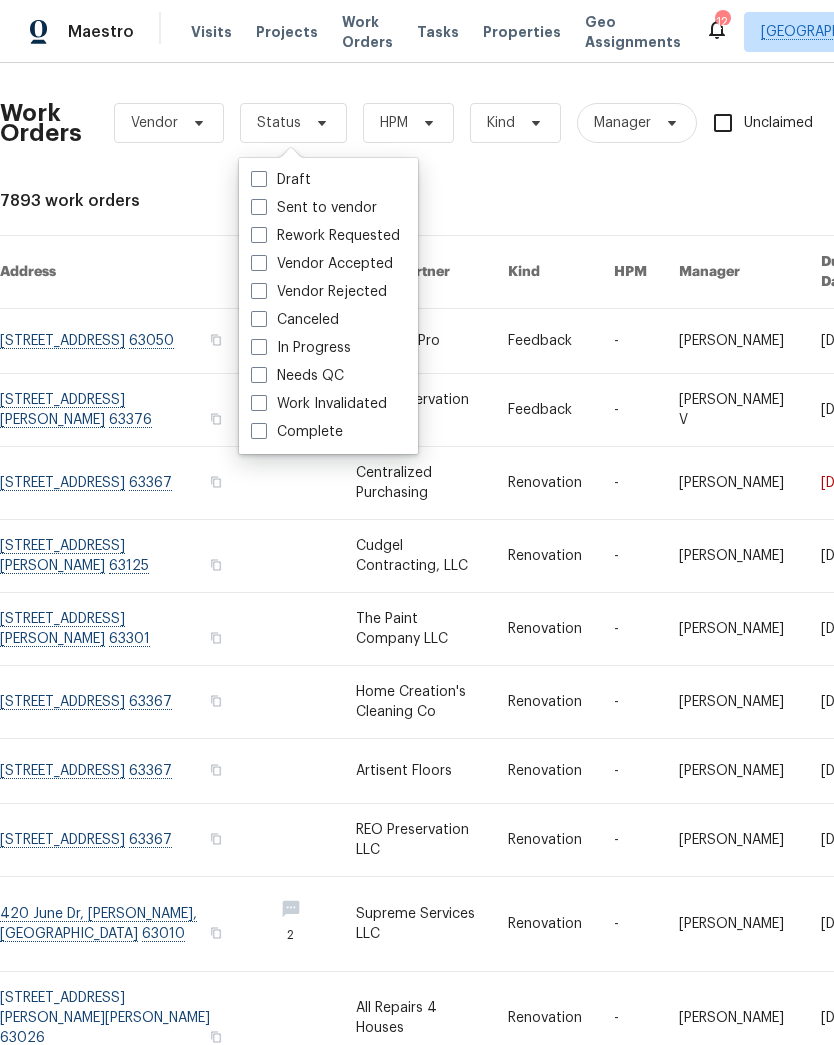 click at bounding box center [259, 375] 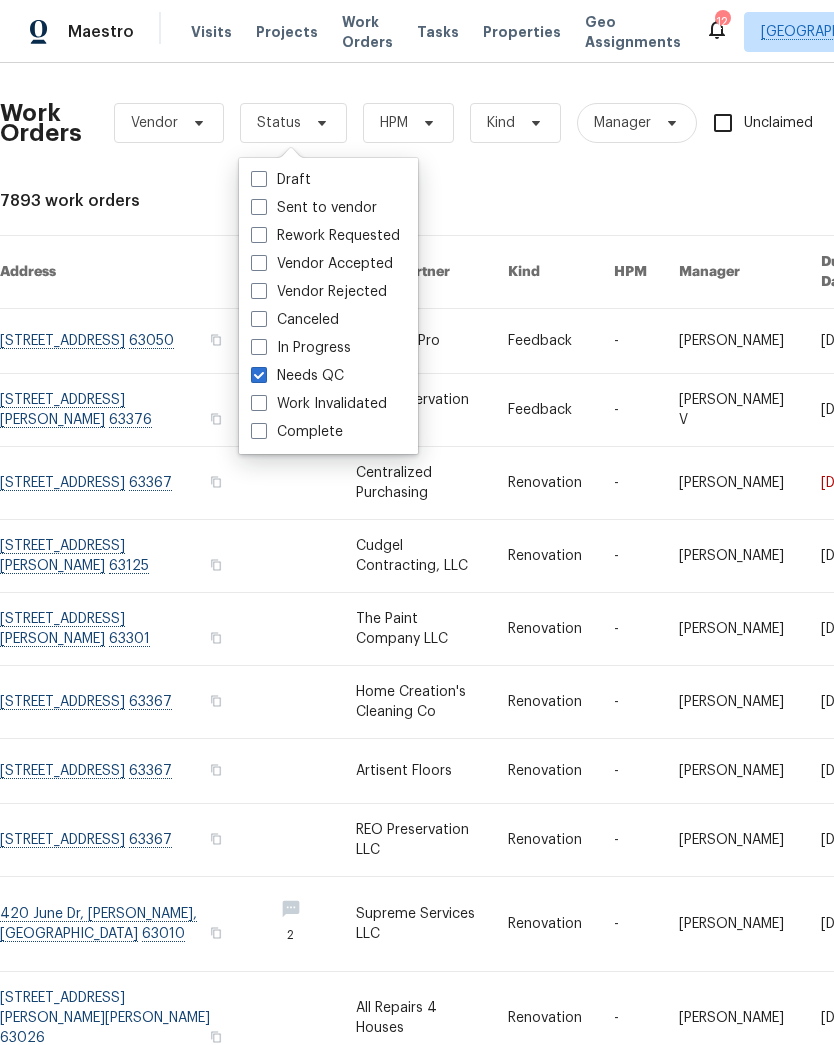 checkbox on "true" 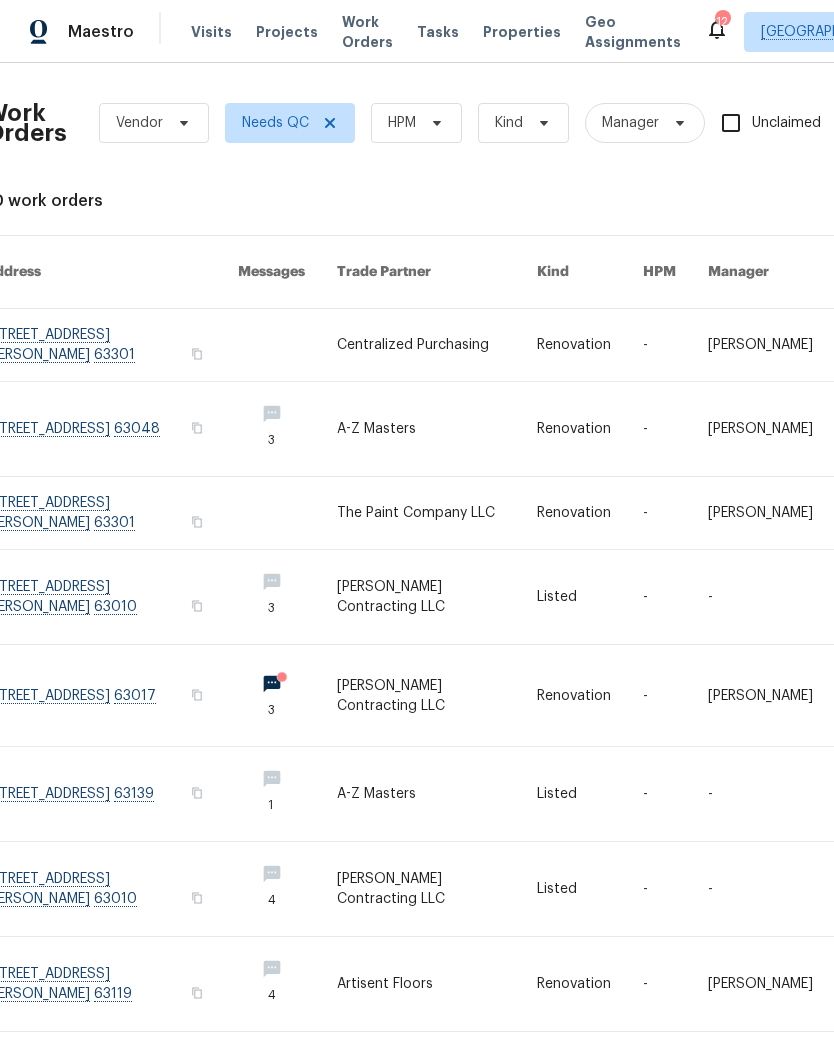 scroll, scrollTop: 0, scrollLeft: 15, axis: horizontal 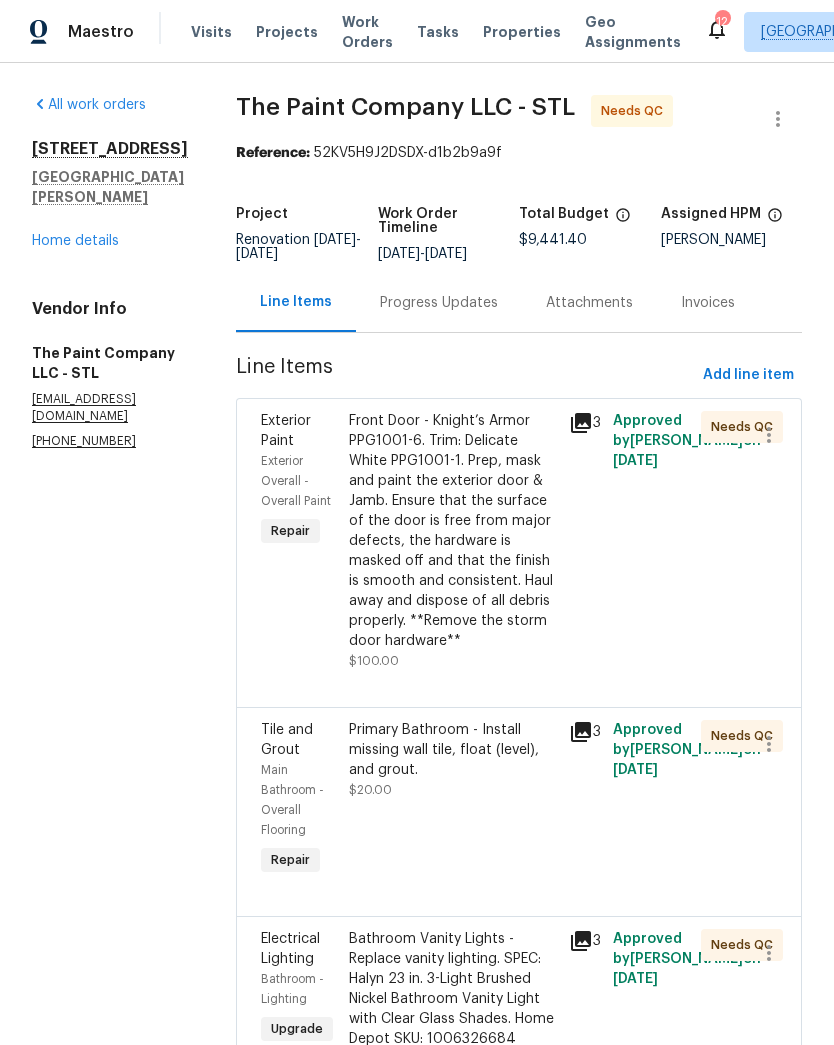 click on "Front Door - Knight’s Armor PPG1001-6. Trim: Delicate White PPG1001-1. Prep, mask and paint the exterior door & Jamb. Ensure that the surface of the door is free from major defects, the hardware is masked off and that the finish is smooth and consistent. Haul away and dispose of all debris properly.
**Remove the storm door hardware**" at bounding box center [453, 531] 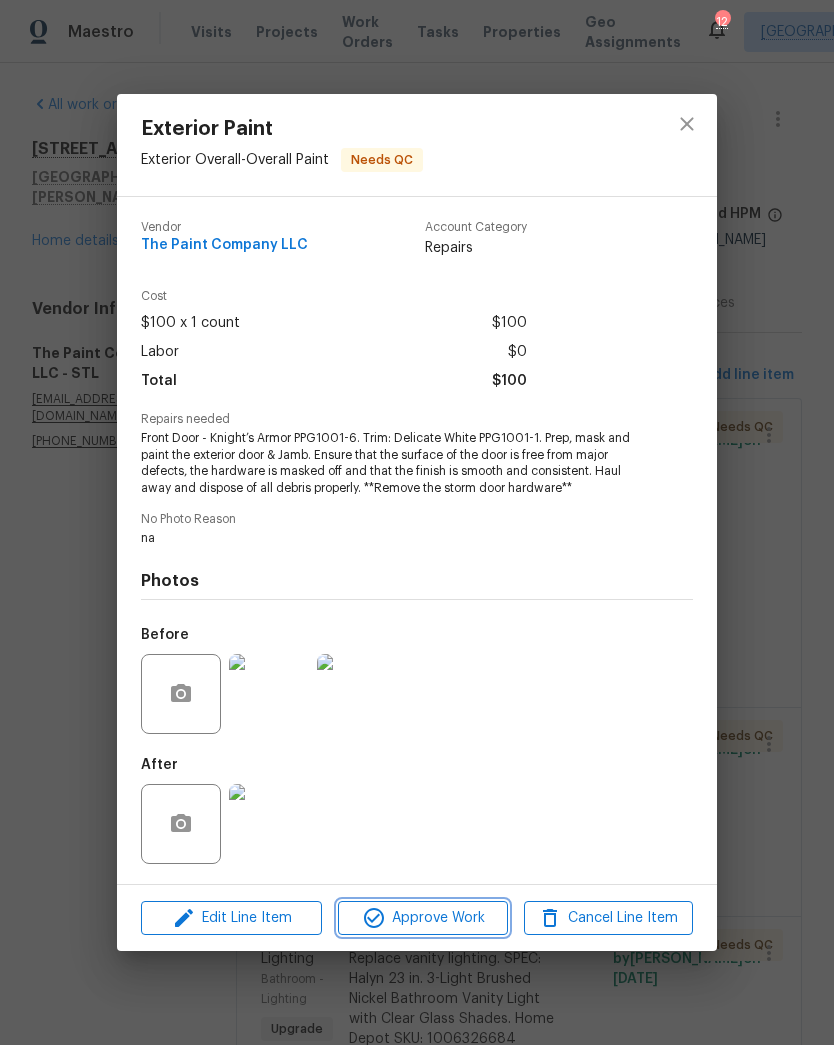 click on "Approve Work" at bounding box center [422, 918] 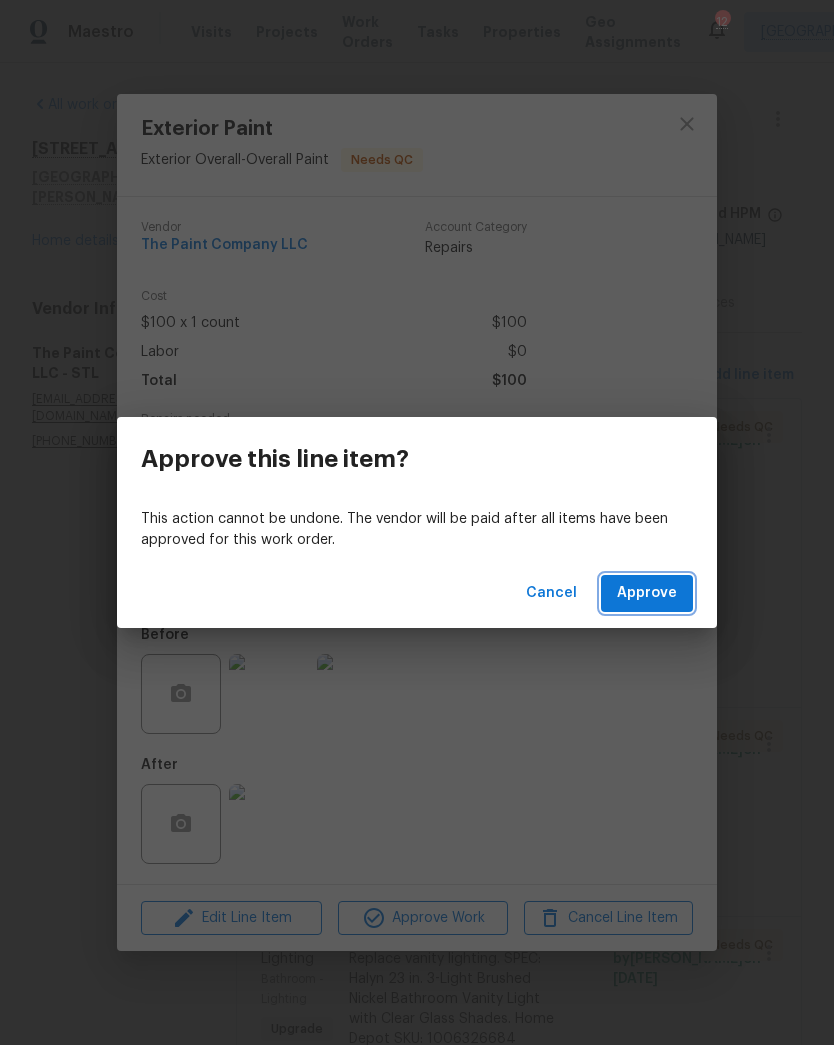 click on "Approve" at bounding box center (647, 593) 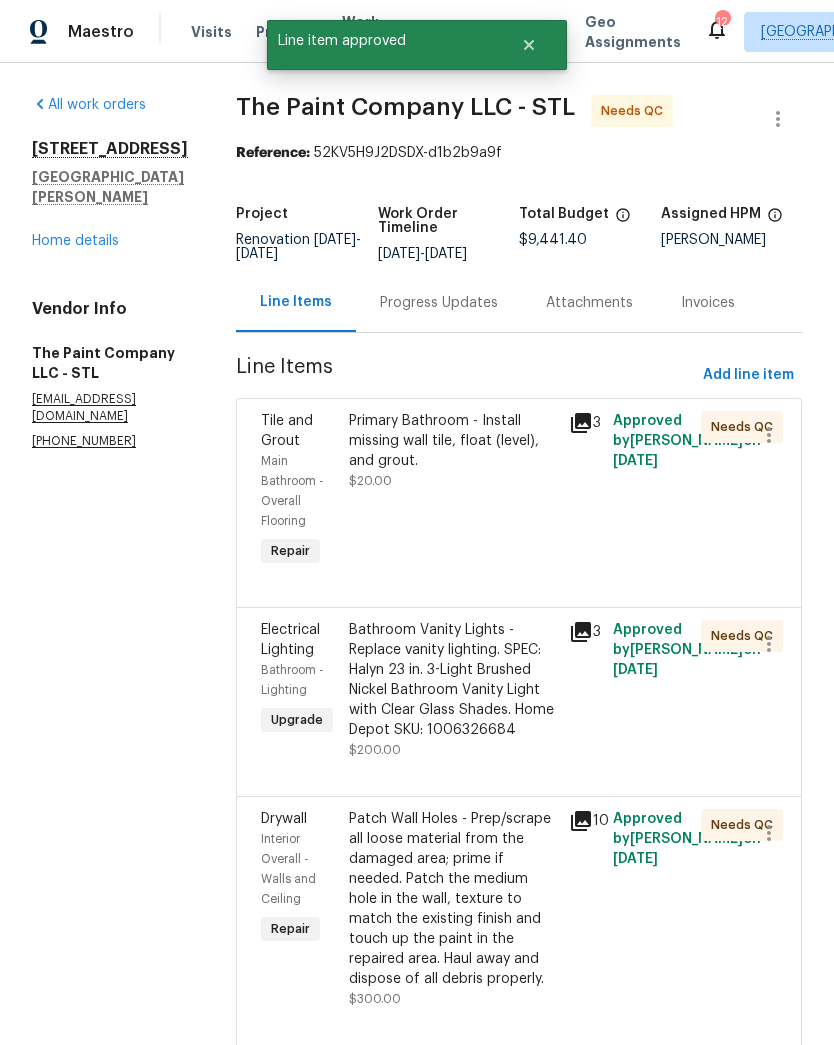 click on "Primary Bathroom - Install missing wall tile, float (level), and grout." at bounding box center [453, 441] 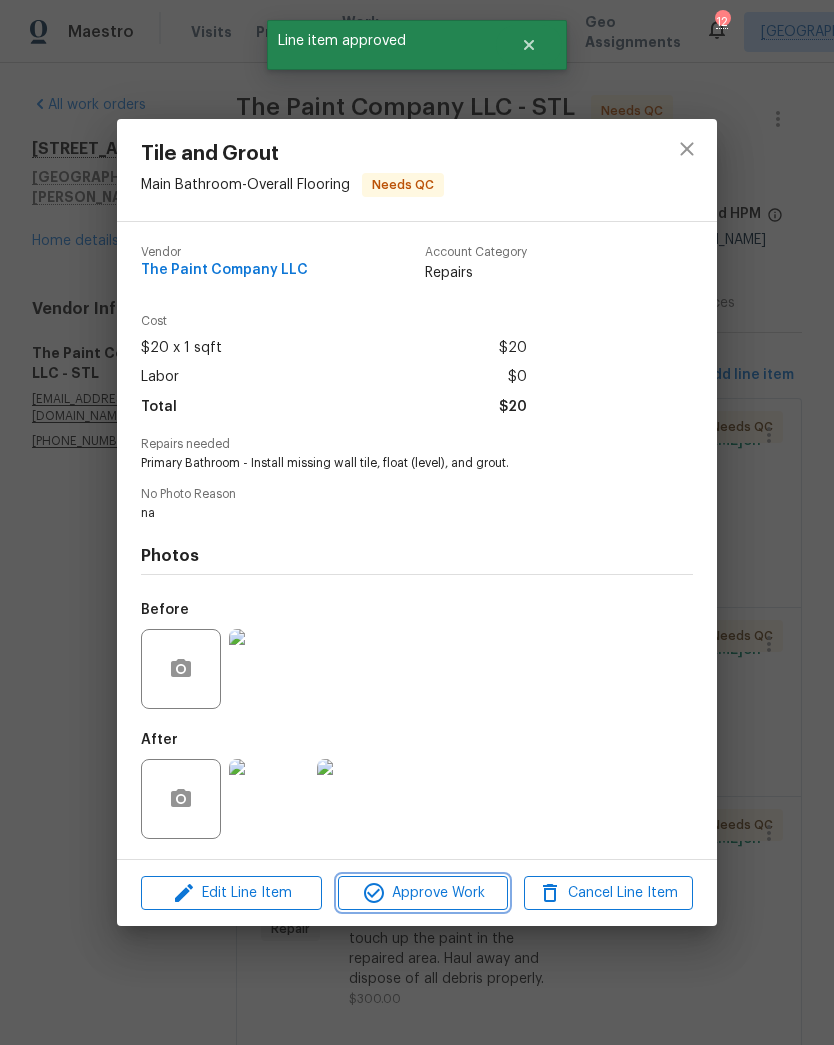 click on "Approve Work" at bounding box center (422, 893) 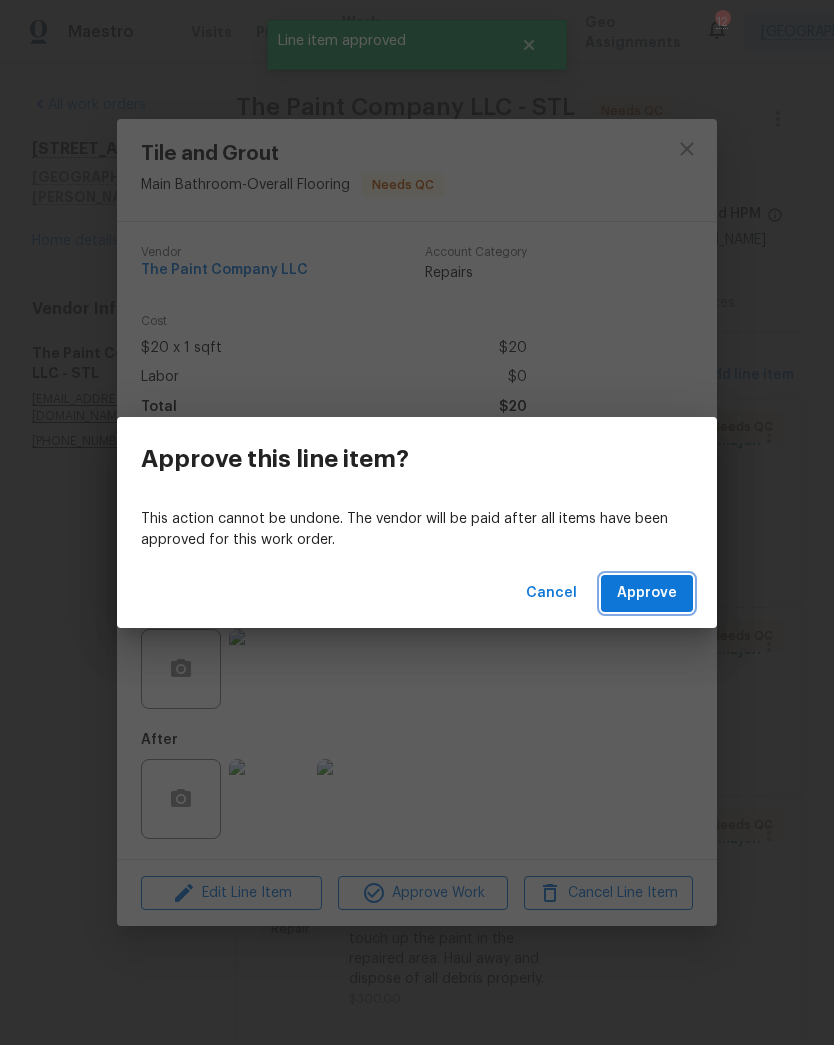 click on "Approve" at bounding box center (647, 593) 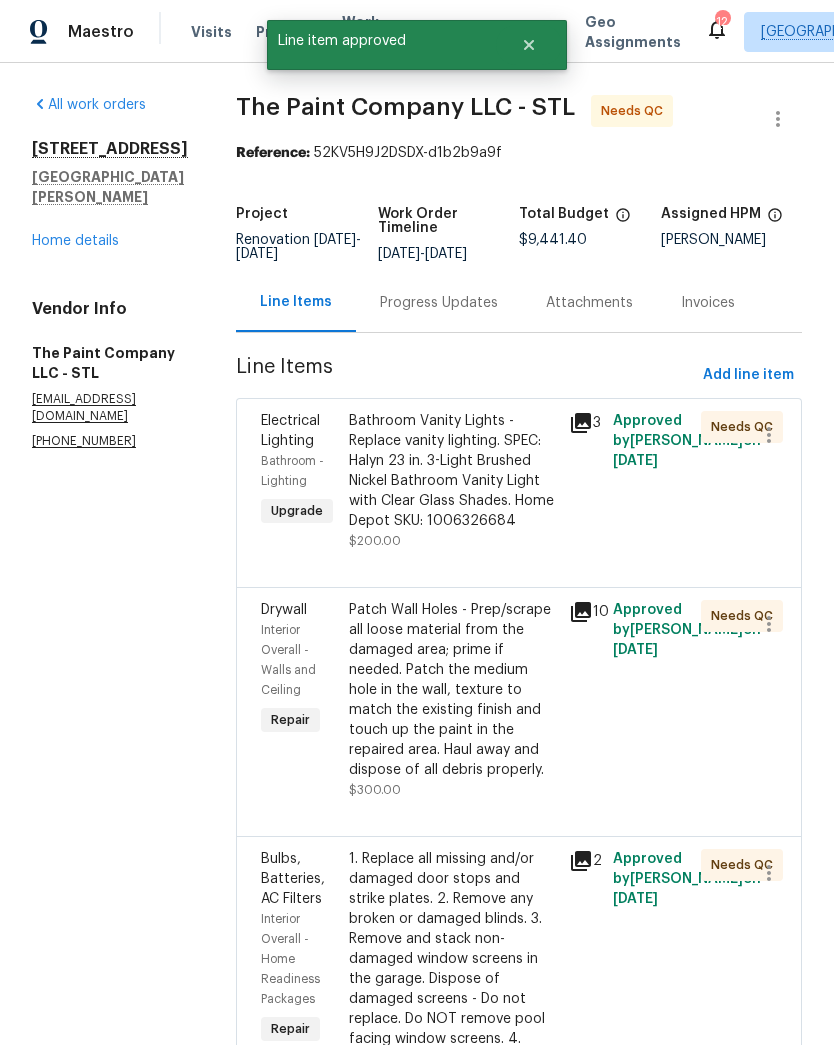 click on "Bathroom Vanity Lights - Replace vanity lighting. SPEC: Halyn 23 in. 3-Light Brushed Nickel Bathroom Vanity Light with Clear Glass Shades. Home Depot SKU: 1006326684" at bounding box center (453, 471) 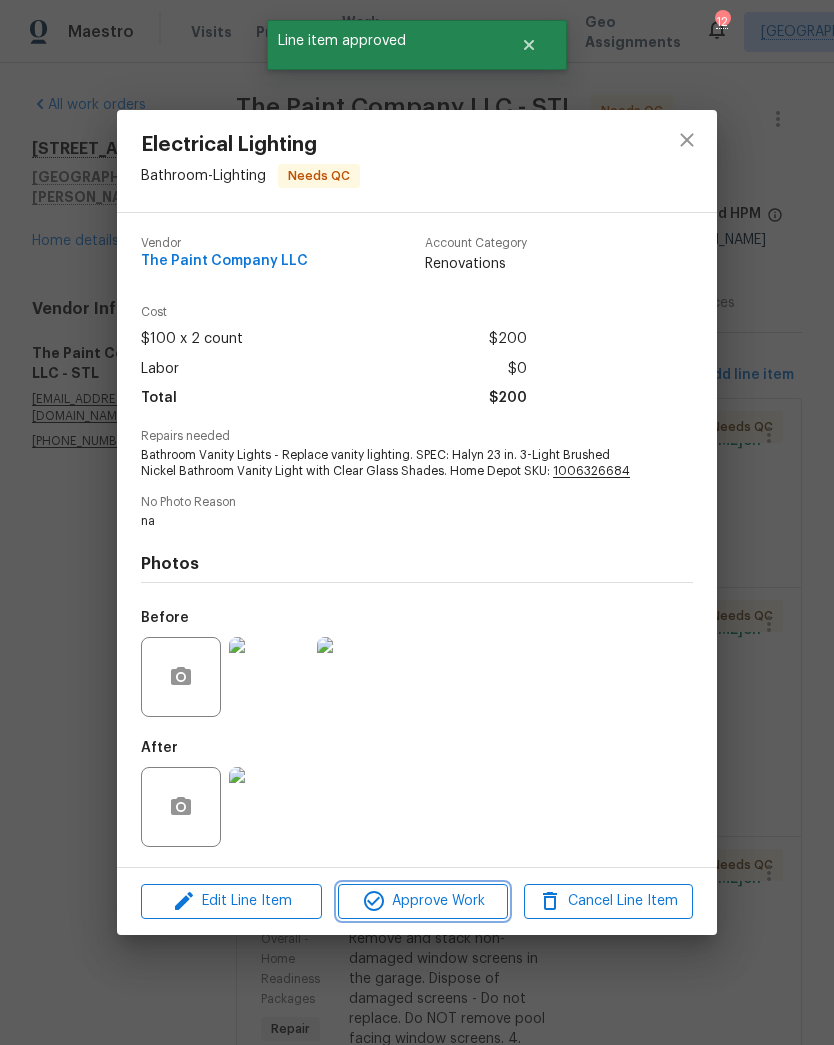 click on "Approve Work" at bounding box center (422, 901) 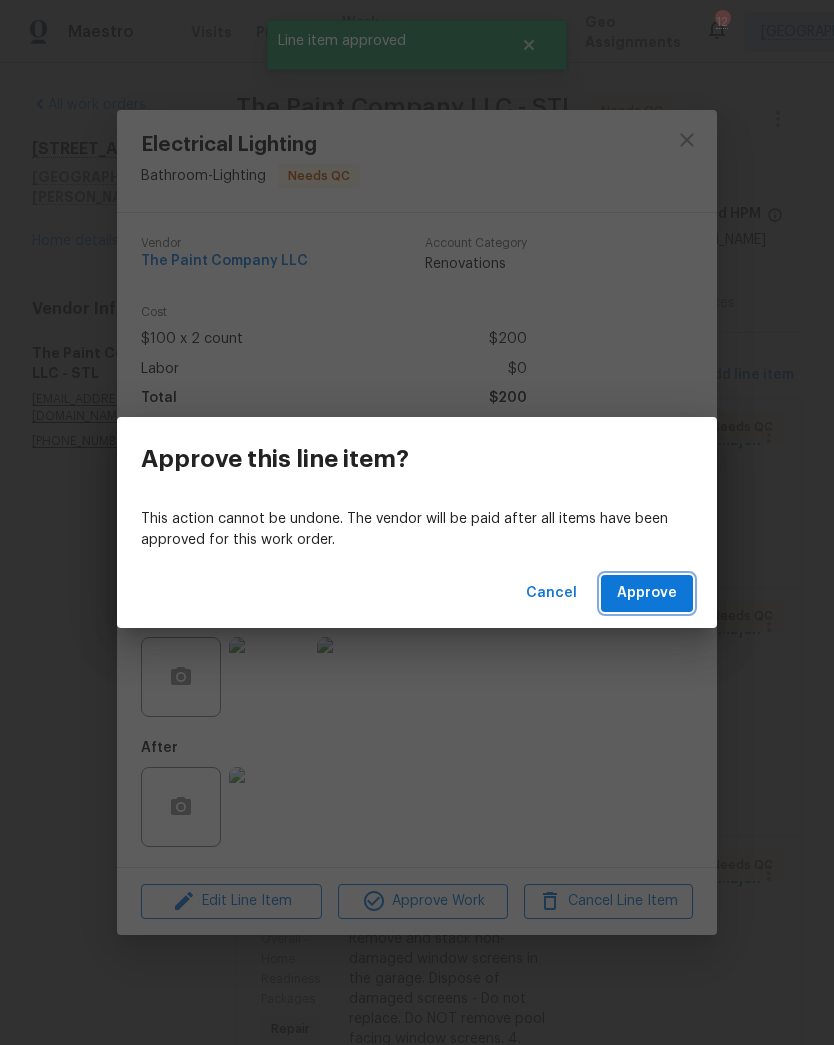 click on "Approve" at bounding box center [647, 593] 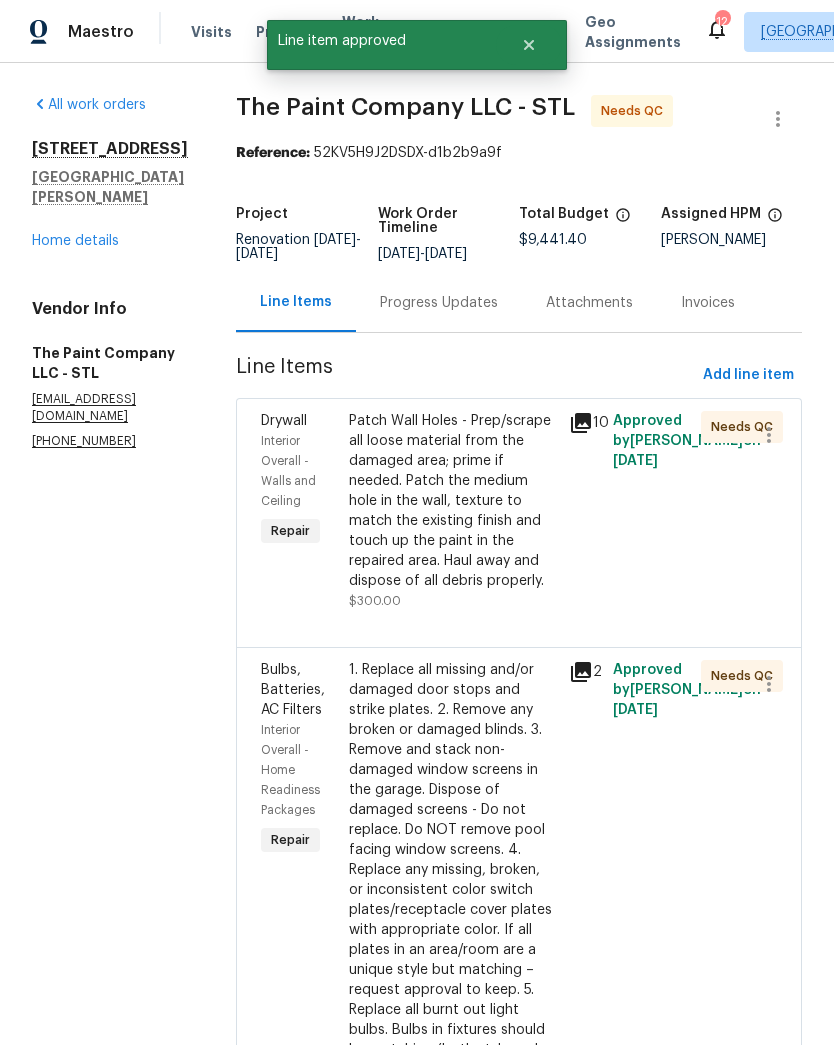 click on "Patch Wall Holes - Prep/scrape all loose material from the damaged area; prime if needed. Patch the medium hole in the wall, texture to match the existing finish and touch up the paint in the repaired area. Haul away and dispose of all debris properly." at bounding box center (453, 501) 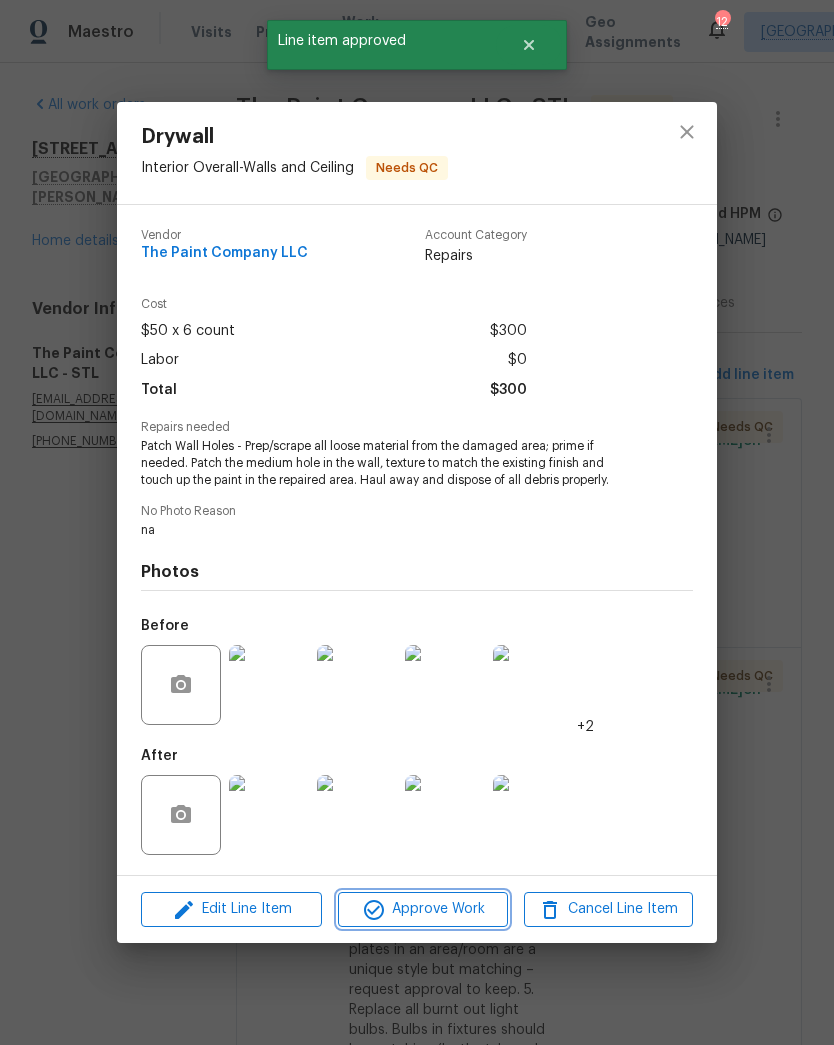 click on "Approve Work" at bounding box center (422, 909) 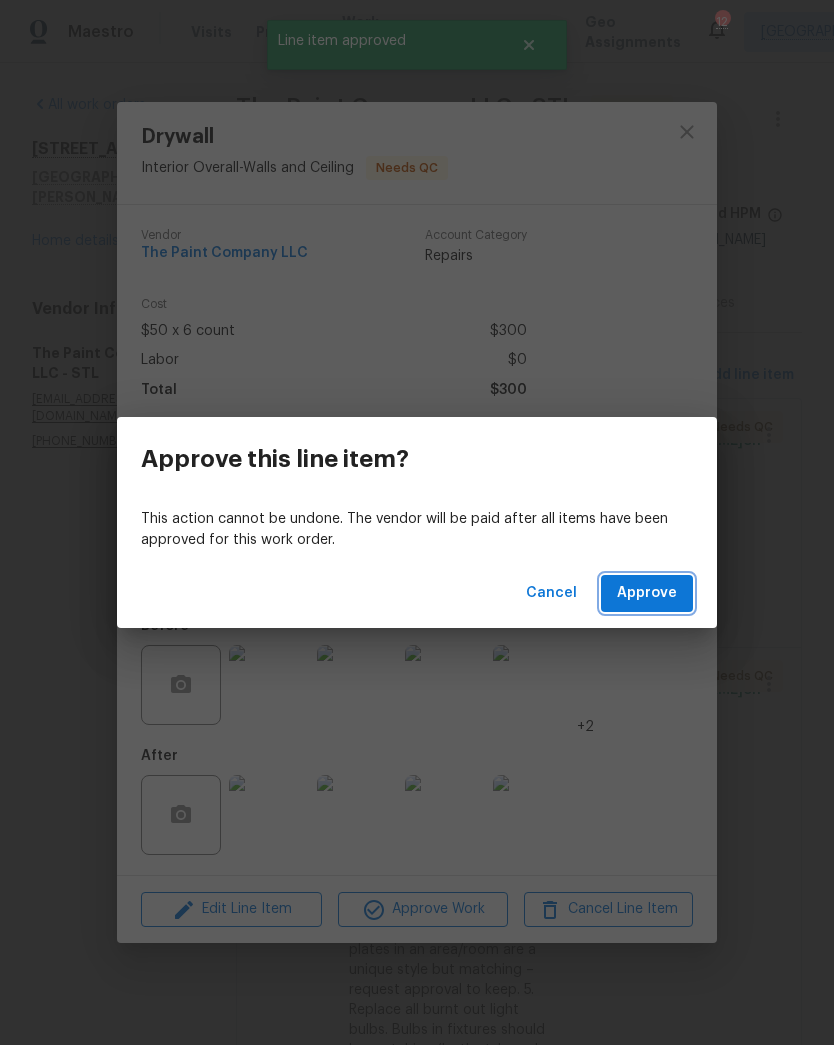 click on "Approve" at bounding box center (647, 593) 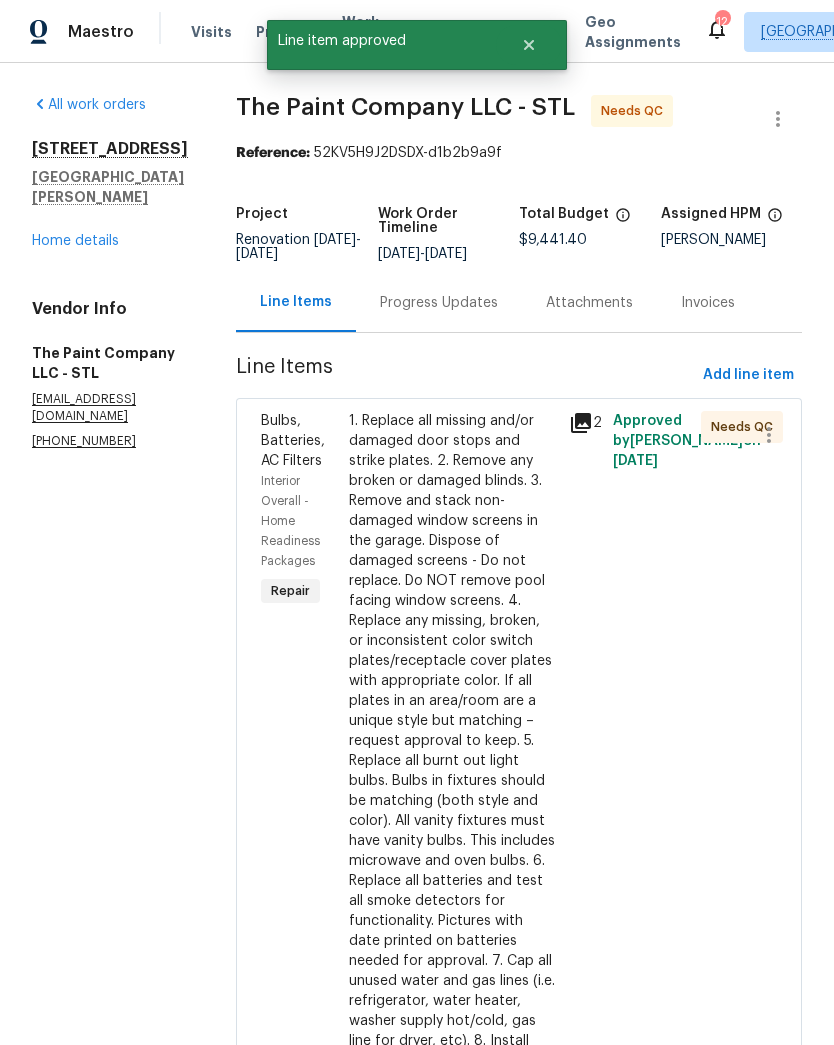 click on "1. Replace all missing and/or damaged door stops and strike plates.  2. Remove any broken or damaged blinds.  3. Remove and stack non-damaged window screens in the garage. Dispose of damaged screens - Do not replace. Do NOT remove pool facing window screens.  4. Replace any missing, broken, or inconsistent color switch plates/receptacle cover plates with appropriate color. If all plates in an area/room are a unique style but matching – request approval to keep.  5. Replace all burnt out light bulbs. Bulbs in fixtures should be matching (both style and color). All vanity fixtures must have vanity bulbs. This includes microwave and oven bulbs.  6. Replace all batteries and test all smoke detectors for functionality. Pictures with date printed on batteries needed for approval.  7. Cap all unused water and gas lines (i.e. refrigerator, water heater, washer supply hot/cold, gas line for dryer, etc).  8. Install new pleated HVAC air filters" at bounding box center (453, 741) 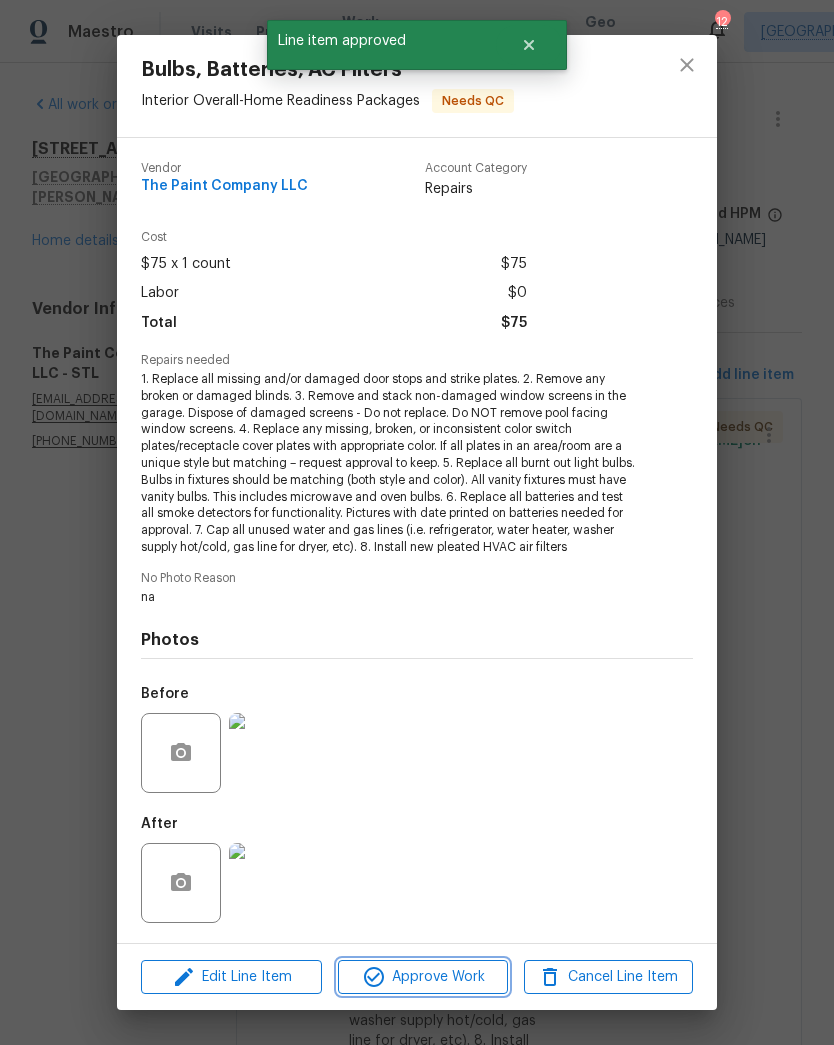 click on "Approve Work" at bounding box center [422, 977] 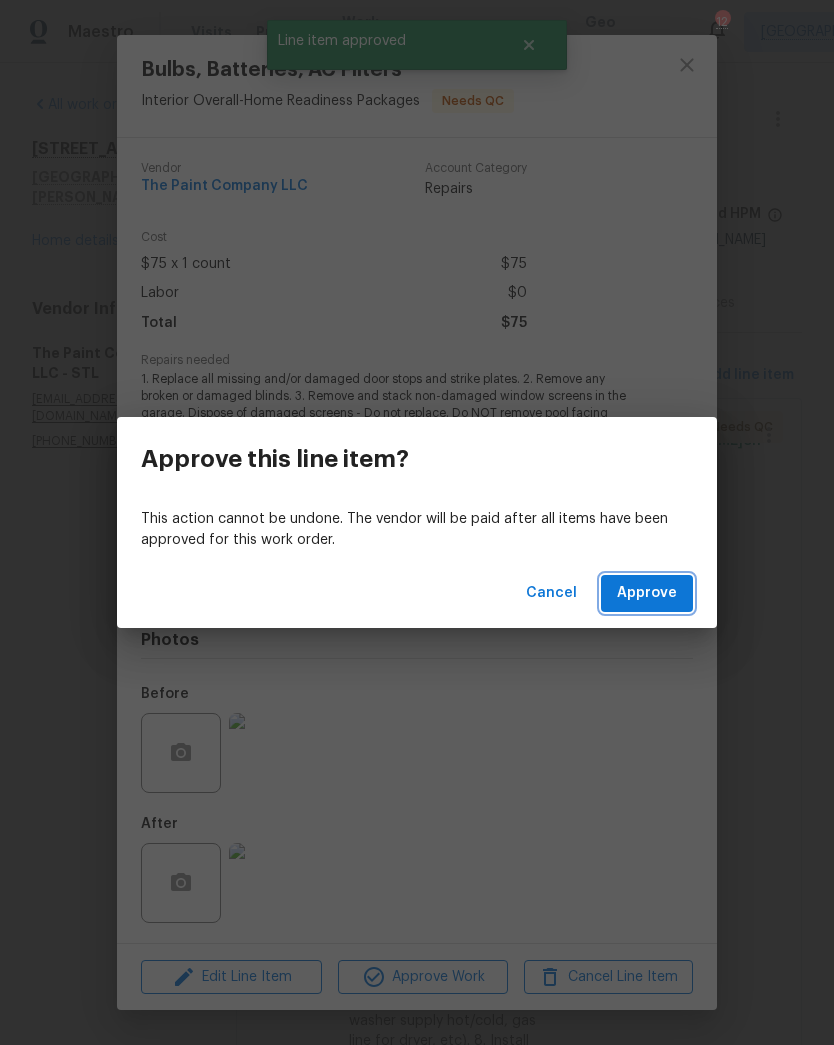 click on "Approve" at bounding box center (647, 593) 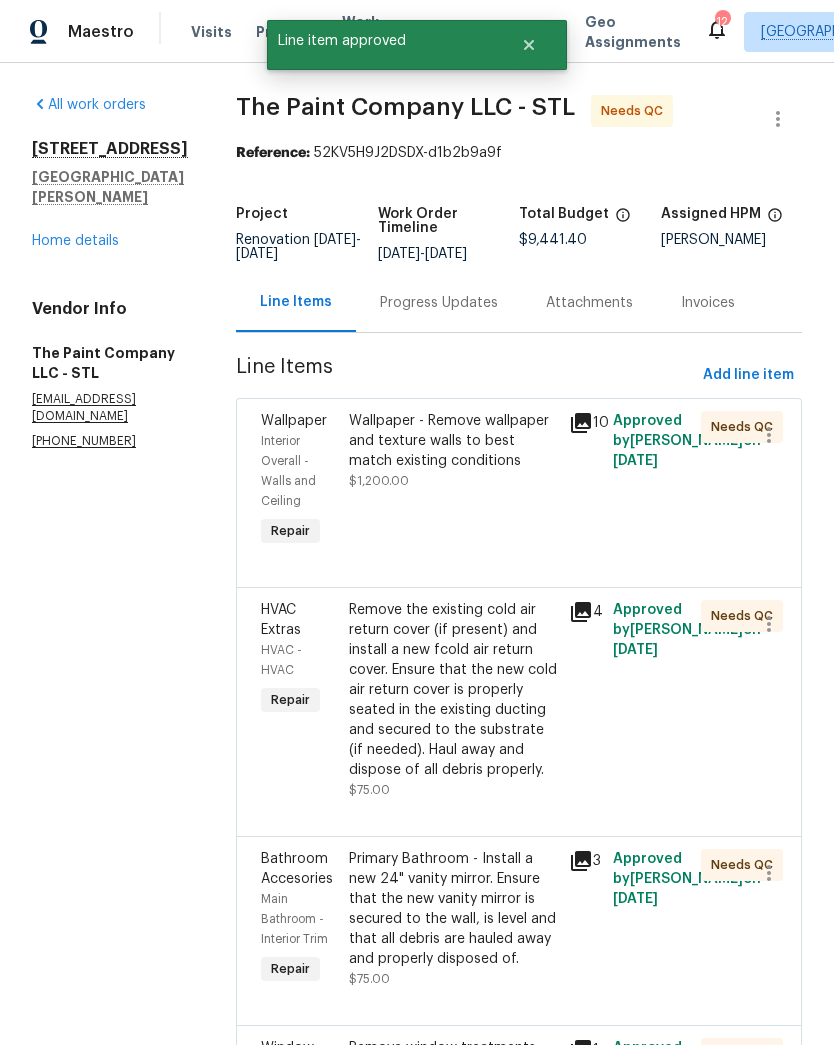 click on "Wallpaper - Remove wallpaper and texture walls to best match existing conditions" at bounding box center [453, 441] 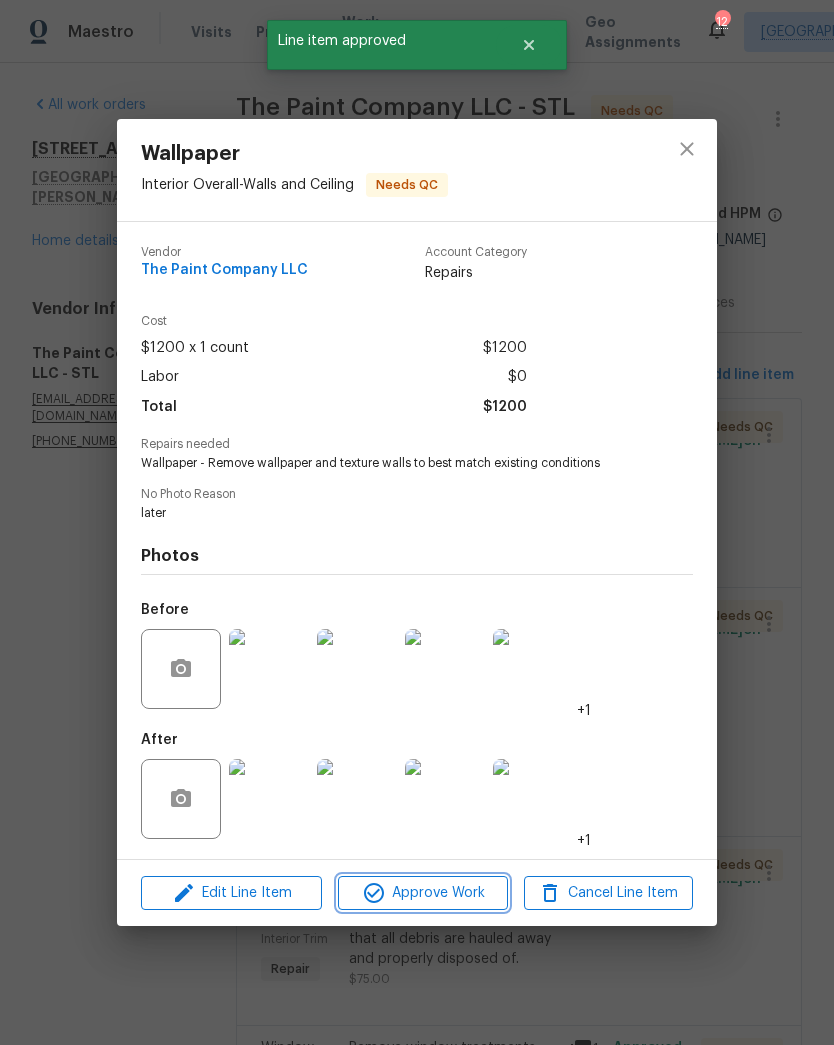 click on "Approve Work" at bounding box center (422, 893) 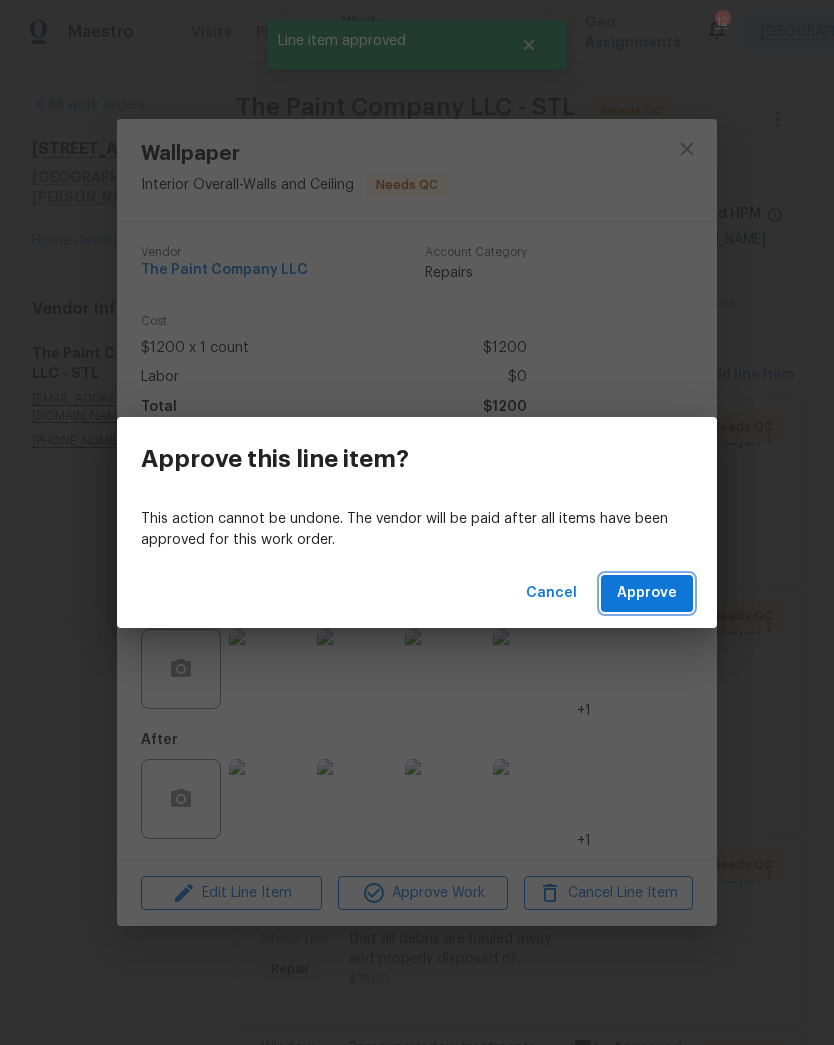 click on "Approve" at bounding box center (647, 593) 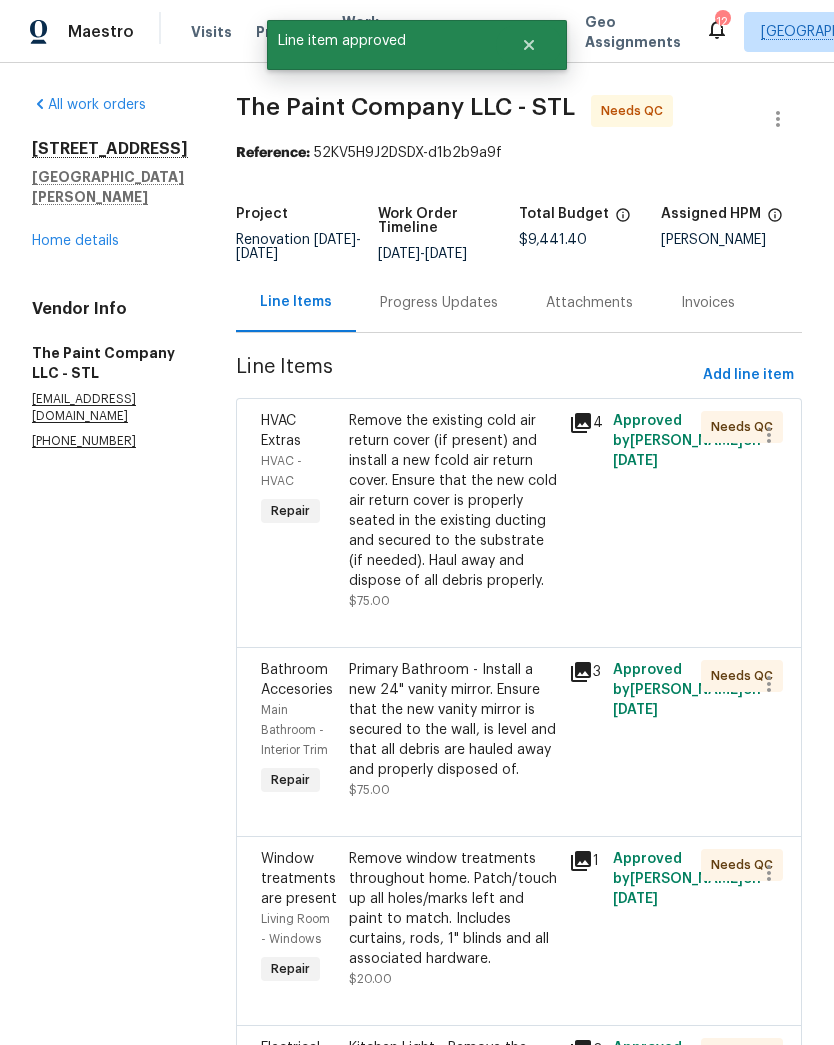 click on "Remove the existing cold air return cover (if present) and install a new fcold air return cover. Ensure that the new cold air return cover is properly seated in the existing ducting and secured to the substrate (if needed). Haul away and dispose of all debris properly." at bounding box center [453, 501] 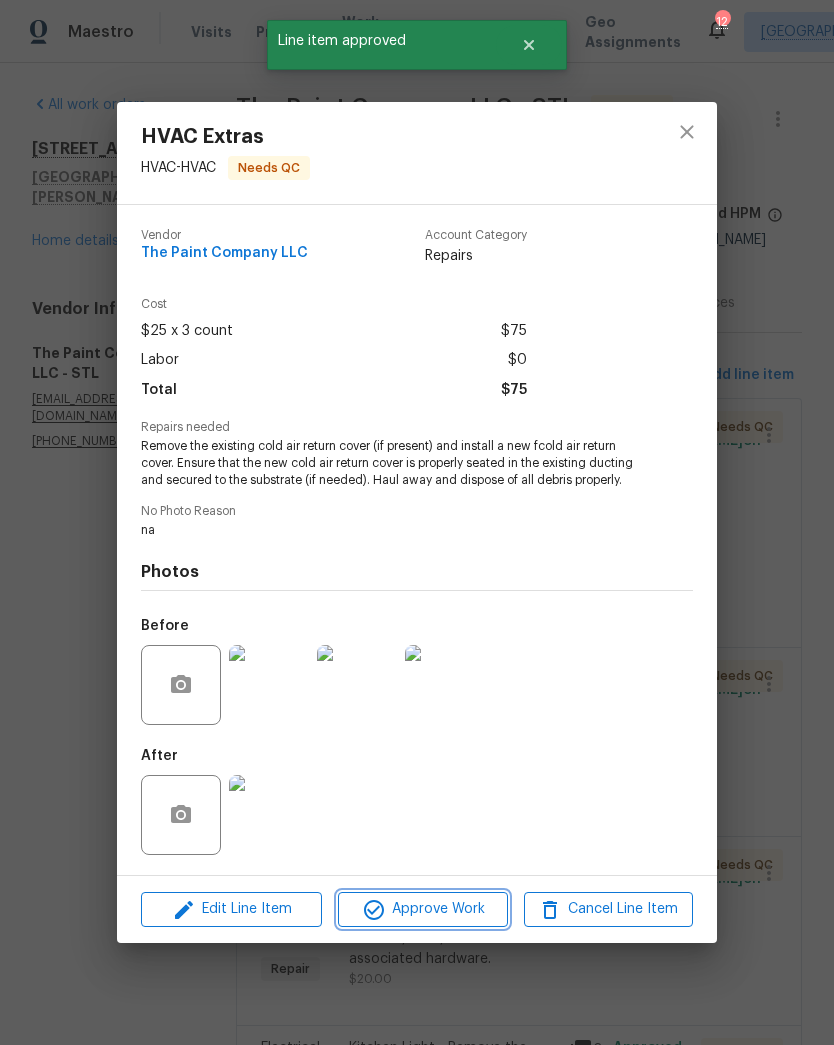 click on "Approve Work" at bounding box center (422, 909) 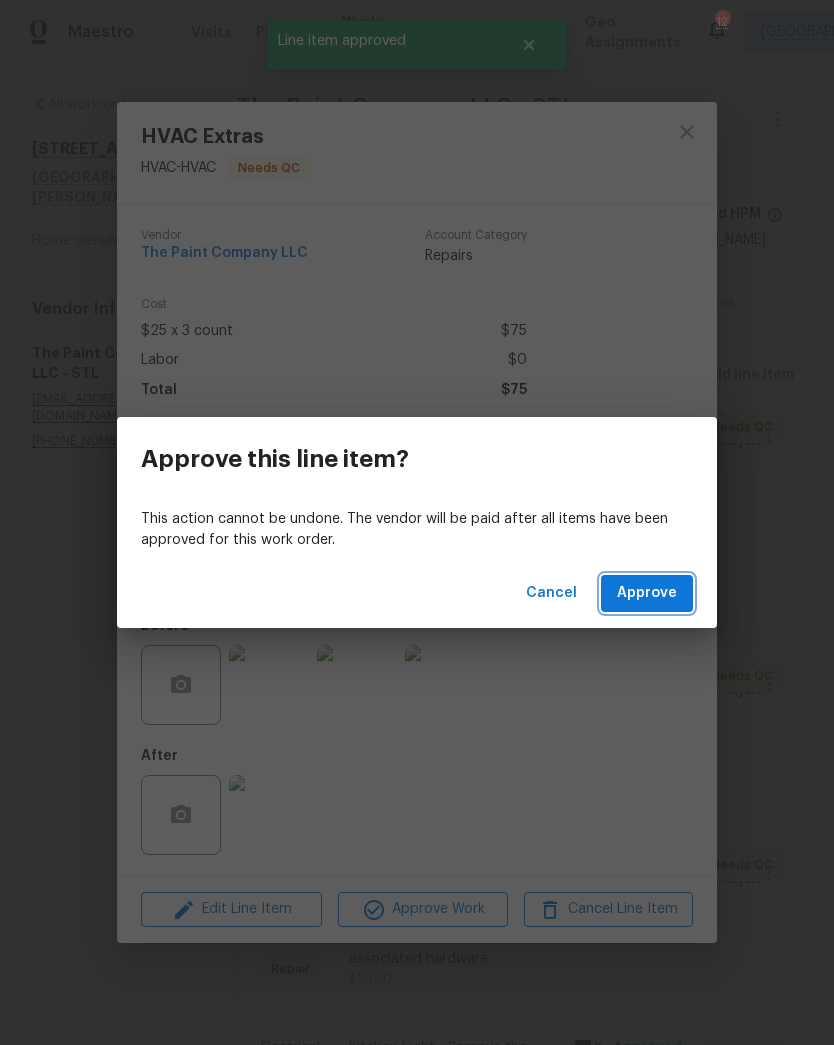 click on "Approve" at bounding box center [647, 593] 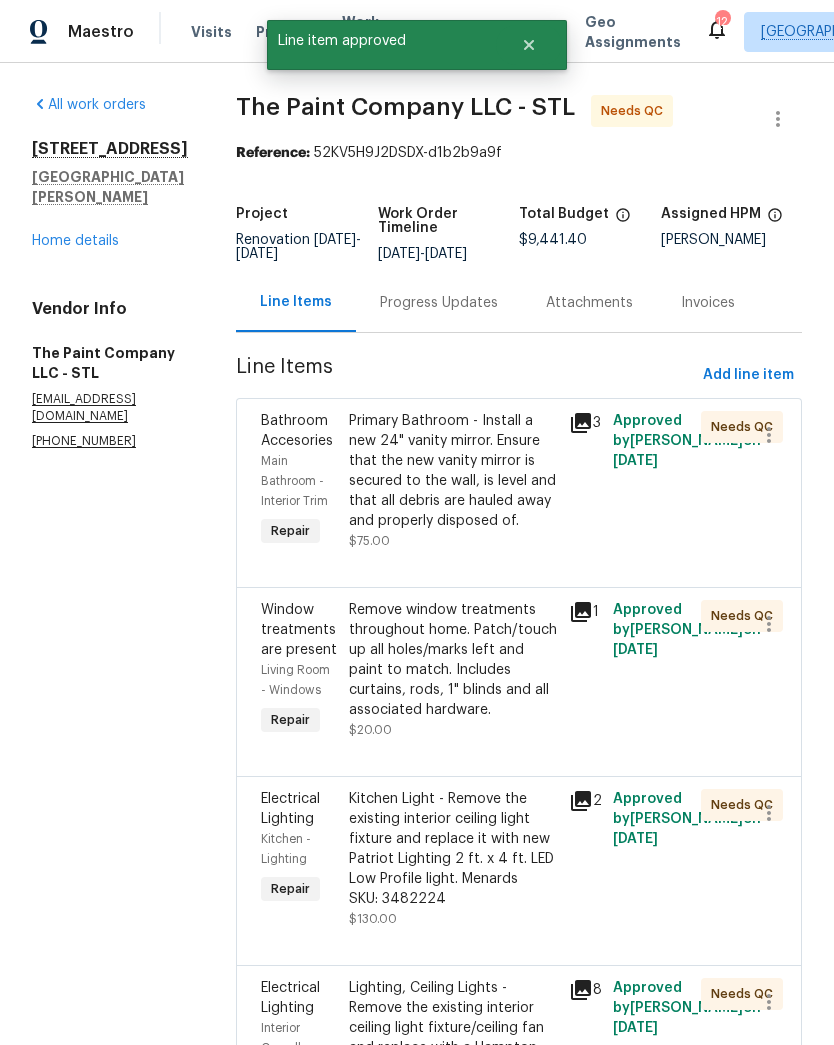 click on "Primary Bathroom - Install a new 24" vanity mirror. Ensure that the new vanity mirror is secured to the wall, is level and that all debris are hauled away and properly disposed of." at bounding box center (453, 471) 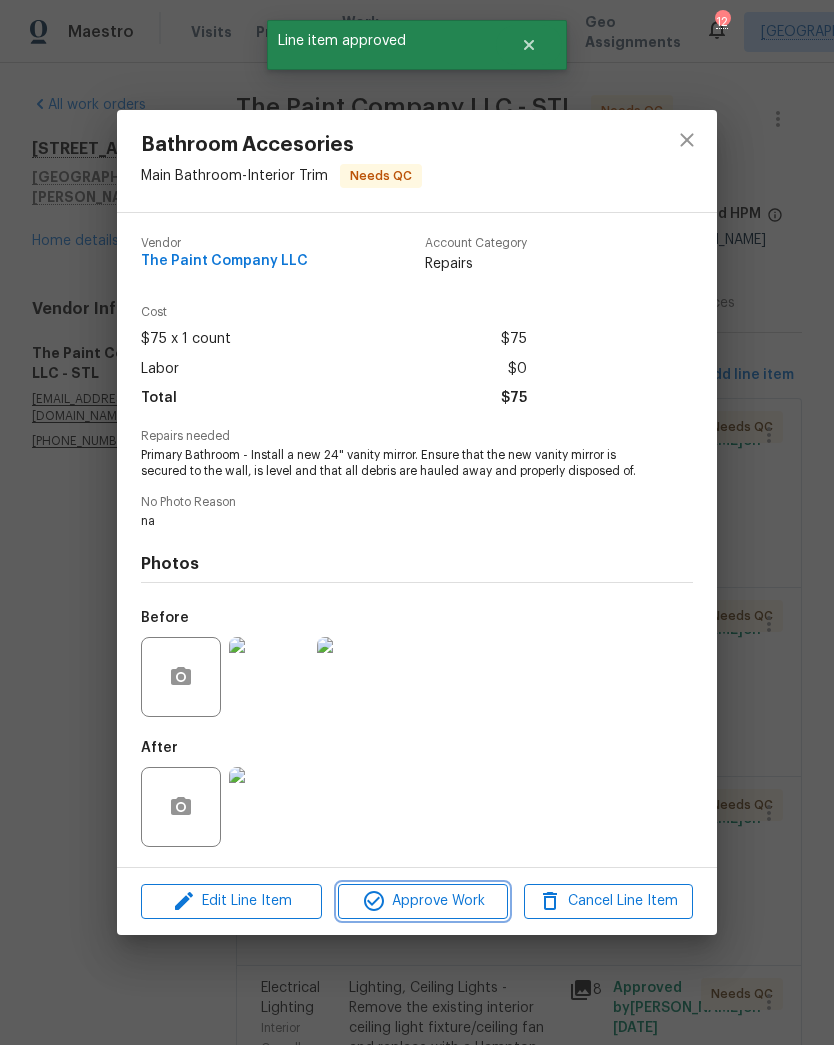 click on "Approve Work" at bounding box center (422, 901) 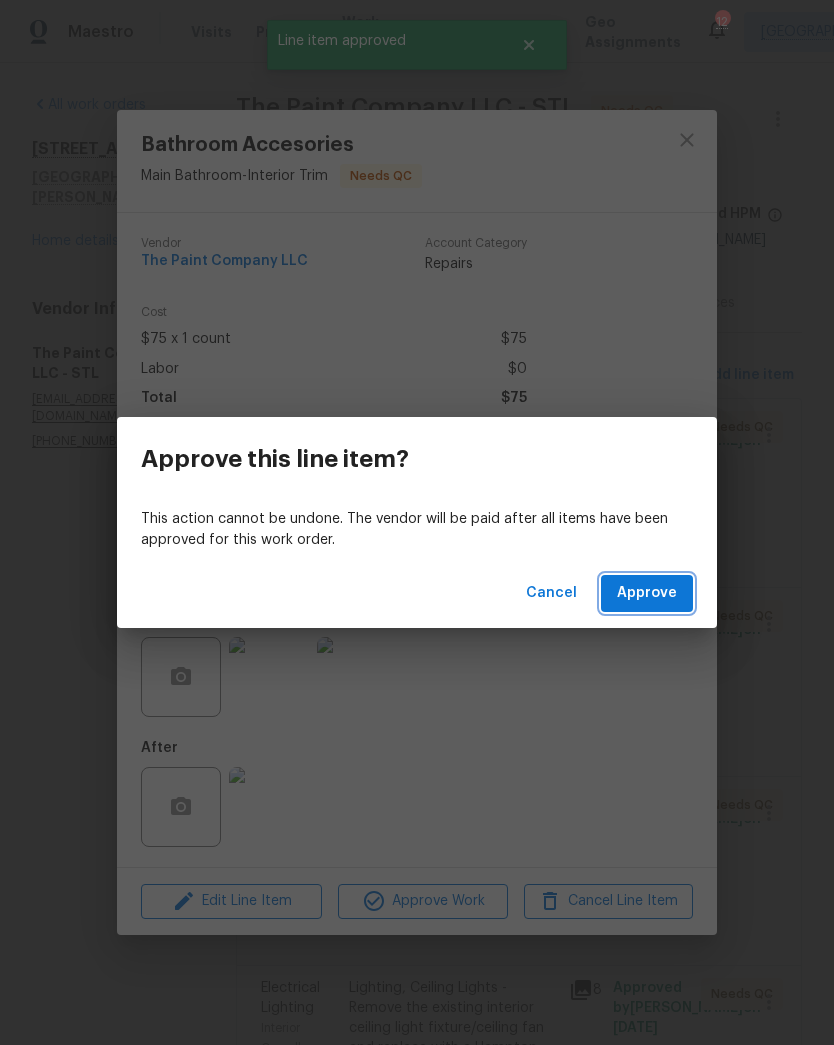 click on "Approve" at bounding box center [647, 593] 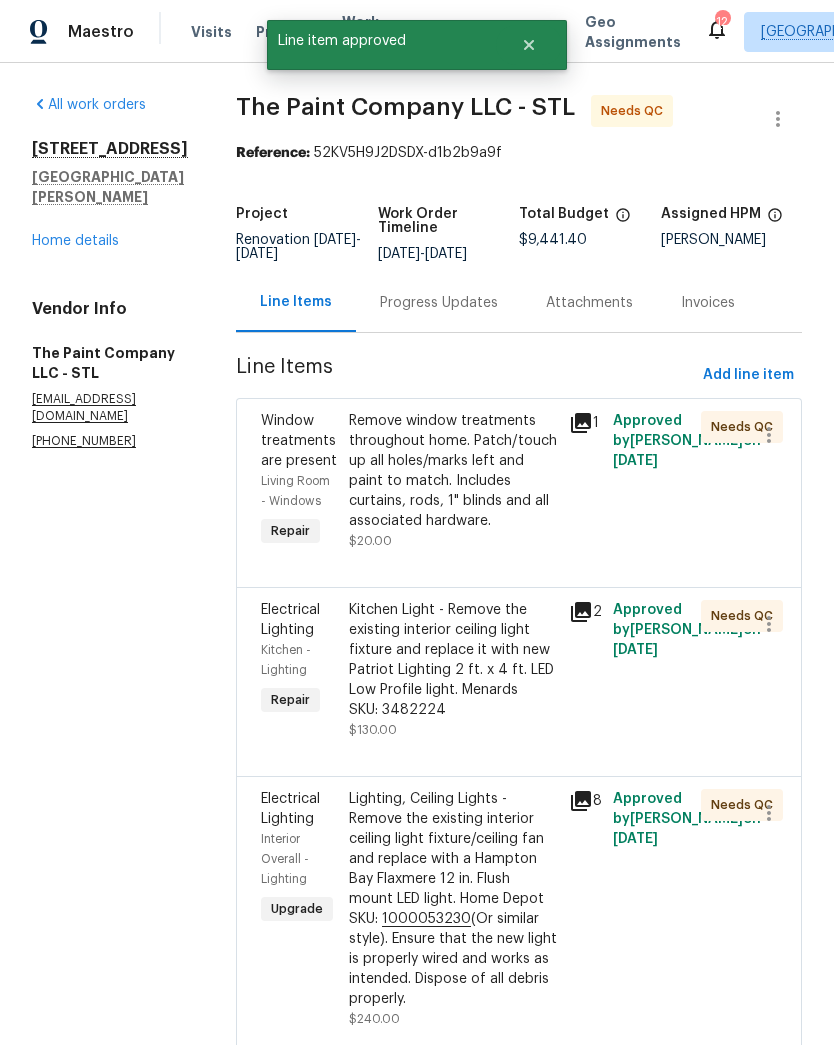 click on "Remove window treatments throughout home. Patch/touch up all holes/marks left and paint to match. Includes curtains, rods,  1" blinds and all associated hardware." at bounding box center (453, 471) 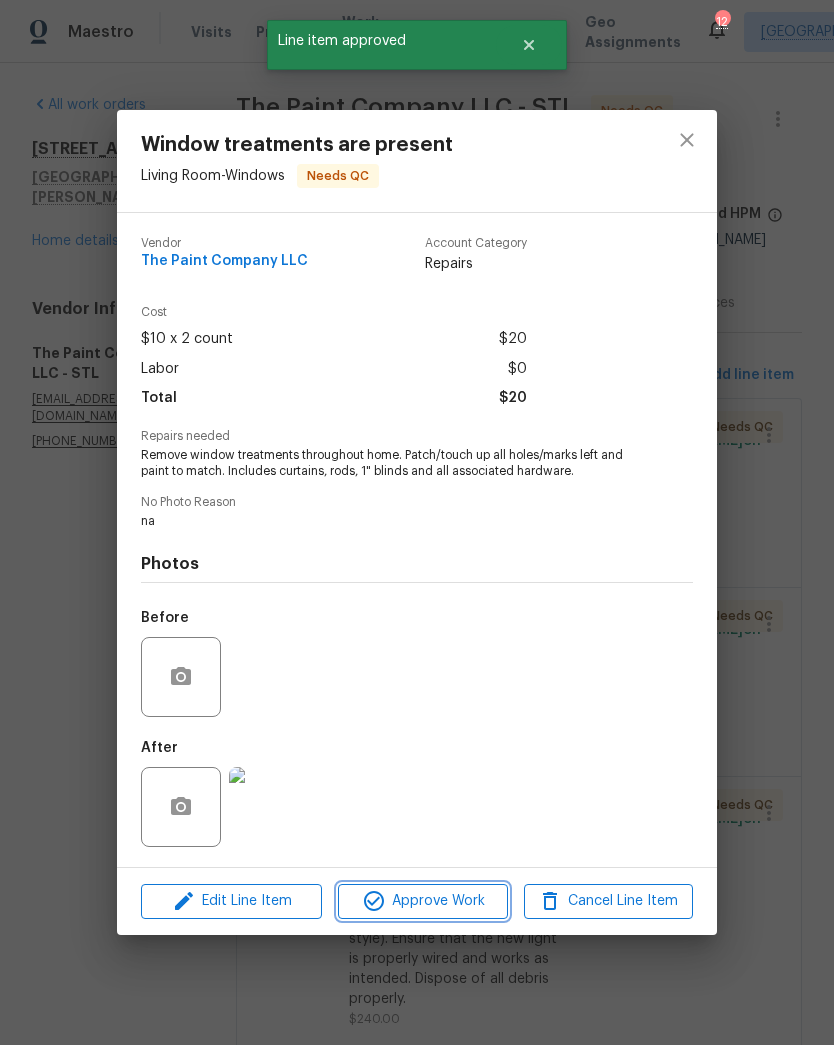 click on "Approve Work" at bounding box center (422, 901) 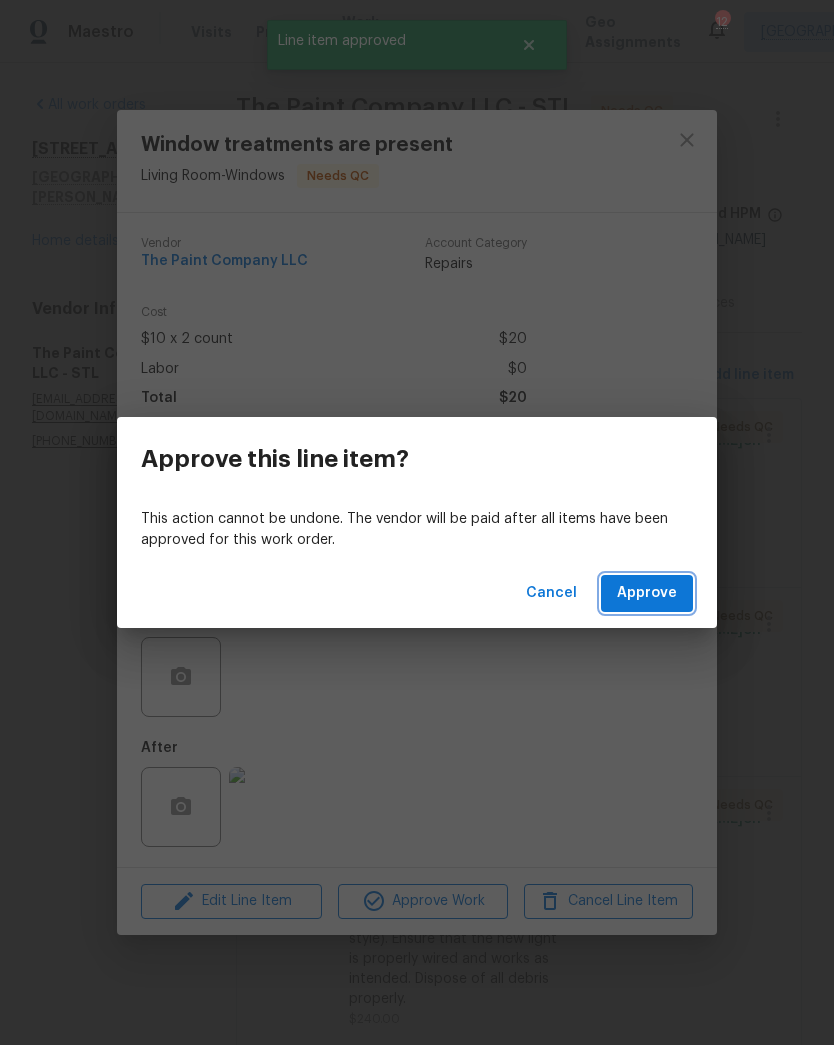 click on "Approve" at bounding box center (647, 593) 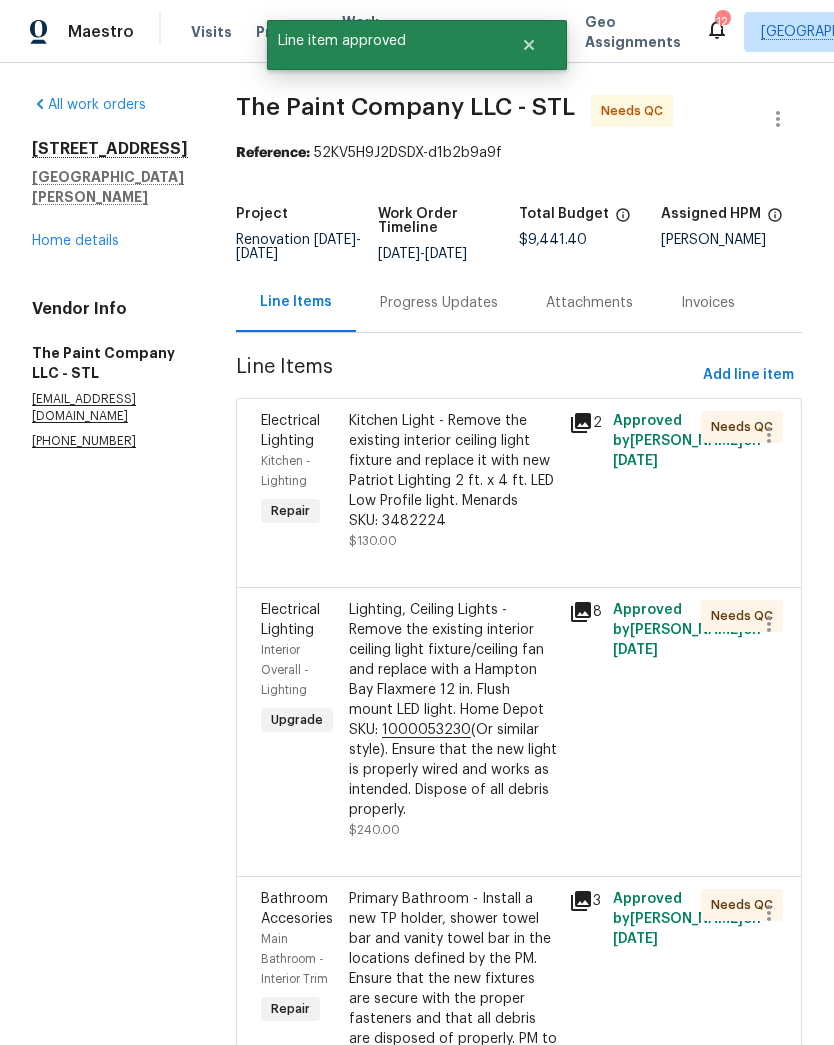 click on "Kitchen Light - Remove the existing interior ceiling light fixture and replace it with new  Patriot Lighting 2 ft. x 4 ft. LED Low Profile light. Menards SKU: 3482224" at bounding box center (453, 471) 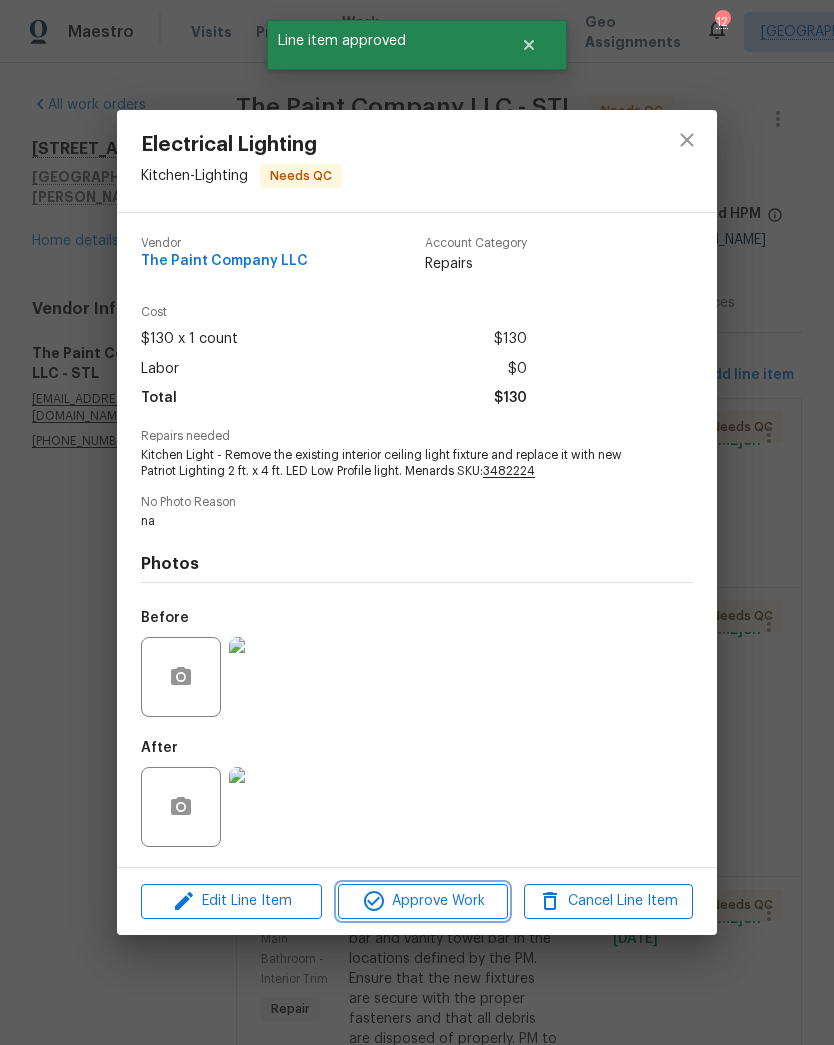 click on "Approve Work" at bounding box center [422, 901] 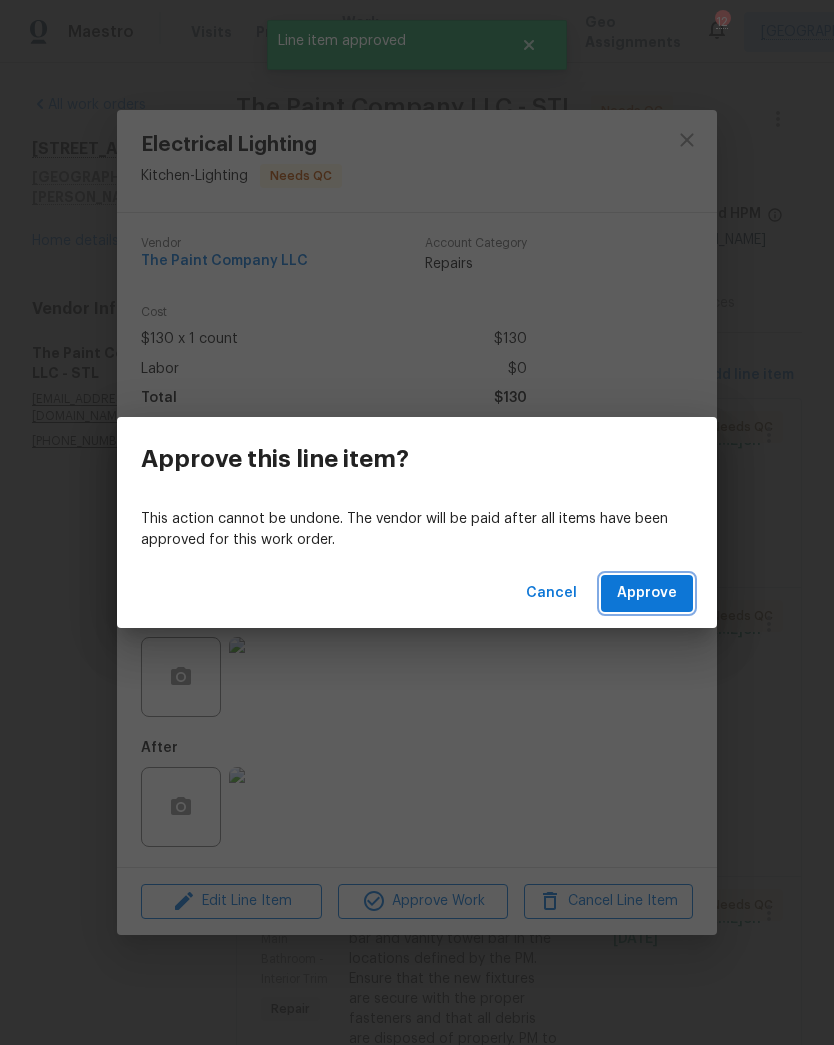 click on "Approve" at bounding box center (647, 593) 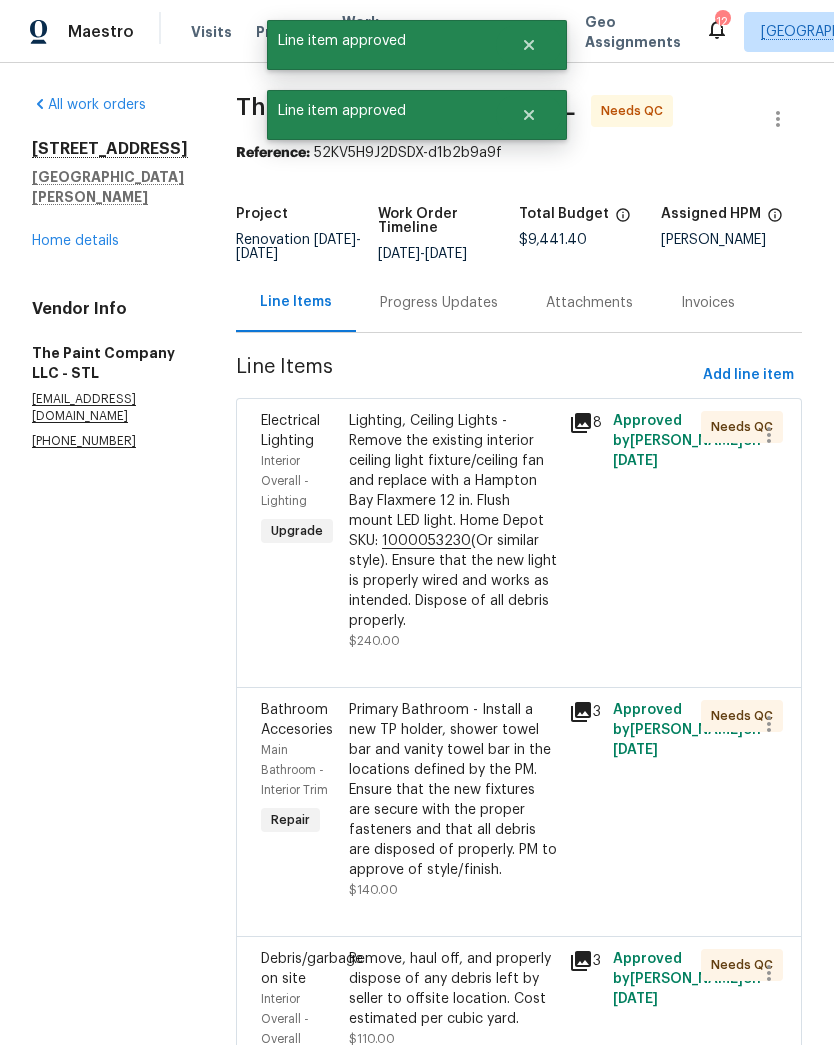 click on "Lighting, Ceiling Lights - Remove the existing interior ceiling light fixture/ceiling fan and replace with a Hampton Bay Flaxmere 12 in. Flush mount LED light. Home Depot SKU:   1000053230  (Or similar style). Ensure that the new light is properly wired and works as intended. Dispose of all debris properly." at bounding box center [453, 521] 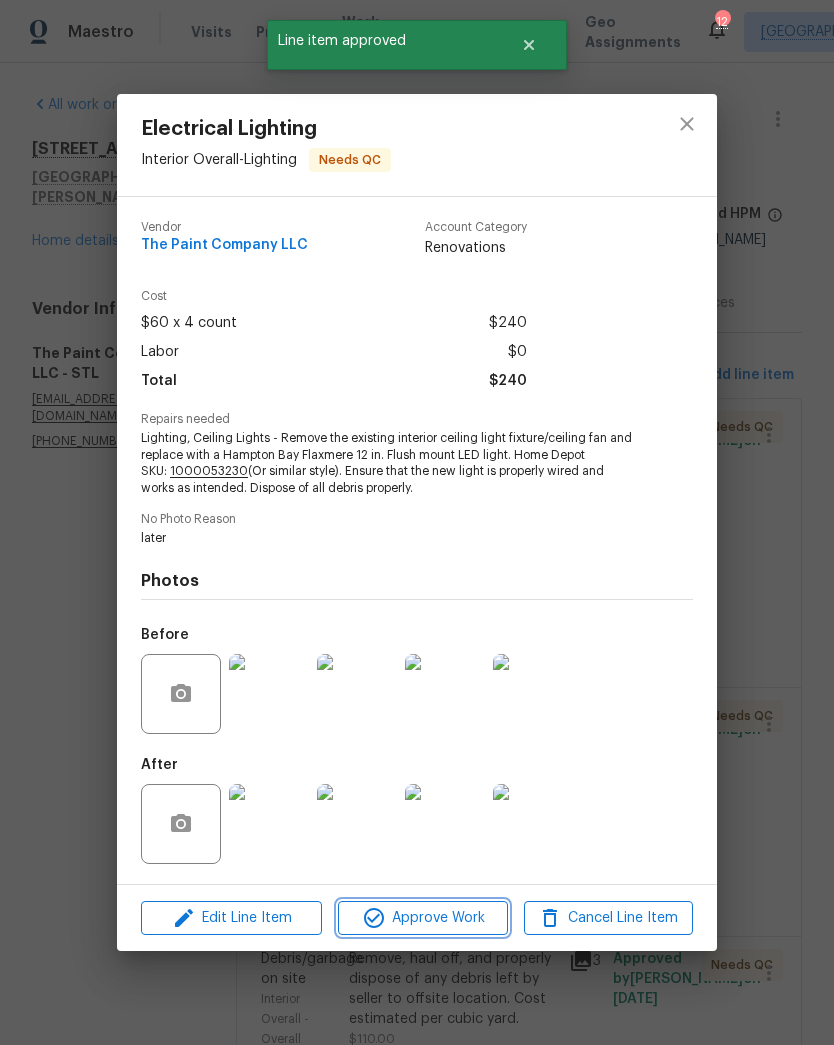 click on "Approve Work" at bounding box center [422, 918] 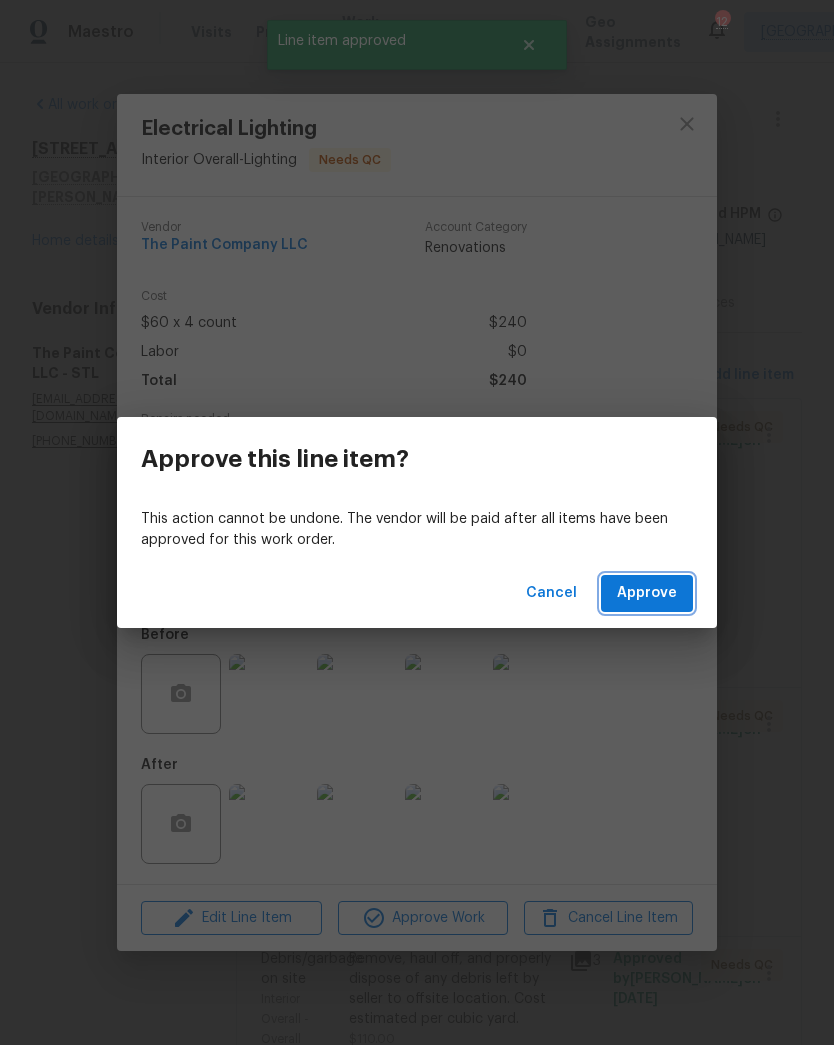 click on "Approve" at bounding box center (647, 593) 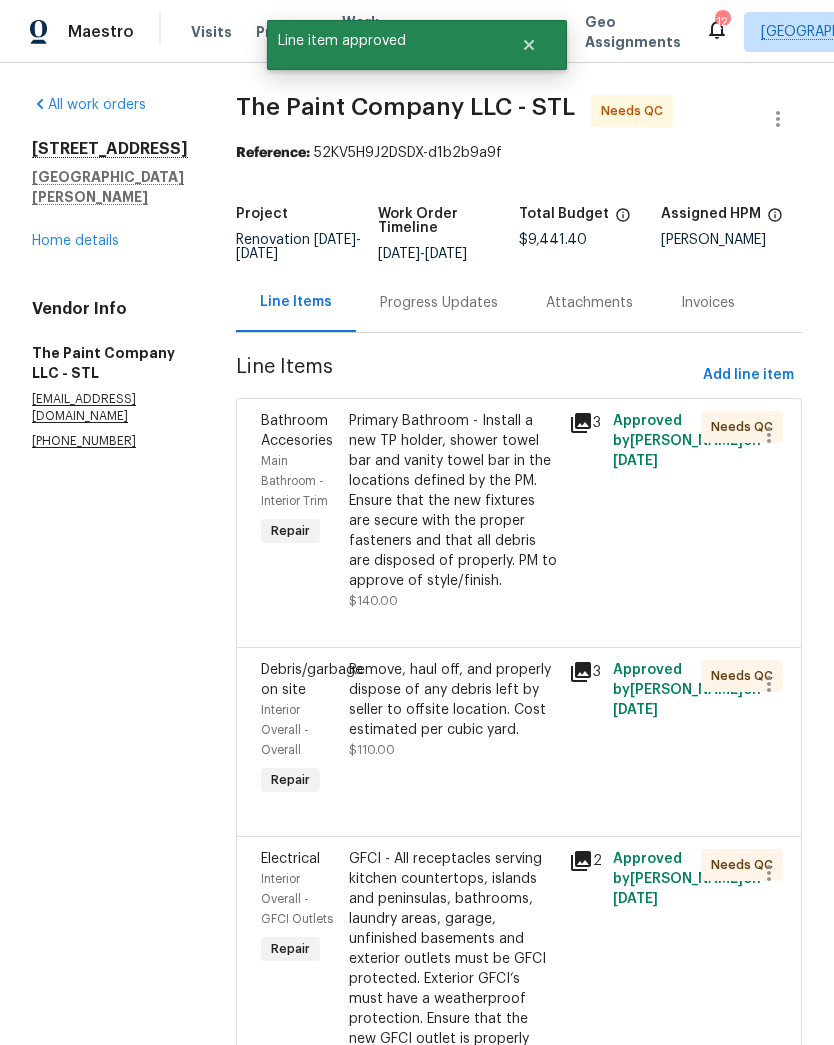 click on "Primary Bathroom - Install a new TP holder, shower towel bar and vanity towel bar in the locations defined by the PM. Ensure that the new fixtures are secure with the proper fasteners and that all debris are disposed of properly. PM to approve of style/finish." at bounding box center (453, 501) 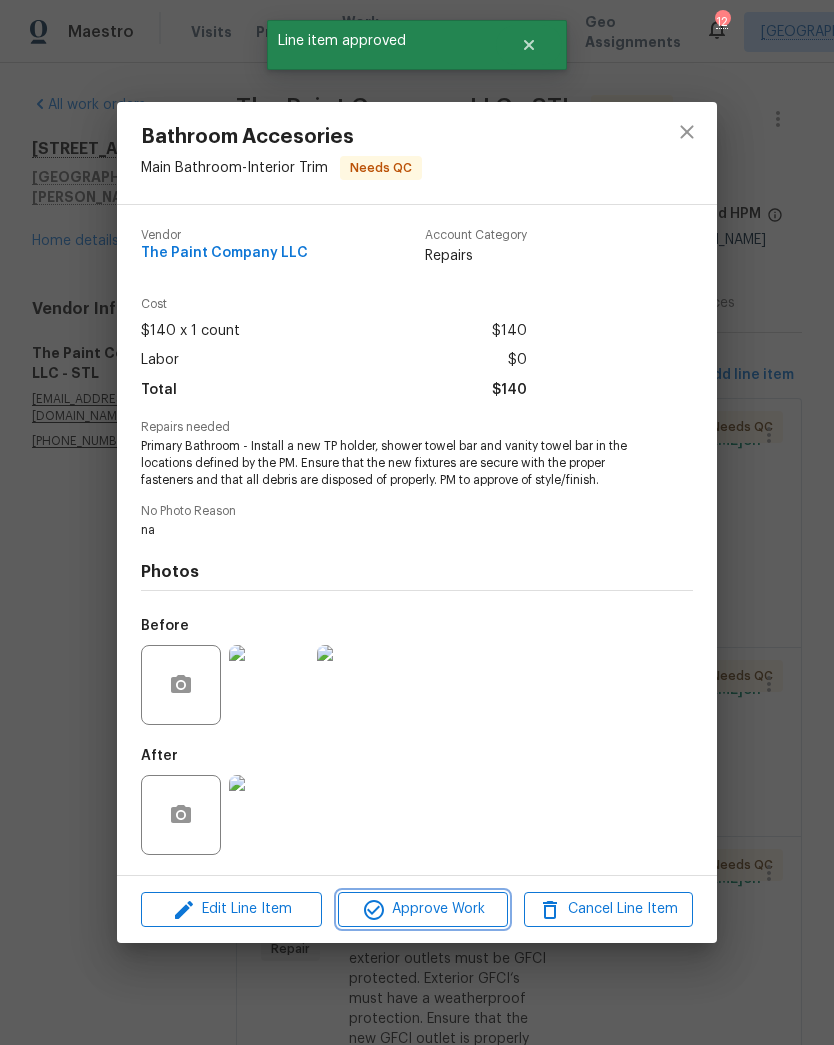 click on "Approve Work" at bounding box center (422, 909) 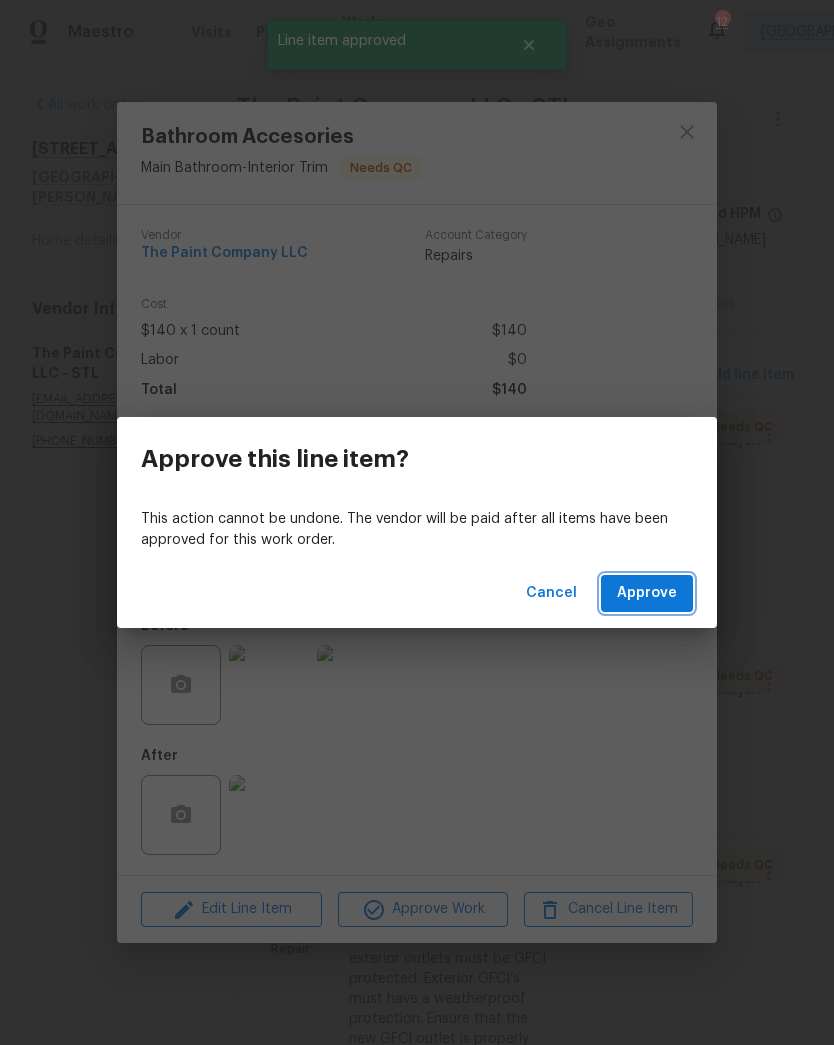 click on "Approve" at bounding box center (647, 593) 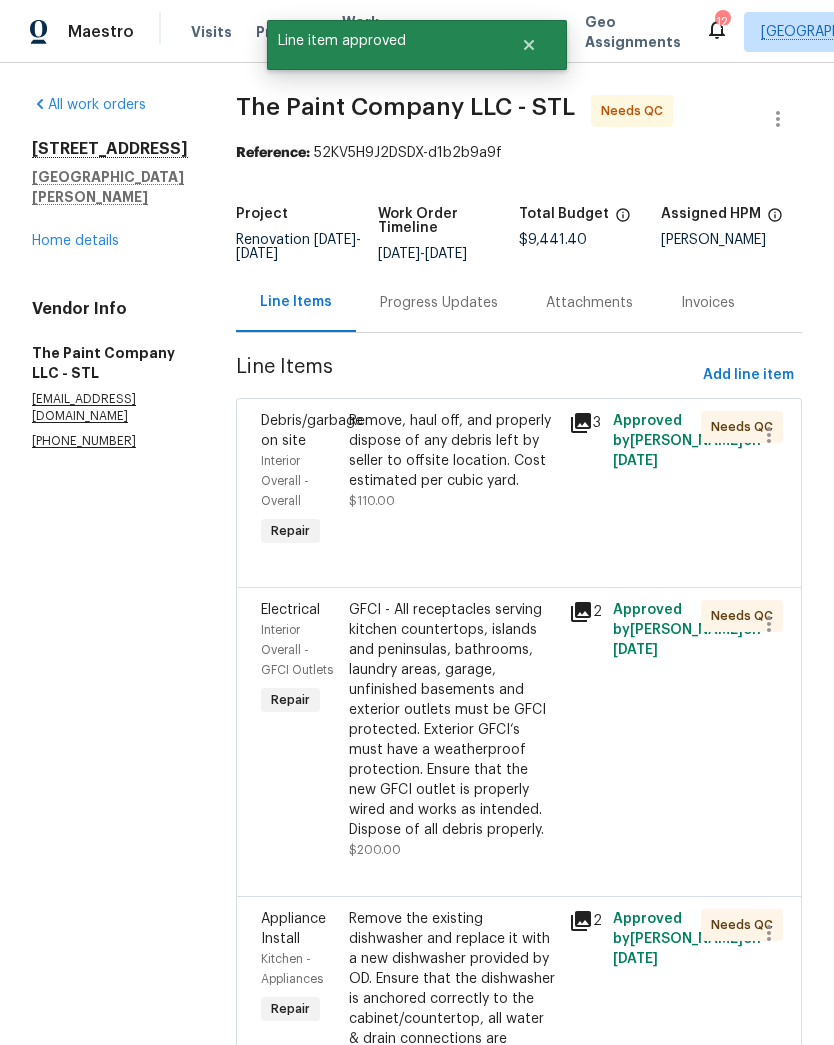 click on "Remove, haul off, and properly dispose of any debris left by seller to offsite location. Cost estimated per cubic yard." at bounding box center (453, 451) 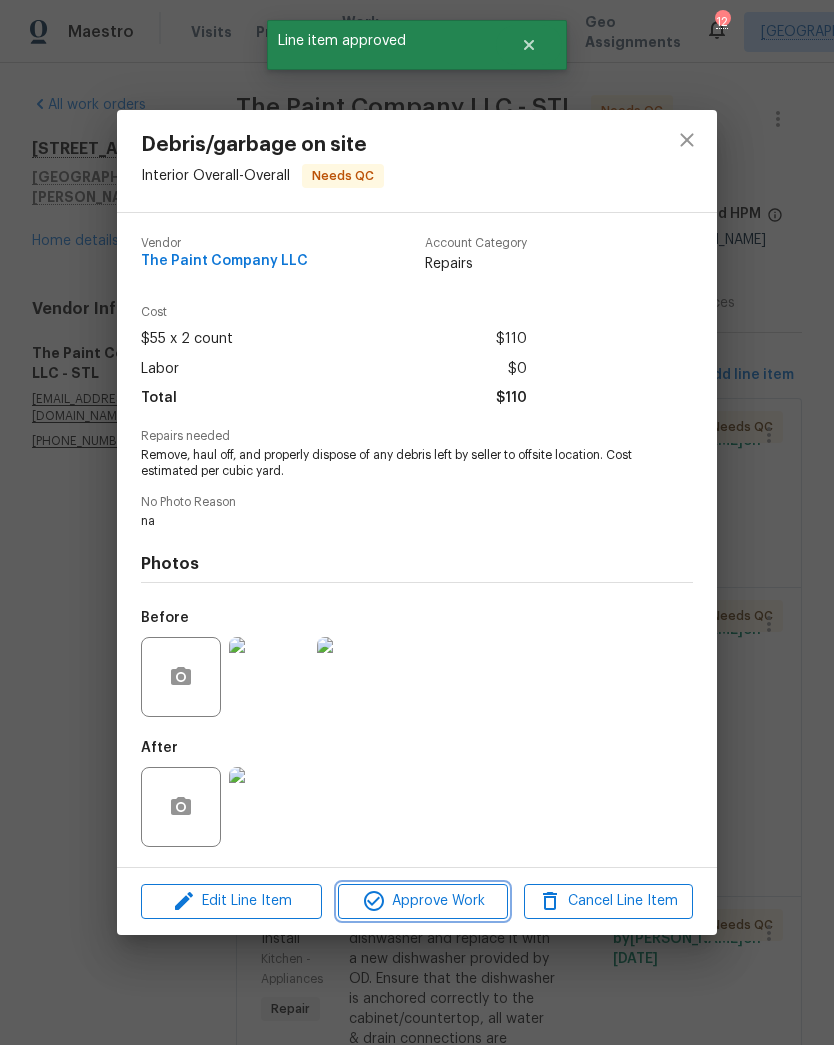 click on "Approve Work" at bounding box center [422, 901] 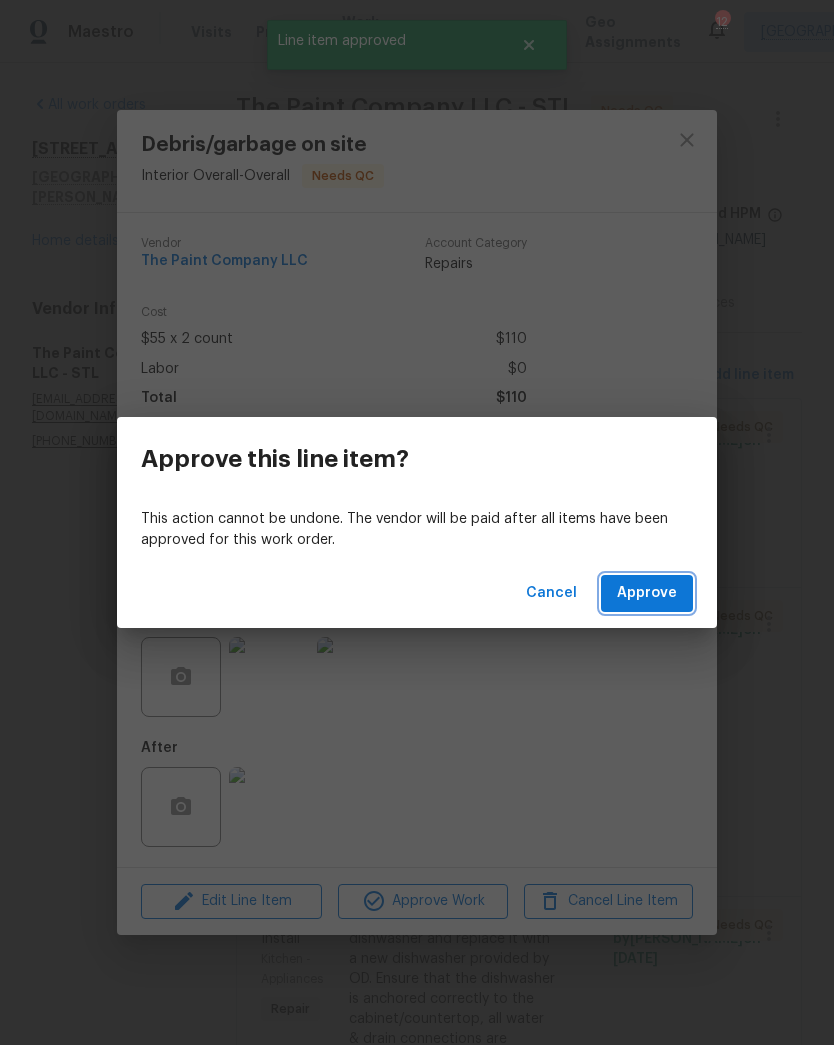 click on "Approve" at bounding box center [647, 593] 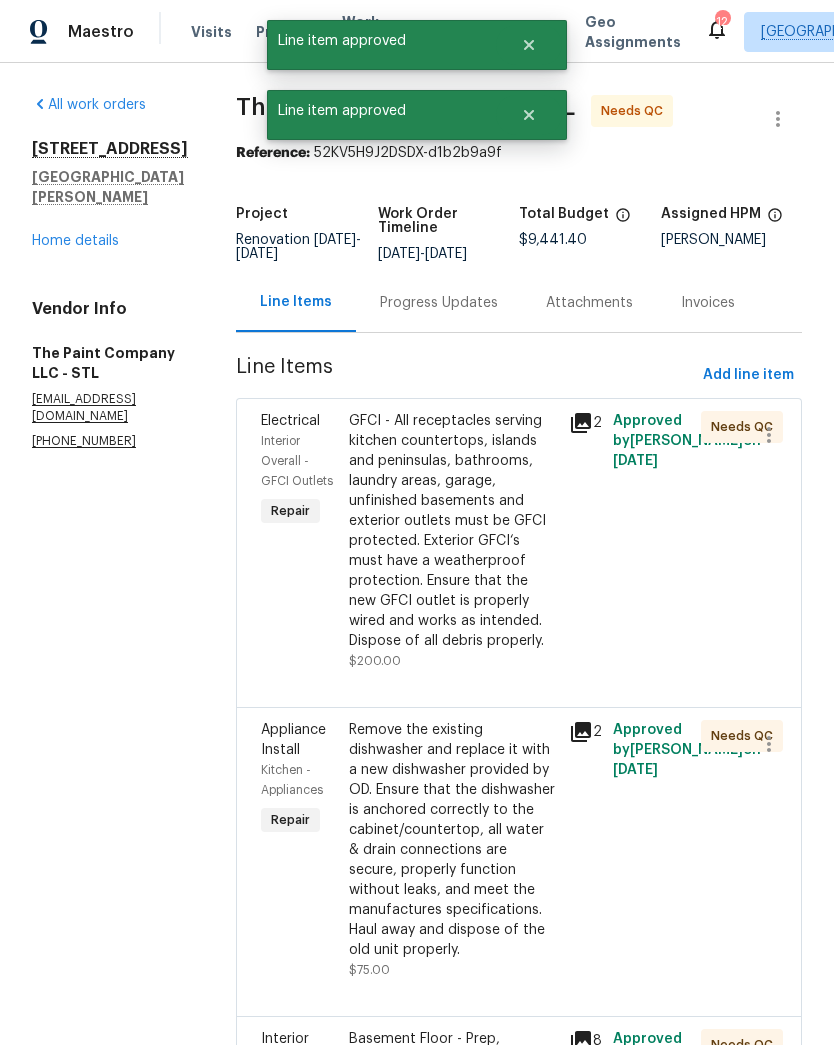 click on "GFCI - All receptacles serving kitchen countertops, islands and peninsulas, bathrooms, laundry areas, garage, unfinished basements and exterior outlets must be GFCI protected. Exterior GFCI‘s must have a weatherproof protection. Ensure that the new GFCI outlet is properly wired and works as intended. Dispose of all debris properly." at bounding box center [453, 531] 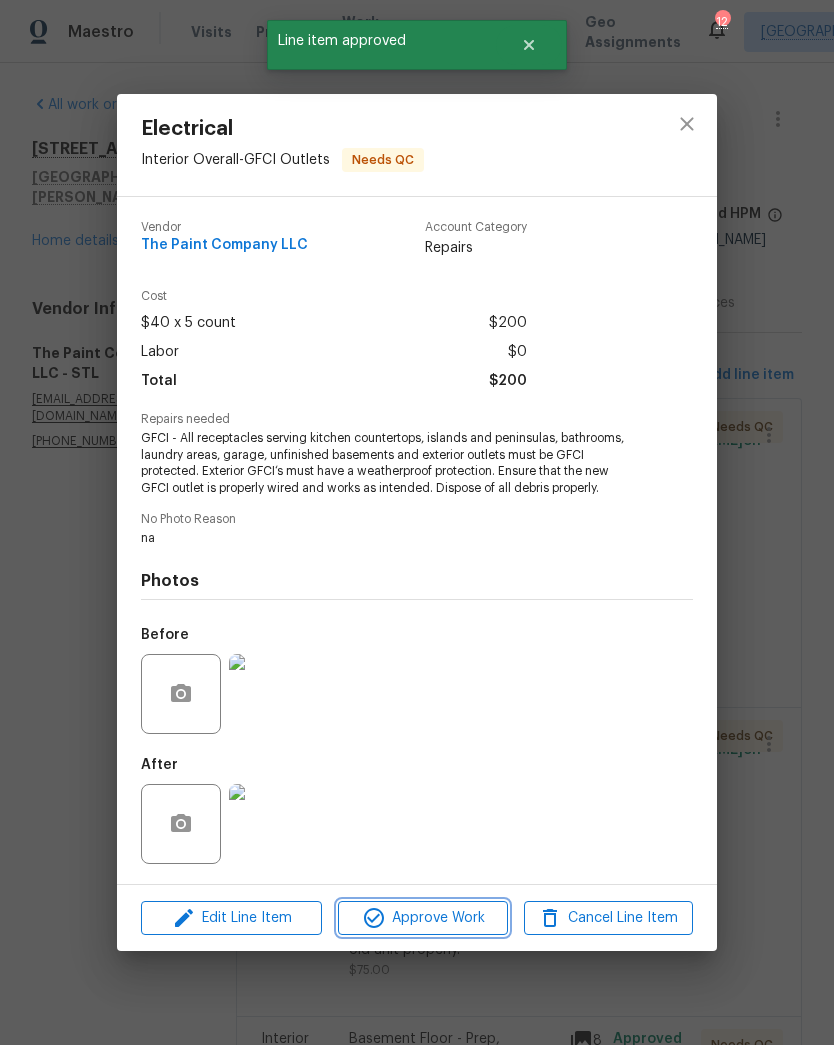 click on "Approve Work" at bounding box center [422, 918] 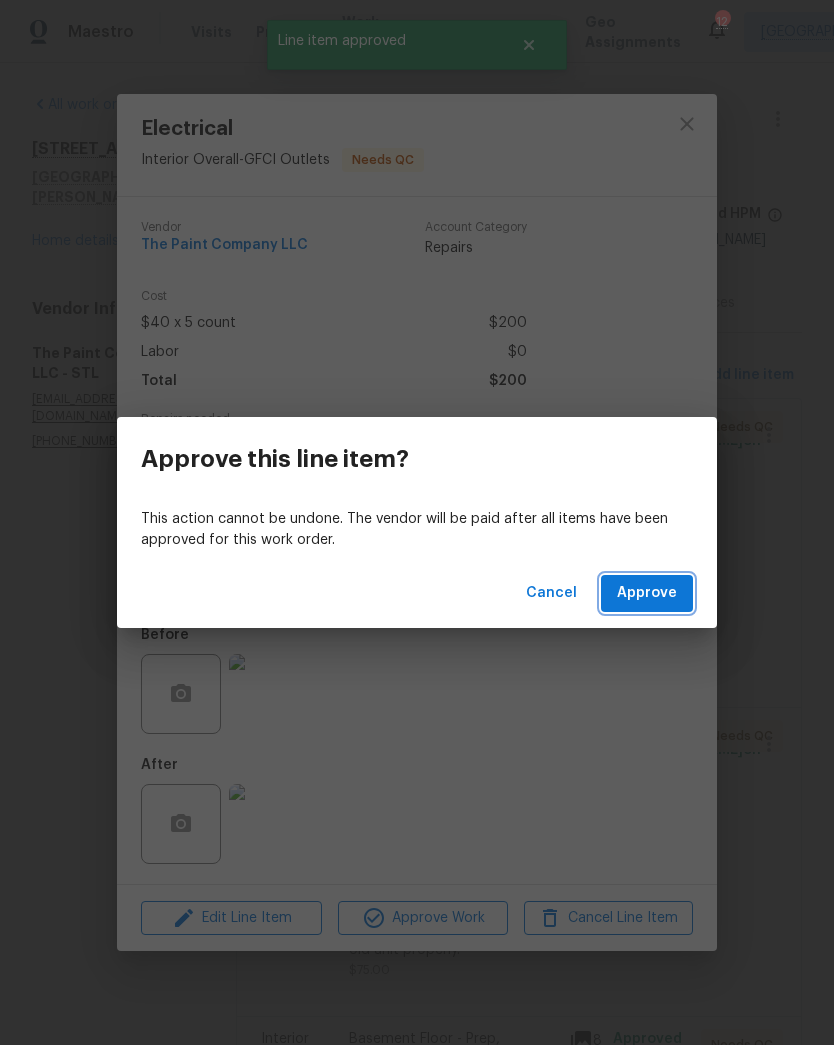 click on "Approve" at bounding box center [647, 593] 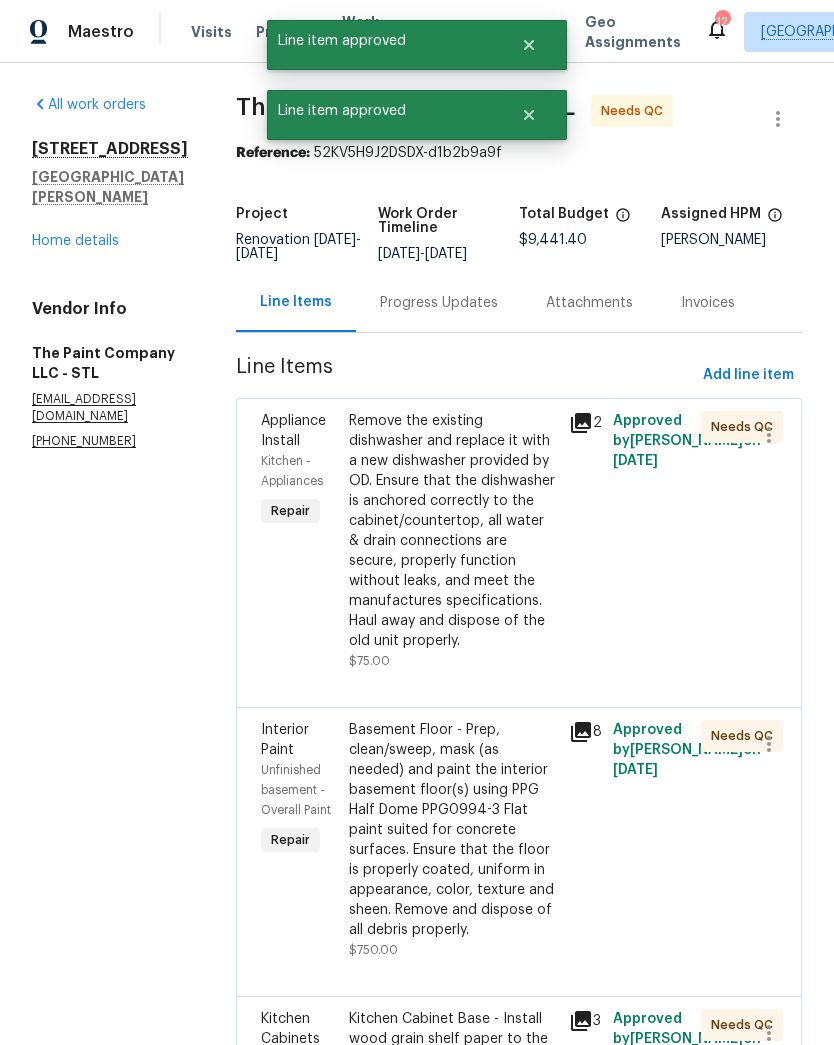 click on "Remove the existing dishwasher and replace it with a new dishwasher provided by OD. Ensure that the dishwasher is anchored correctly to the cabinet/countertop, all water & drain connections are secure, properly function without leaks, and meet the manufactures specifications. Haul away and dispose of the old unit properly." at bounding box center [453, 531] 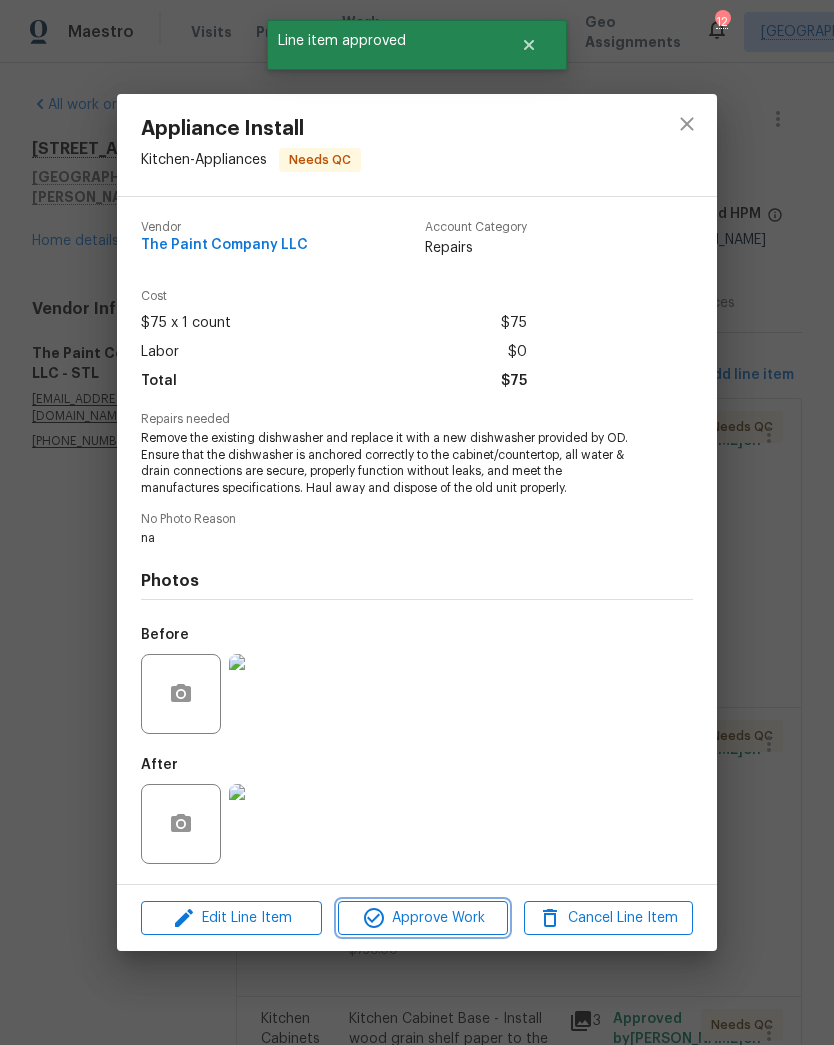 click on "Approve Work" at bounding box center (422, 918) 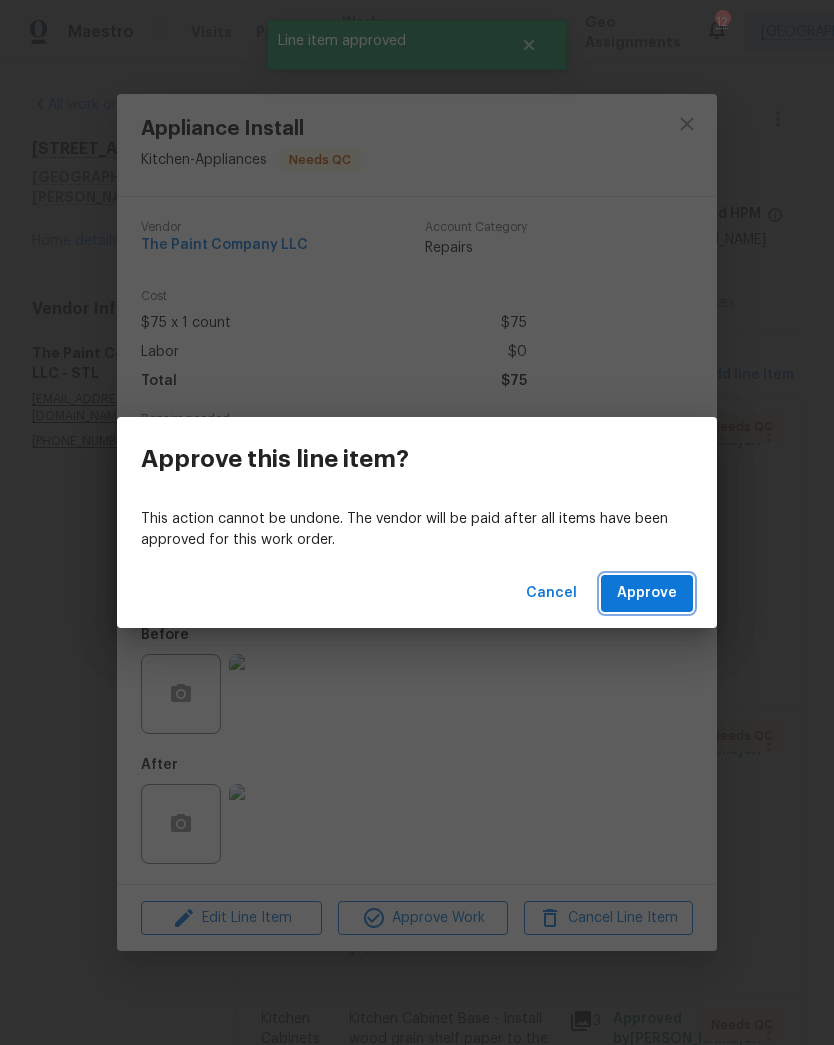 click on "Approve" at bounding box center (647, 593) 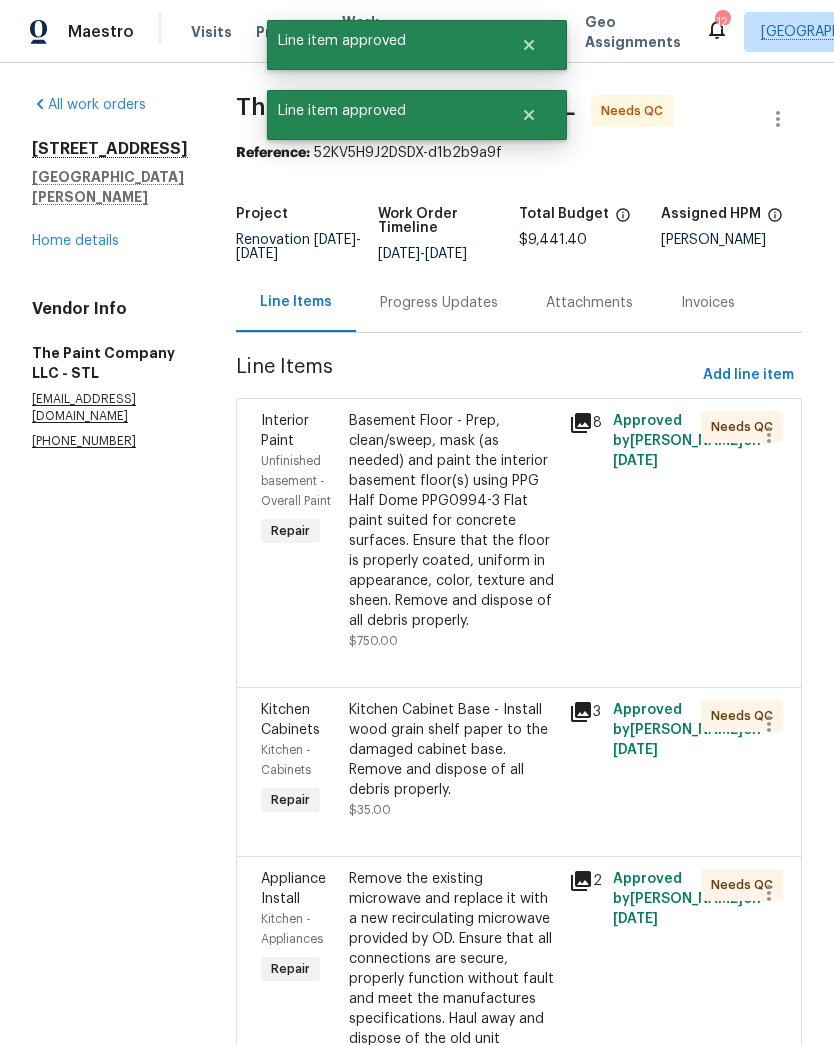 click on "Basement Floor - Prep, clean/sweep, mask (as needed) and paint the interior basement floor(s) using PPG Half Dome PPG0994-3 Flat paint suited for concrete surfaces. Ensure that the floor is properly coated, uniform in appearance, color, texture and sheen. Remove and dispose of all debris properly." at bounding box center [453, 521] 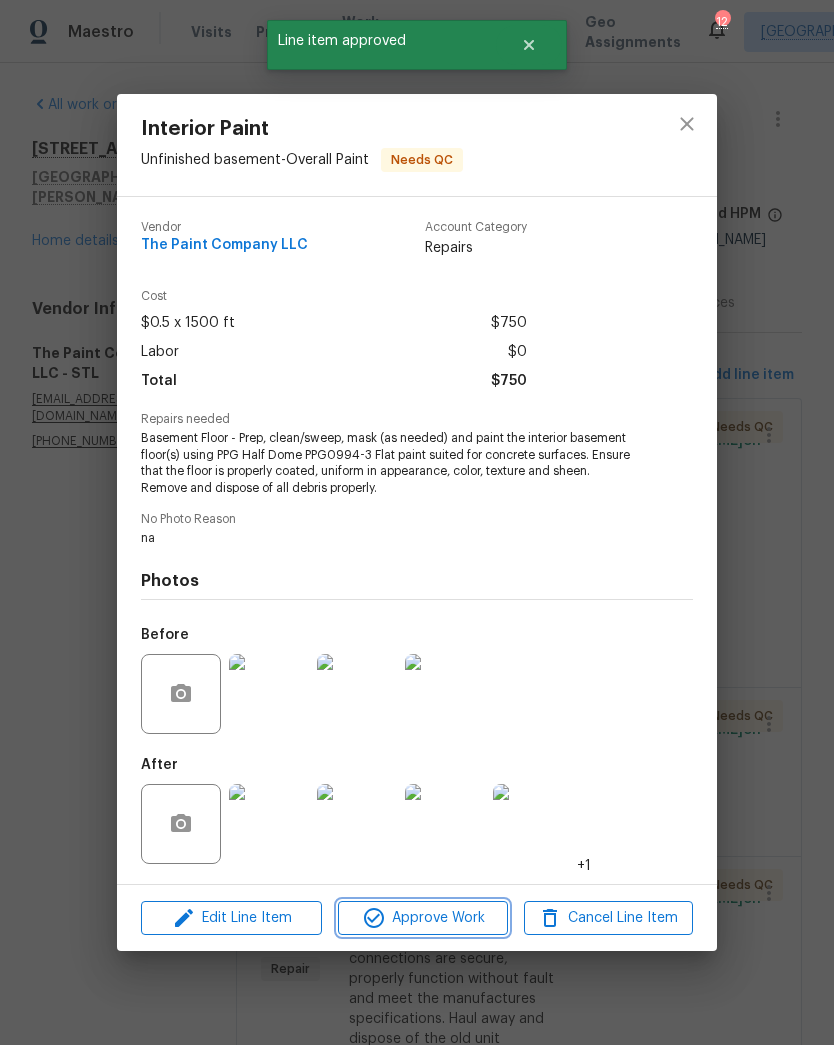 click on "Approve Work" at bounding box center [422, 918] 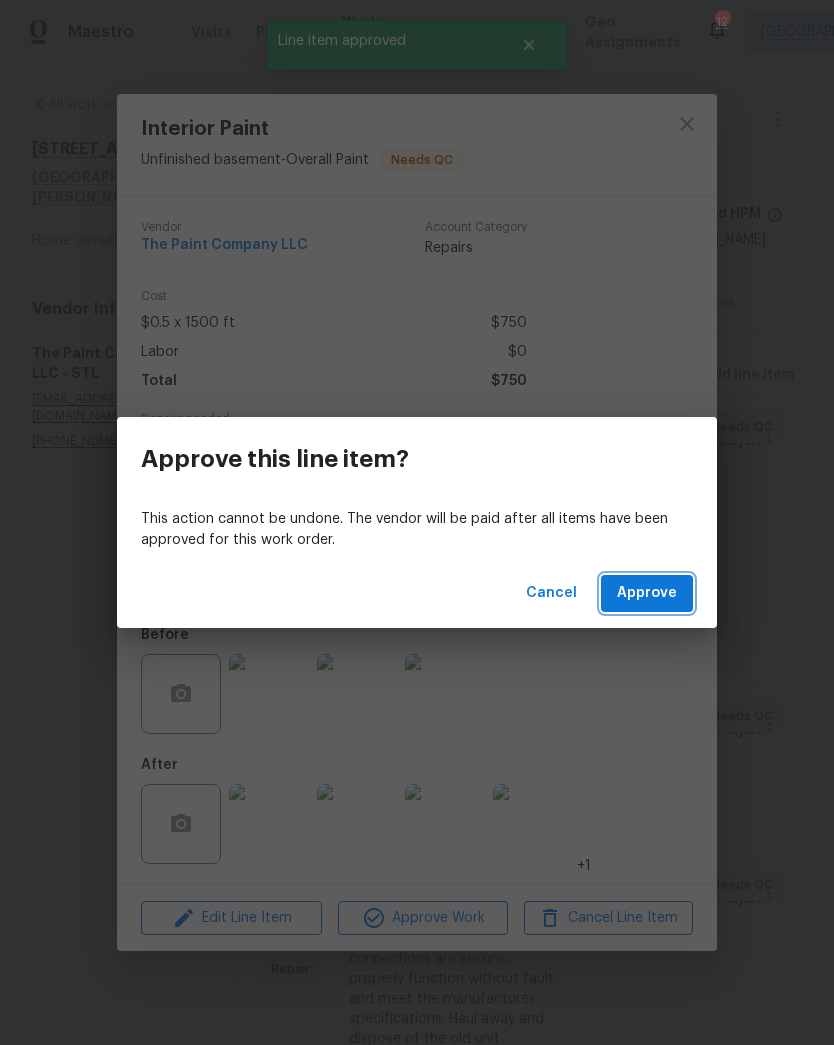 click on "Approve" at bounding box center (647, 593) 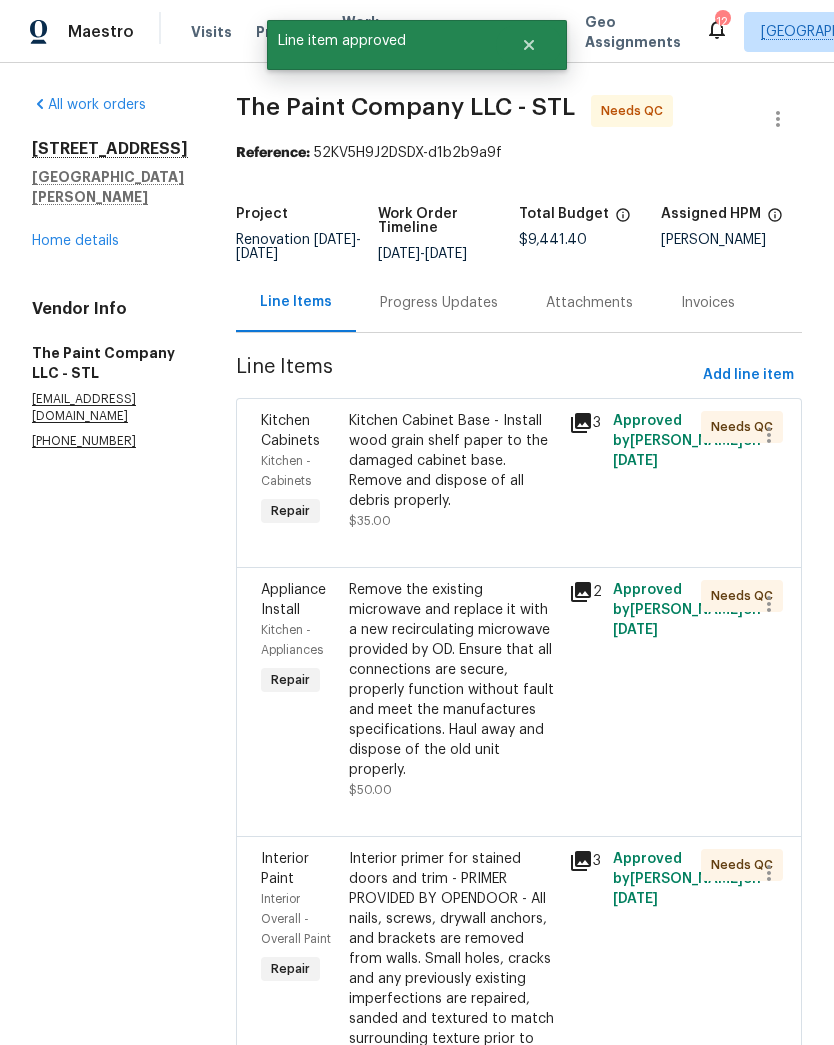 click on "Kitchen Cabinet Base - Install wood grain shelf paper to the damaged cabinet base. Remove and dispose of all debris properly." at bounding box center (453, 461) 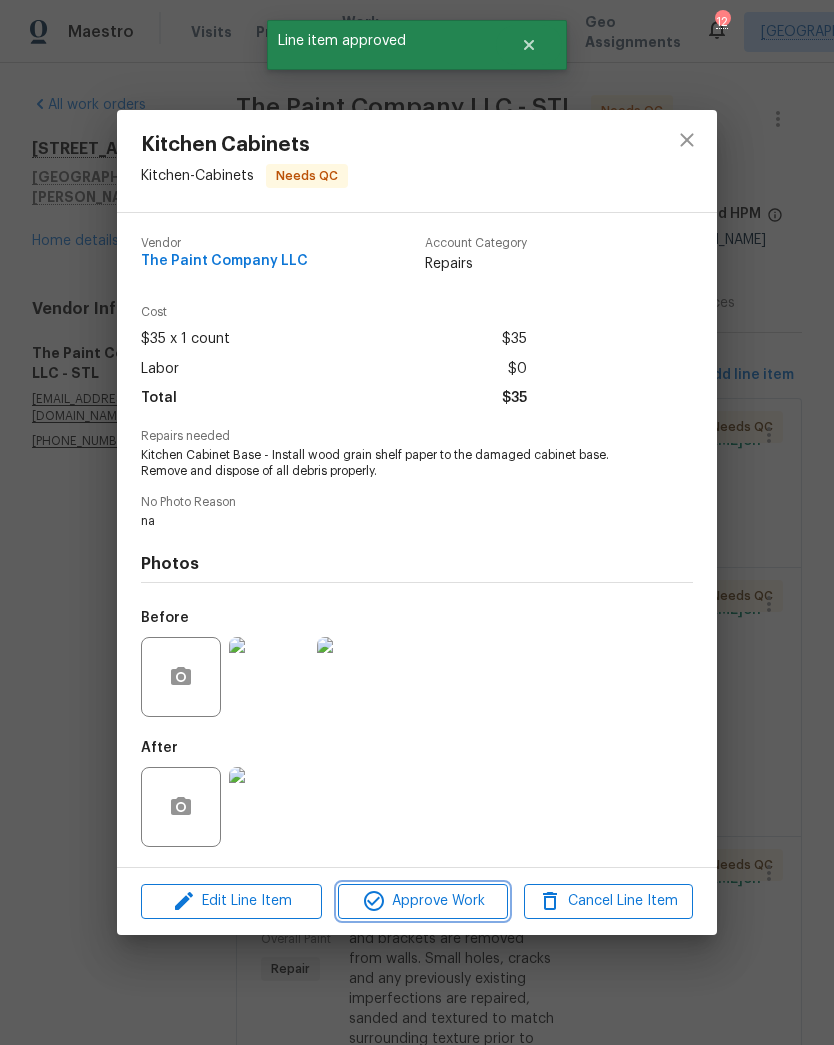 click on "Approve Work" at bounding box center [422, 901] 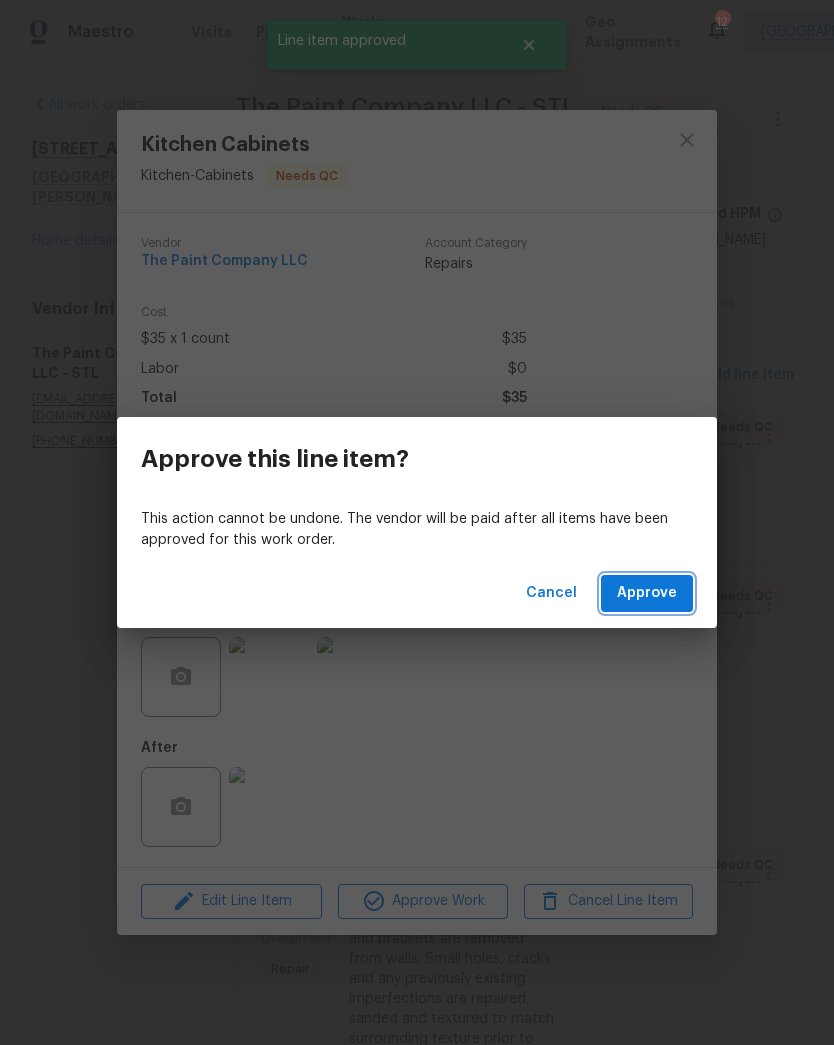 click on "Approve" at bounding box center (647, 593) 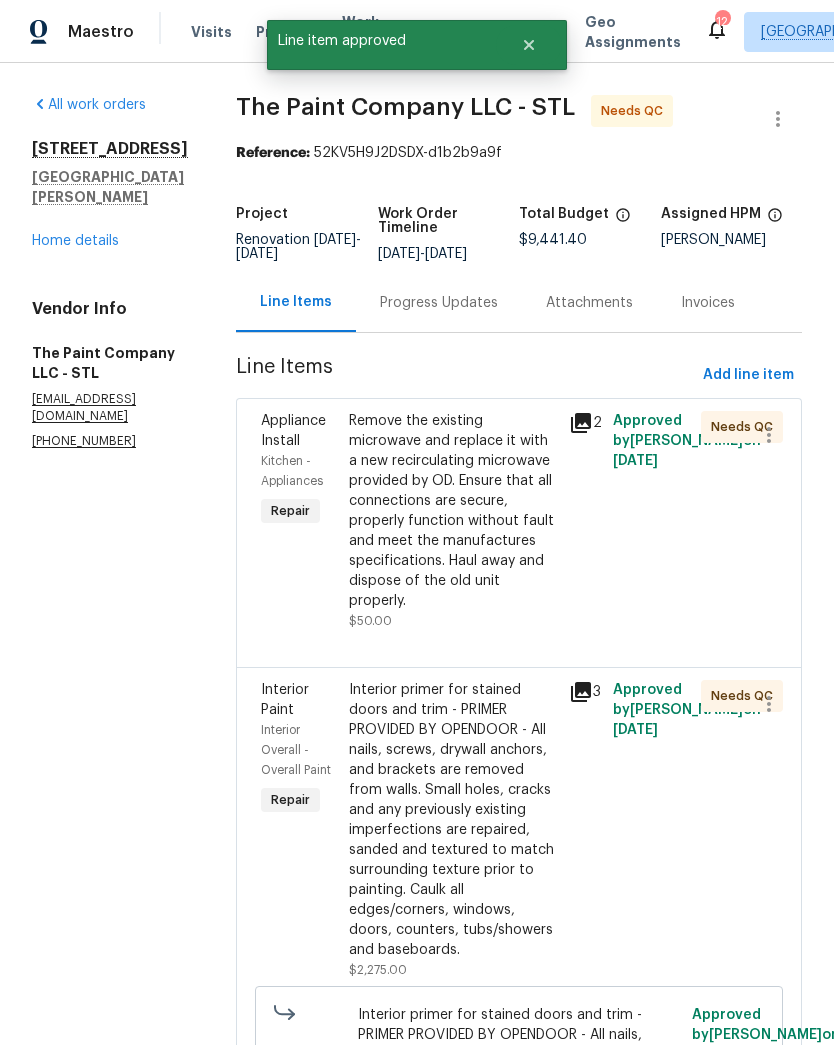 click on "Remove the existing microwave and replace it with a new recirculating microwave provided by OD. Ensure that all  connections are secure, properly function without fault and meet the manufactures specifications. Haul away and dispose of the old unit properly." at bounding box center (453, 511) 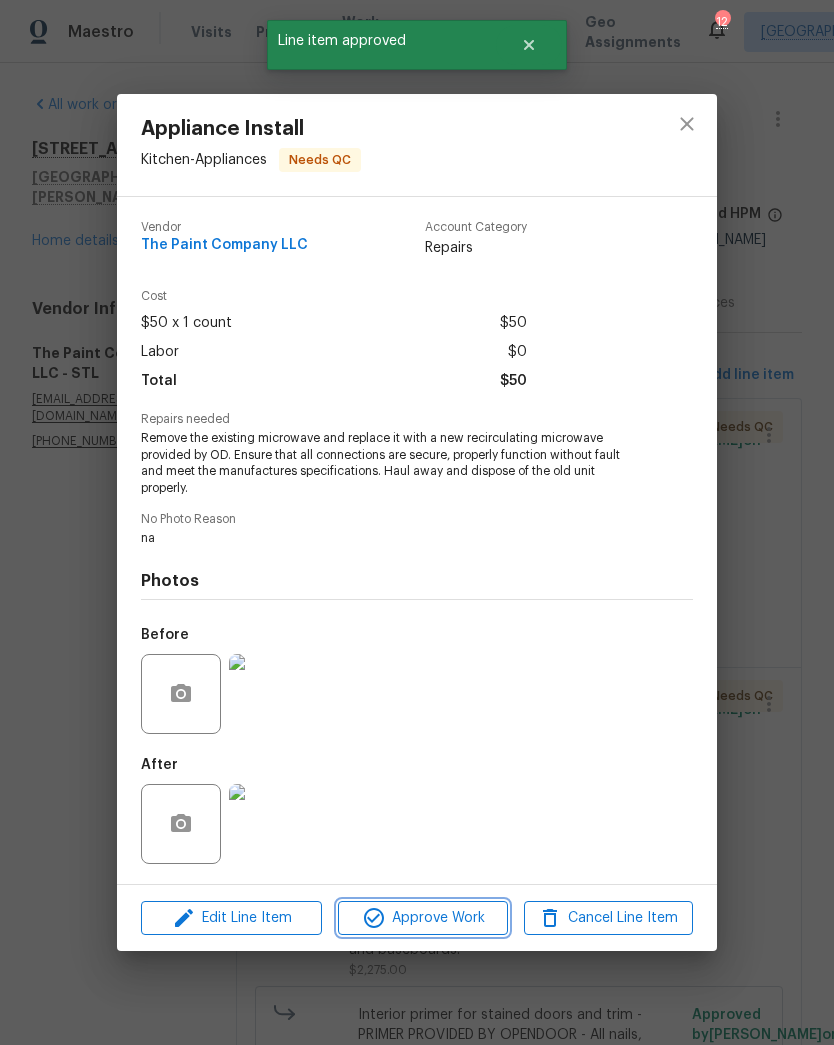 click on "Approve Work" at bounding box center (422, 918) 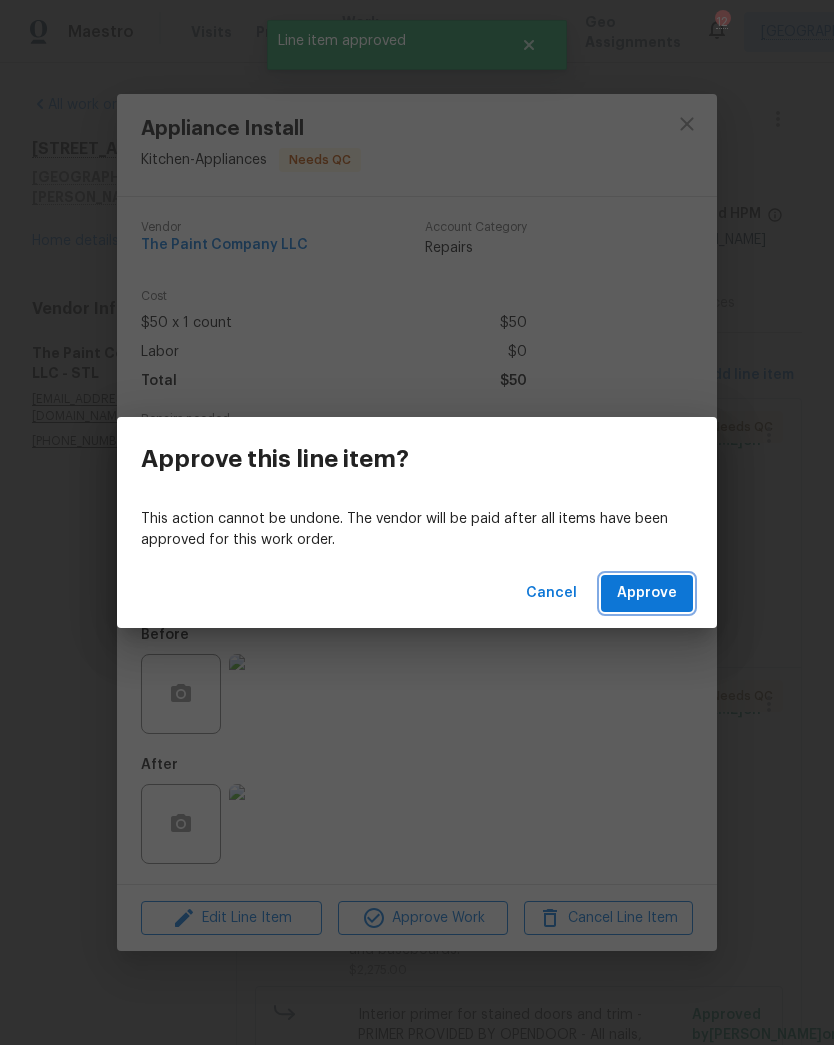 click on "Approve" at bounding box center [647, 593] 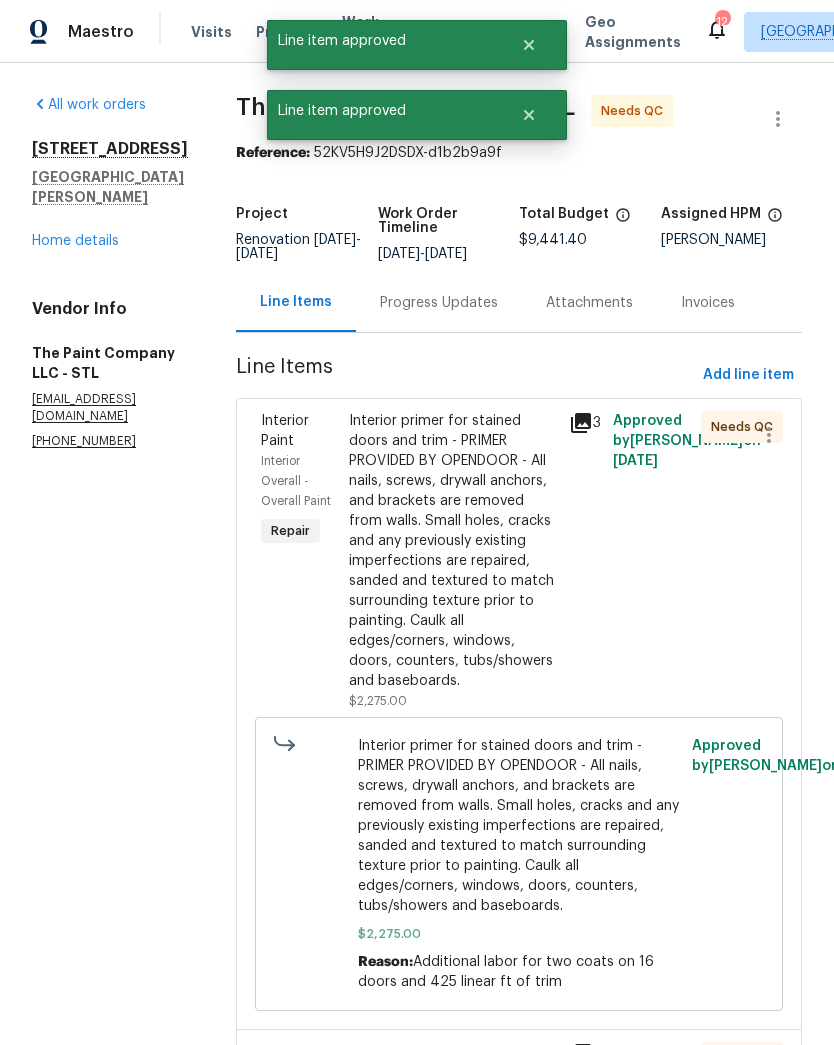 click on "Interior primer for stained doors and trim - PRIMER PROVIDED BY OPENDOOR - All nails, screws, drywall anchors, and brackets are removed from walls. Small holes, cracks and any previously existing imperfections are repaired, sanded and textured to match surrounding texture prior to painting. Caulk all edges/corners, windows, doors, counters, tubs/showers and baseboards." at bounding box center (453, 551) 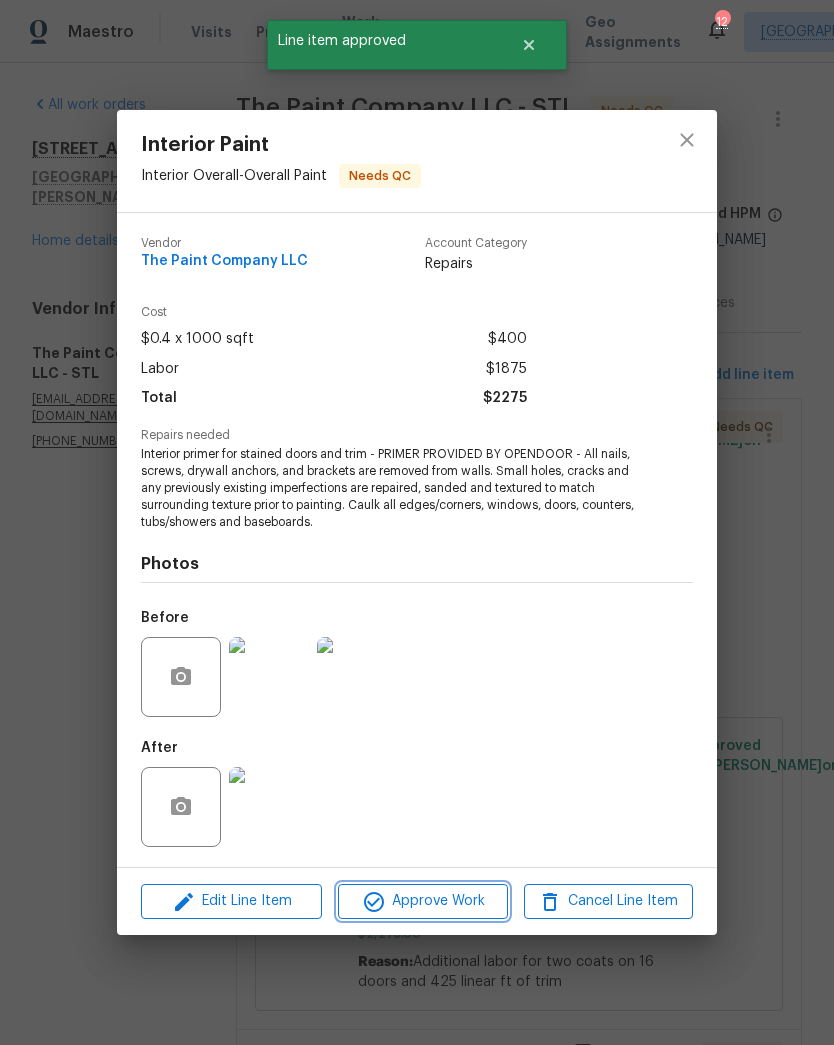 click on "Approve Work" at bounding box center [422, 901] 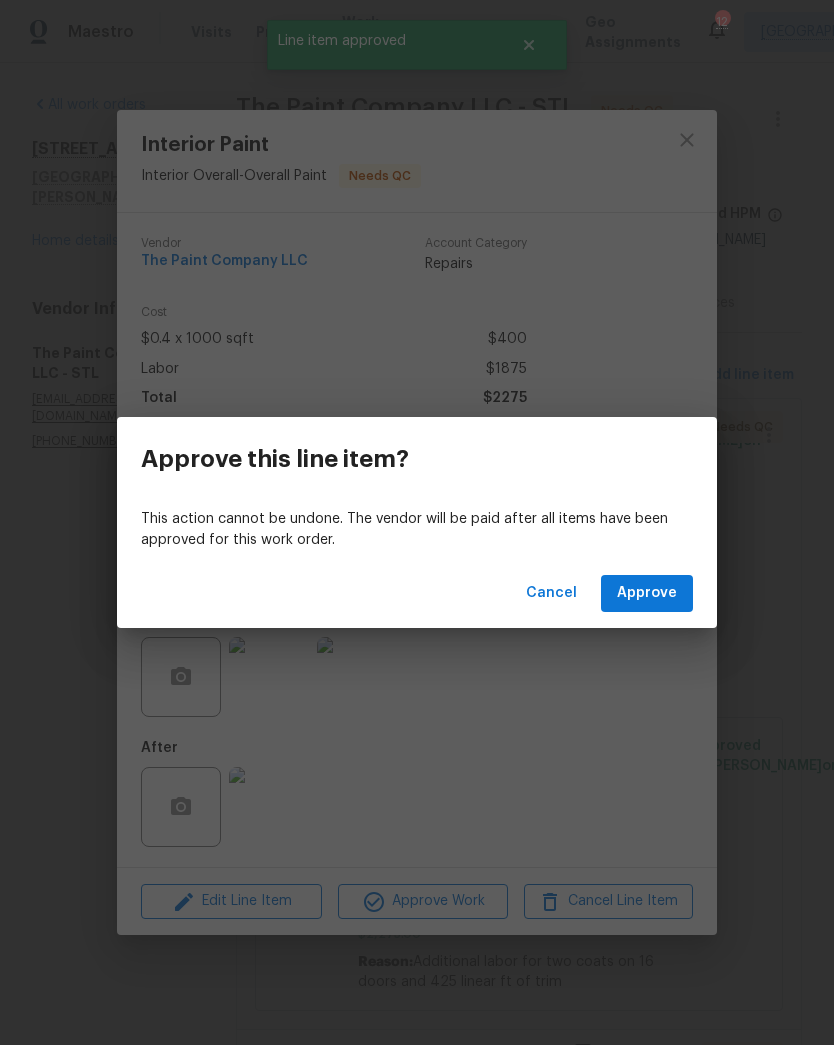 click on "Approve" at bounding box center [647, 593] 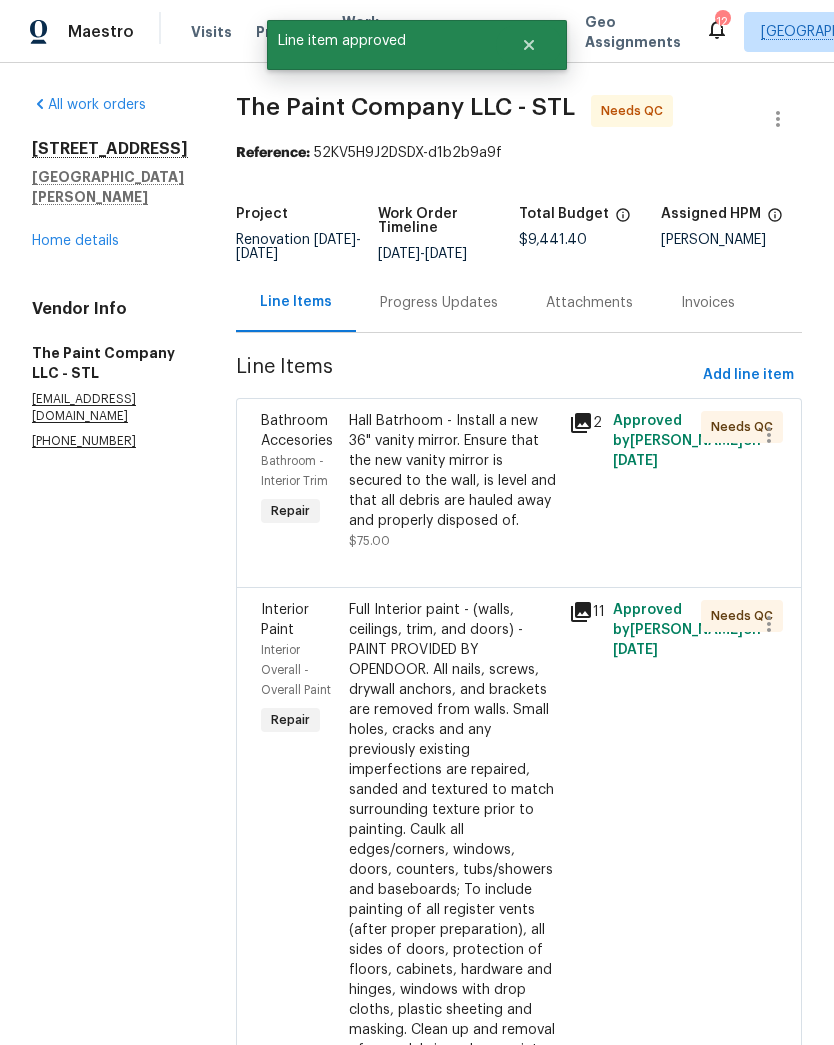 click on "Hall Batrhoom - Install a new 36" vanity mirror. Ensure that the new vanity mirror is secured to the wall, is level and that all debris are hauled away and properly disposed of." at bounding box center (453, 471) 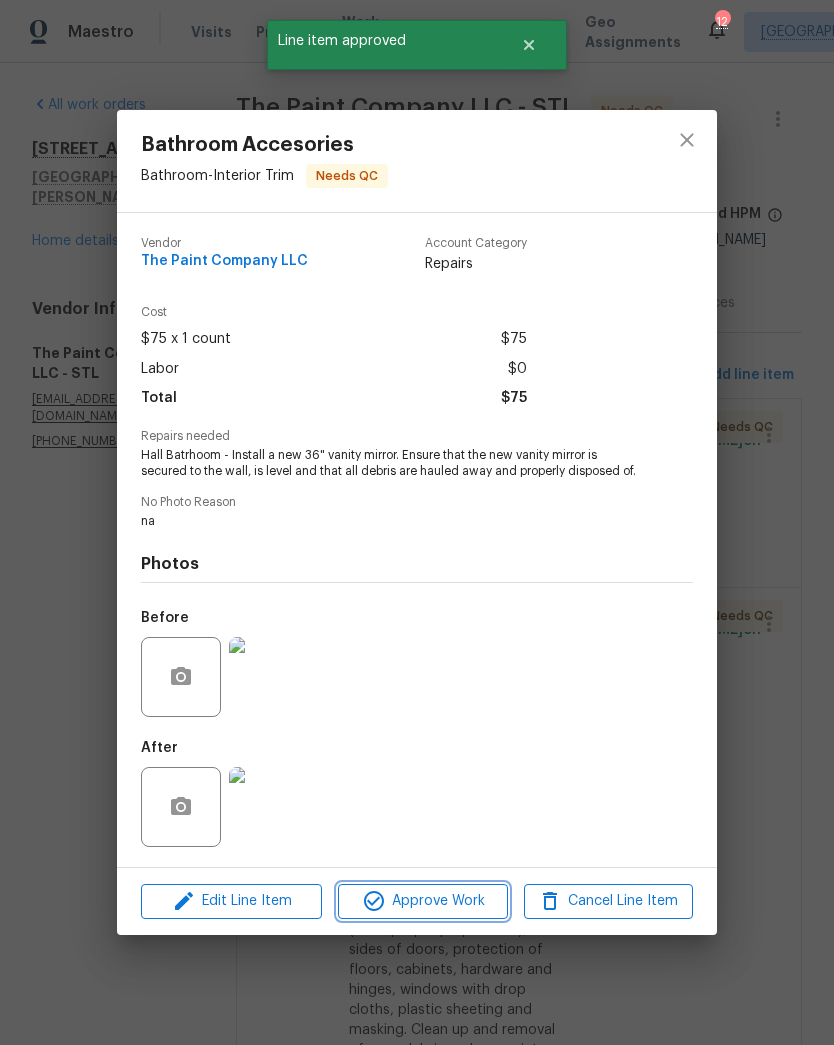 click on "Approve Work" at bounding box center (422, 901) 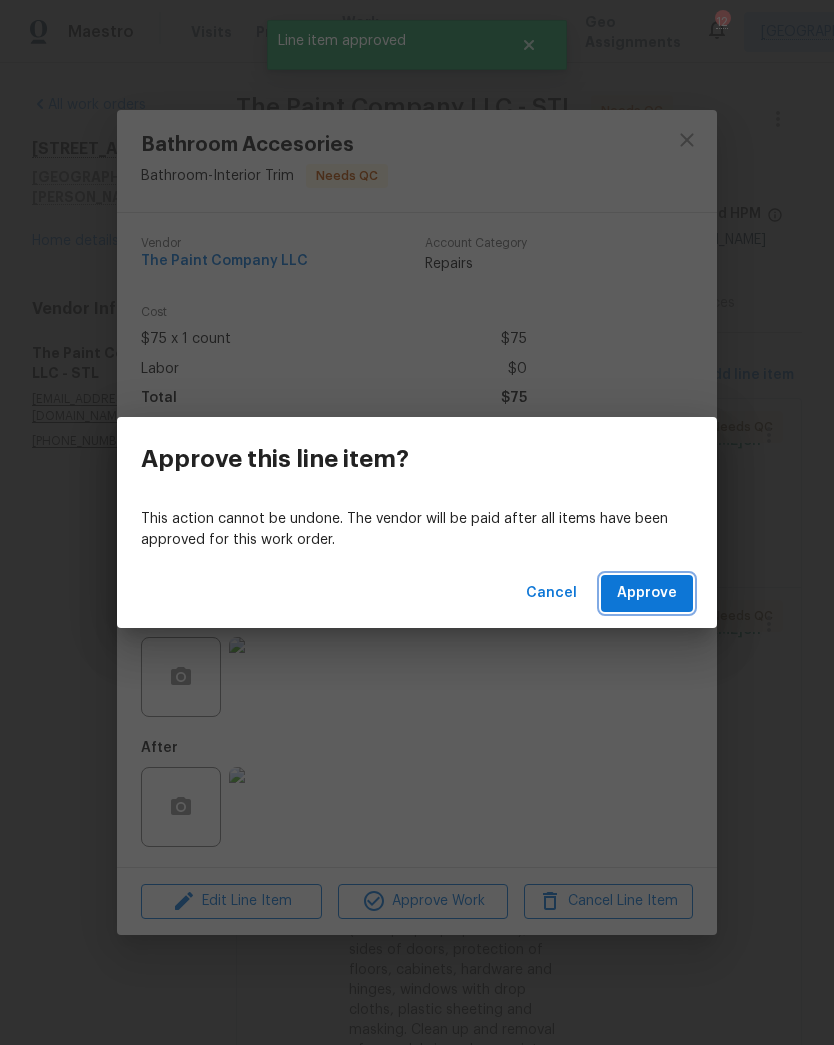 click on "Approve" at bounding box center [647, 593] 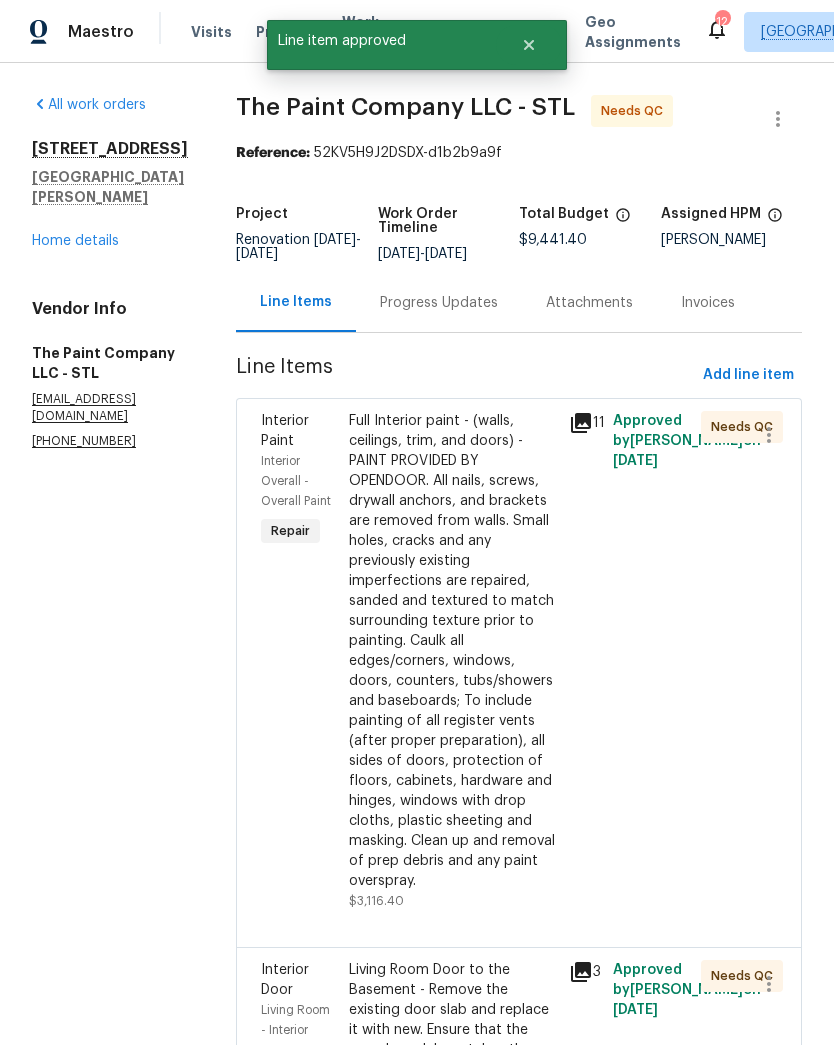 click on "Full Interior paint - (walls, ceilings, trim, and doors) - PAINT PROVIDED BY OPENDOOR. All nails, screws, drywall anchors, and brackets are removed from walls. Small holes, cracks and any previously existing imperfections are repaired, sanded and textured to match surrounding texture prior to painting. Caulk all edges/corners, windows, doors, counters, tubs/showers and baseboards; To include painting of all register vents (after proper preparation), all sides of doors, protection of floors, cabinets, hardware and hinges, windows with drop cloths, plastic sheeting and masking. Clean up and removal of prep debris and any paint overspray." at bounding box center (453, 651) 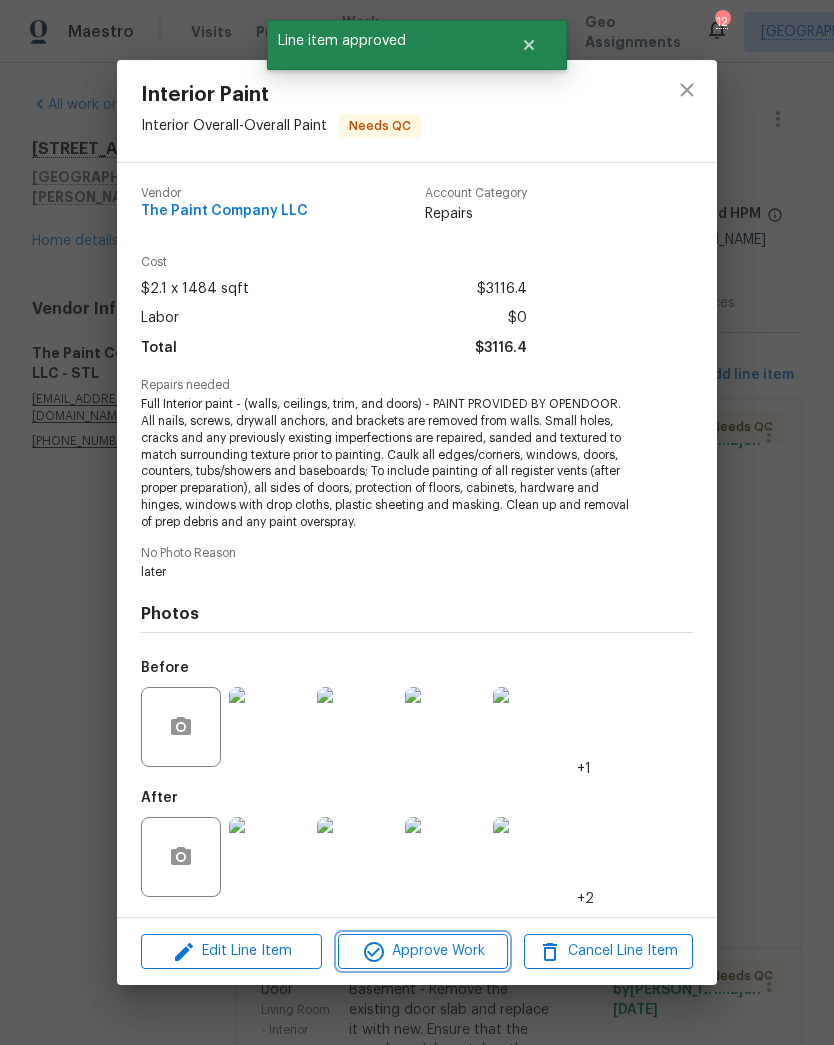 click on "Approve Work" at bounding box center (422, 951) 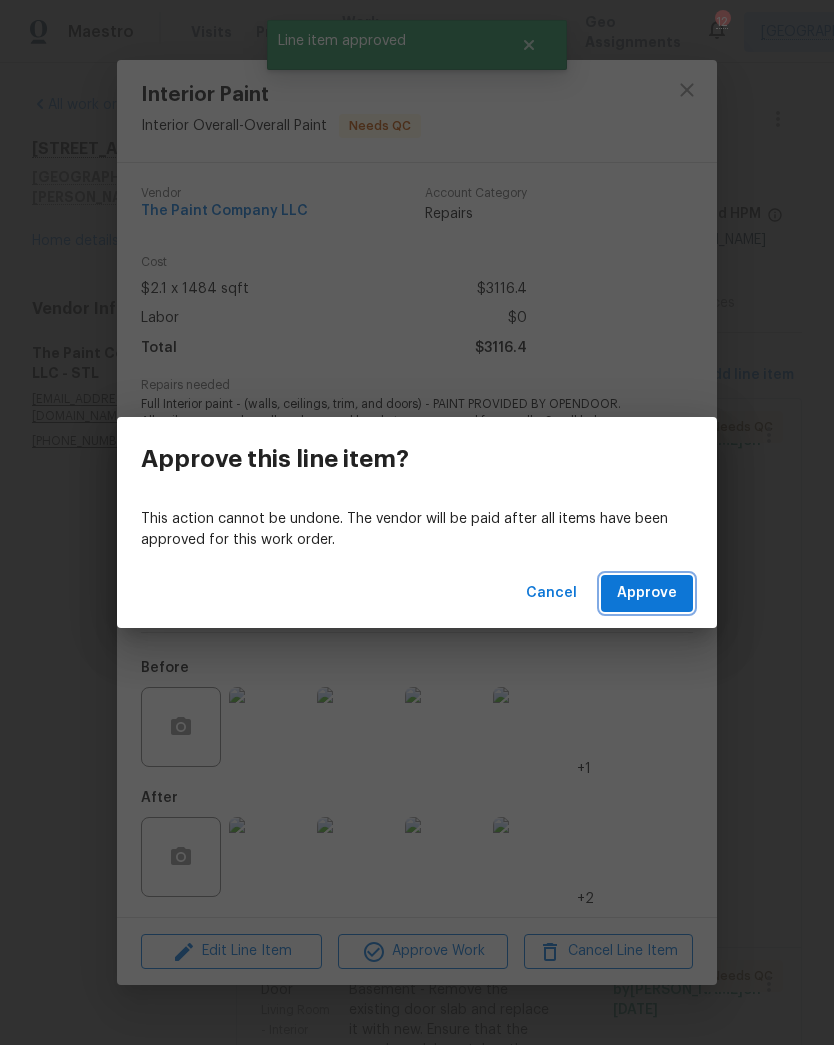click on "Approve" at bounding box center [647, 593] 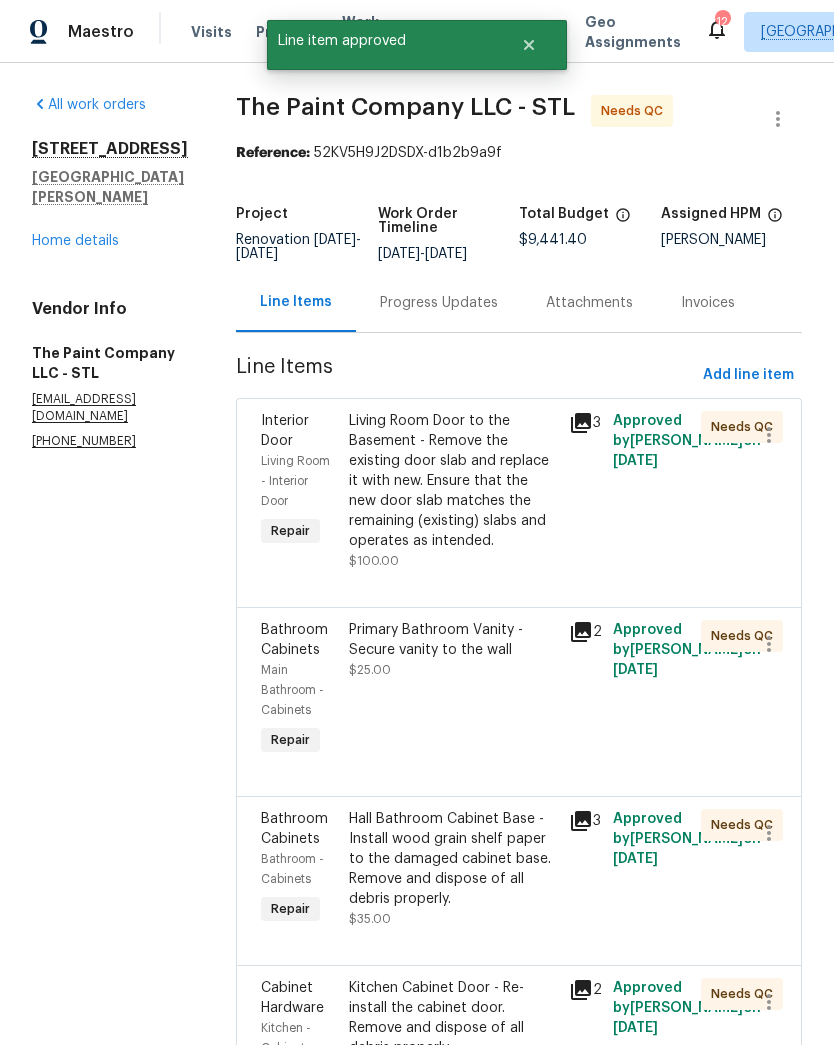 click on "Living Room Door to the Basement - Remove the existing door slab and replace it with new. Ensure that the new door slab matches the remaining (existing) slabs and operates as intended." at bounding box center [453, 481] 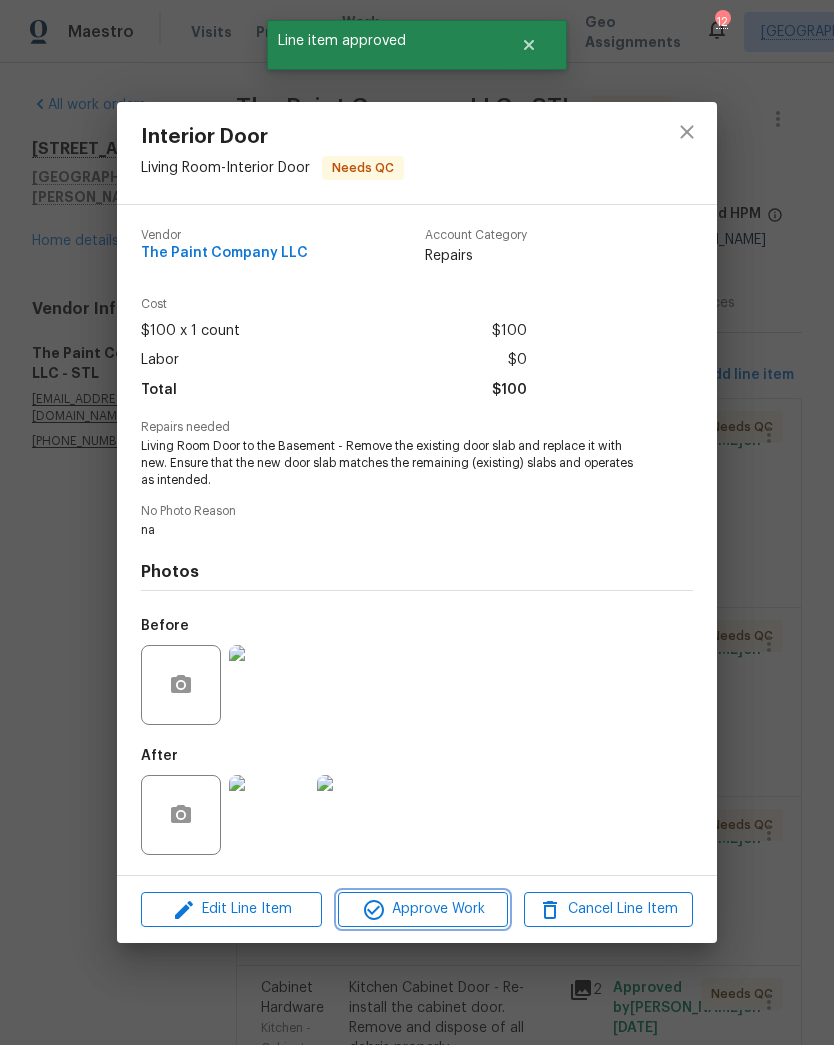click on "Approve Work" at bounding box center (422, 909) 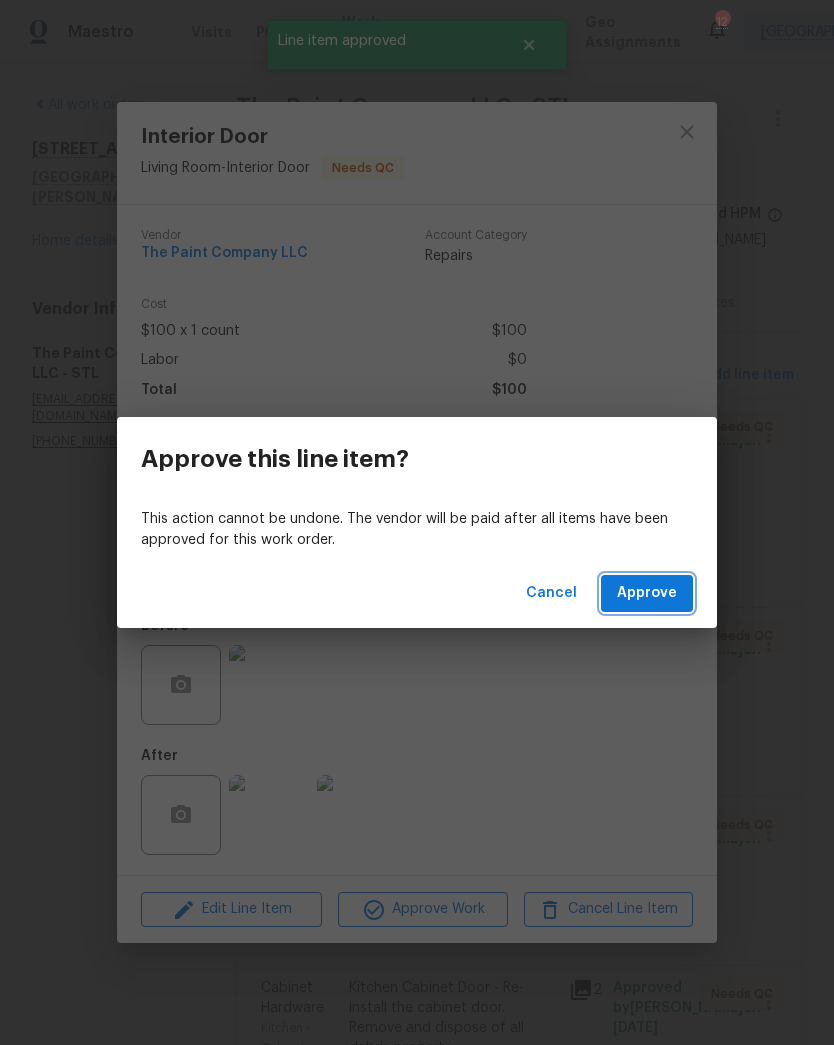 click on "Approve" at bounding box center (647, 593) 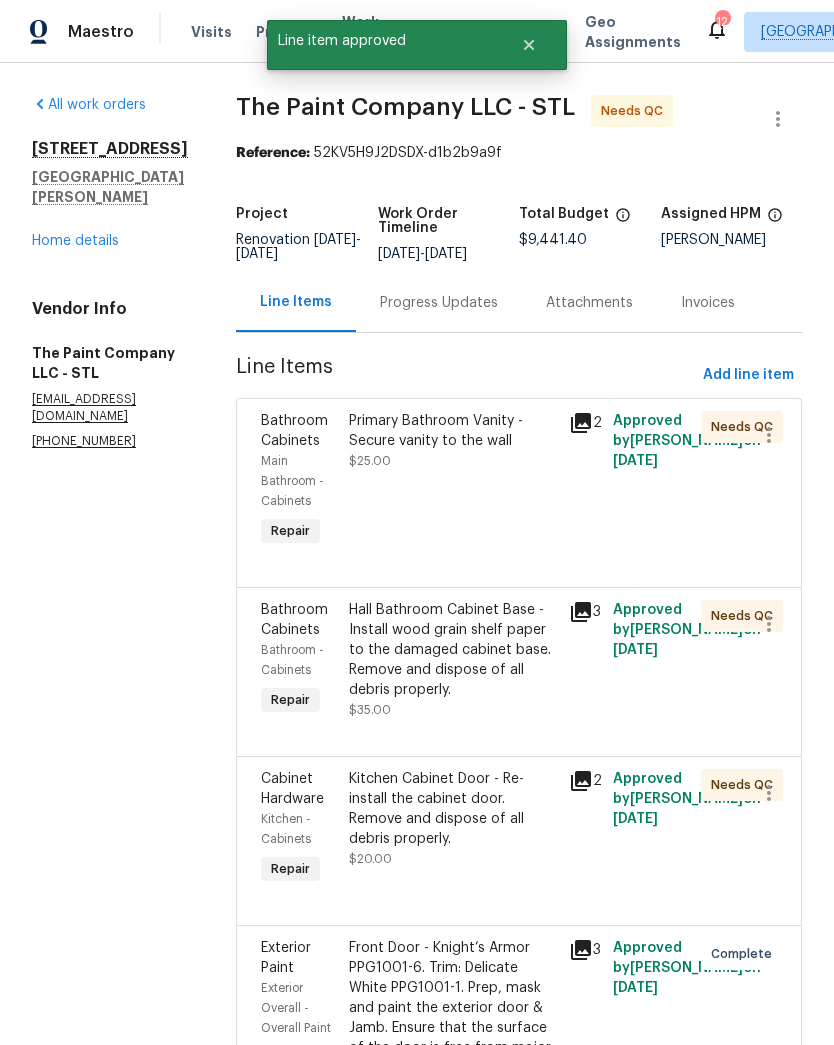 click on "Primary Bathroom Vanity - Secure vanity to the wall" at bounding box center (453, 431) 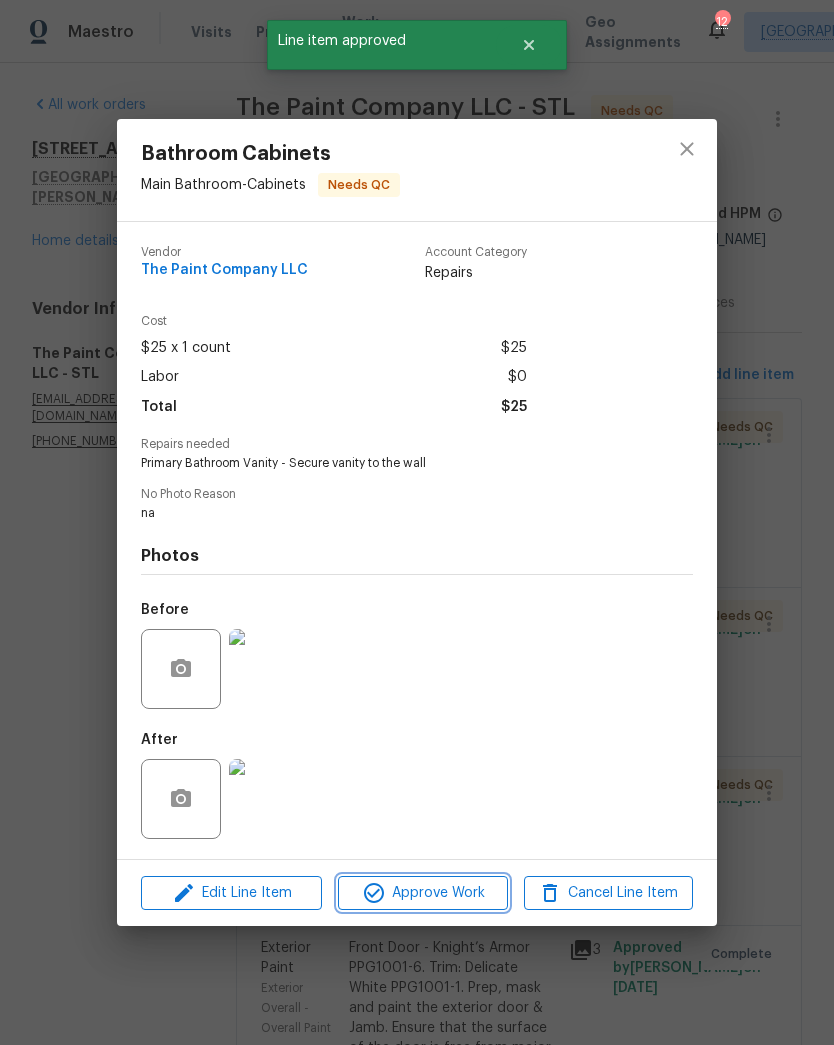 click on "Approve Work" at bounding box center (422, 893) 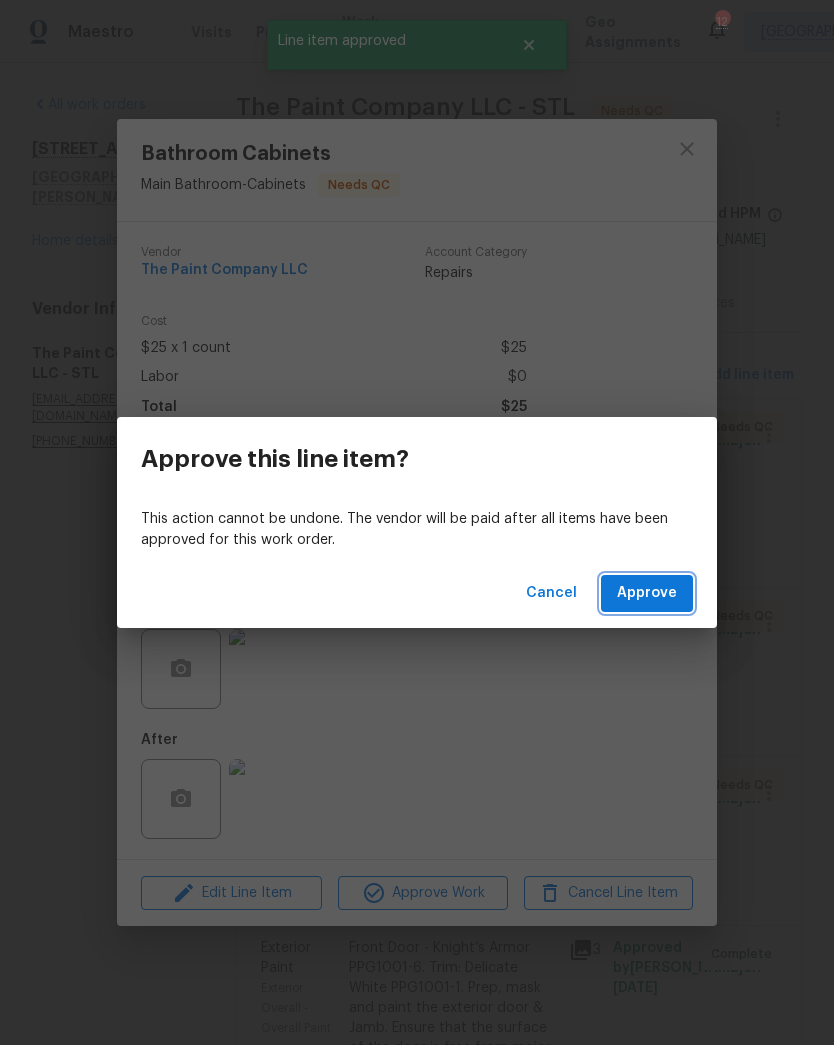 click on "Approve" at bounding box center [647, 593] 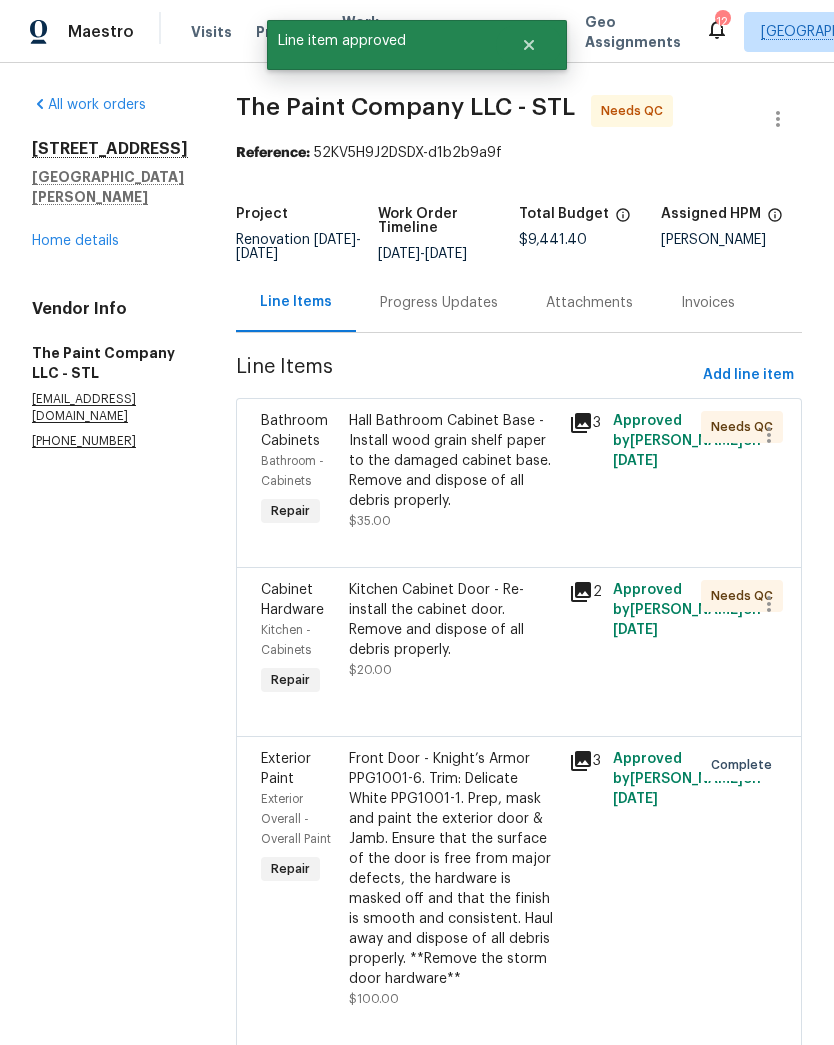 click on "Hall Bathroom Cabinet Base - Install wood grain shelf paper to the damaged cabinet base. Remove and dispose of all debris properly." at bounding box center [453, 461] 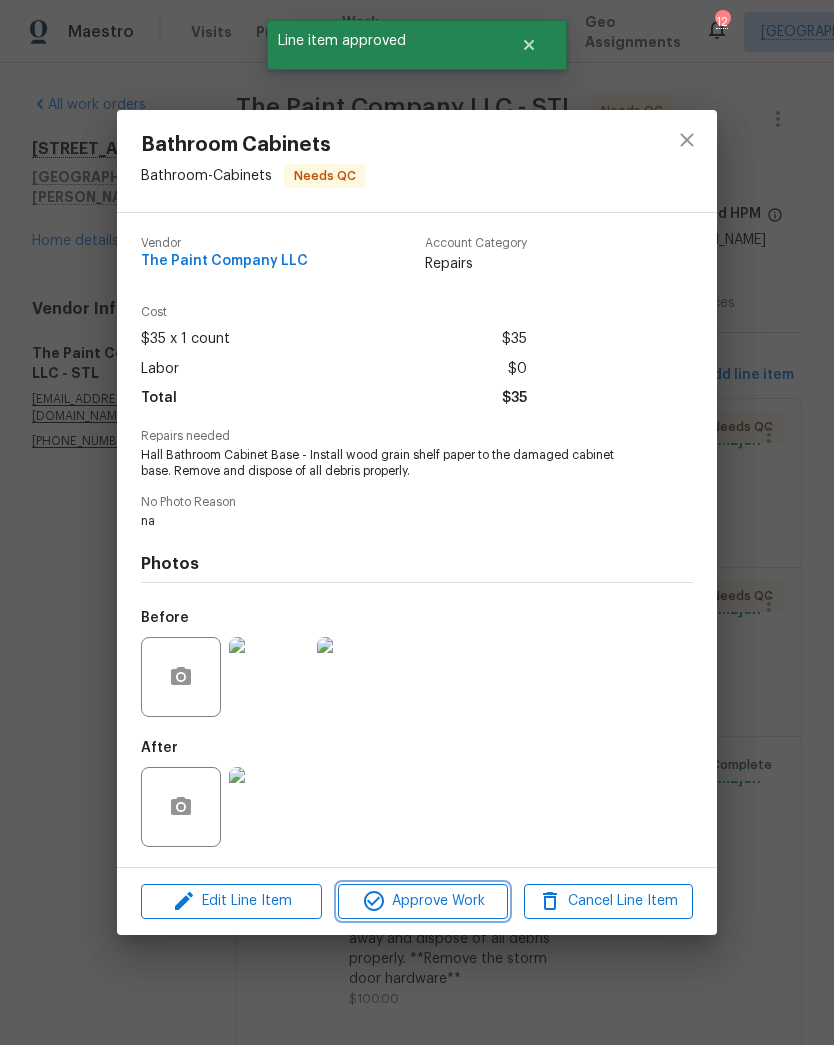 click on "Approve Work" at bounding box center [422, 901] 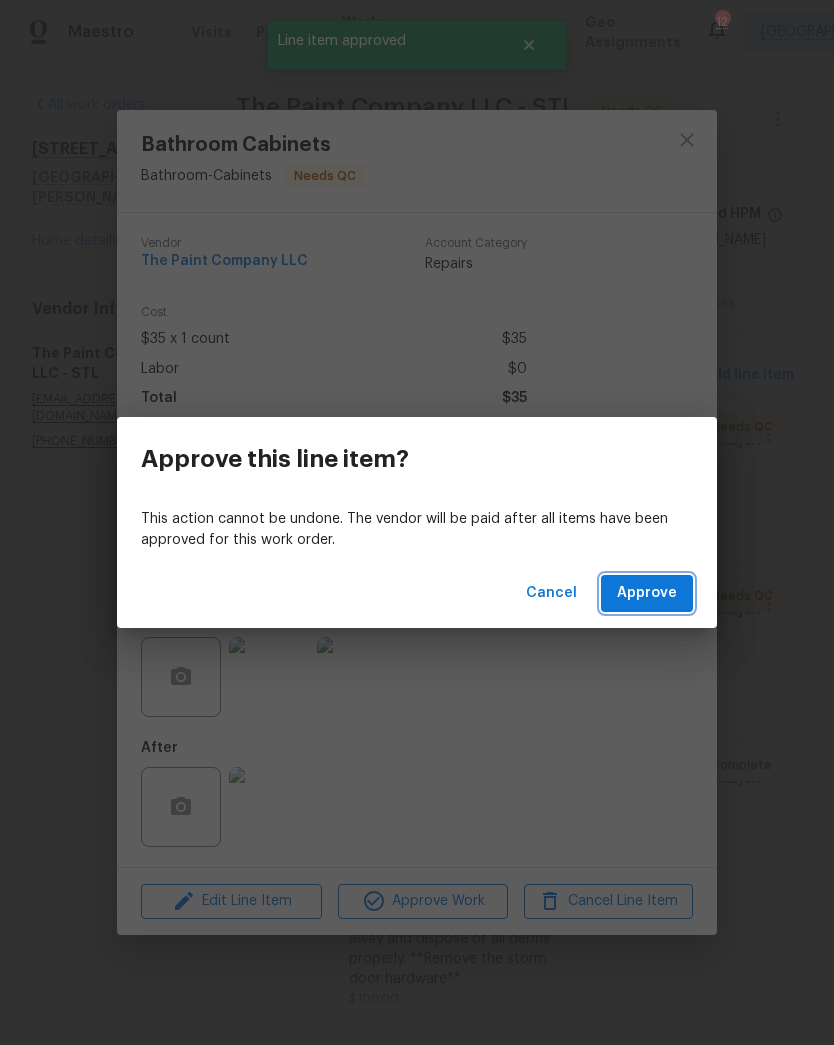 click on "Approve" at bounding box center (647, 593) 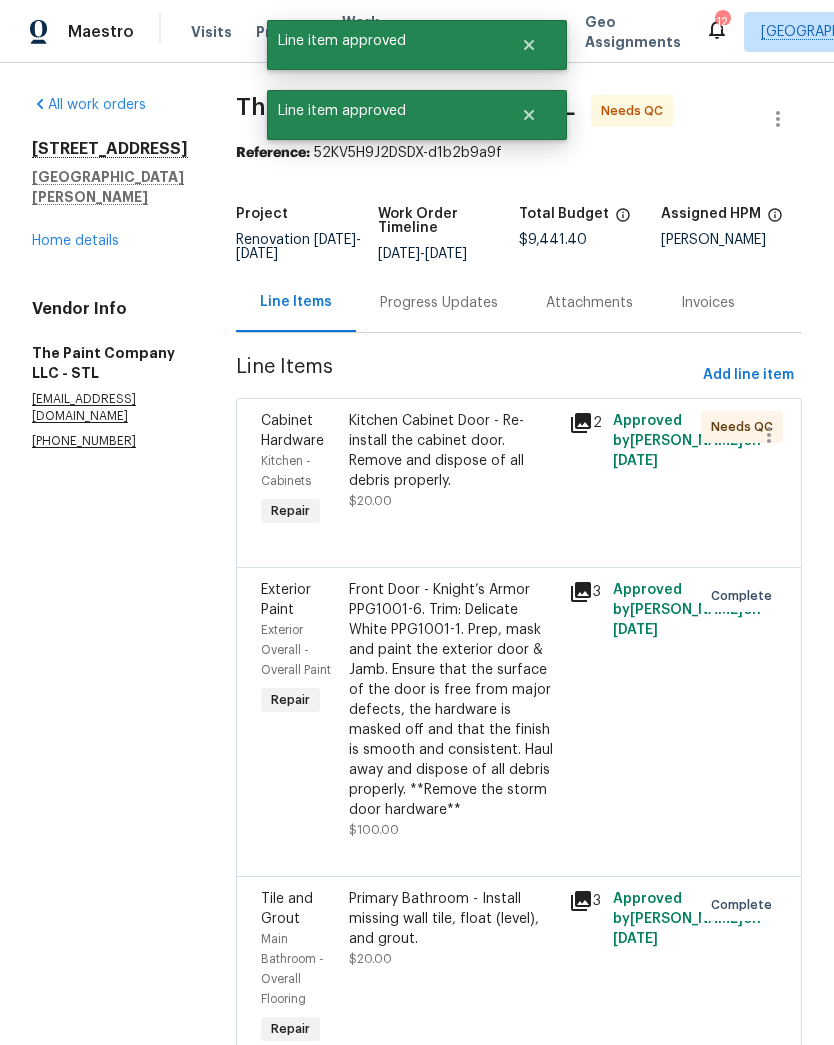 click on "Kitchen Cabinet Door - Re-install the cabinet door. Remove and dispose of all debris properly." at bounding box center (453, 451) 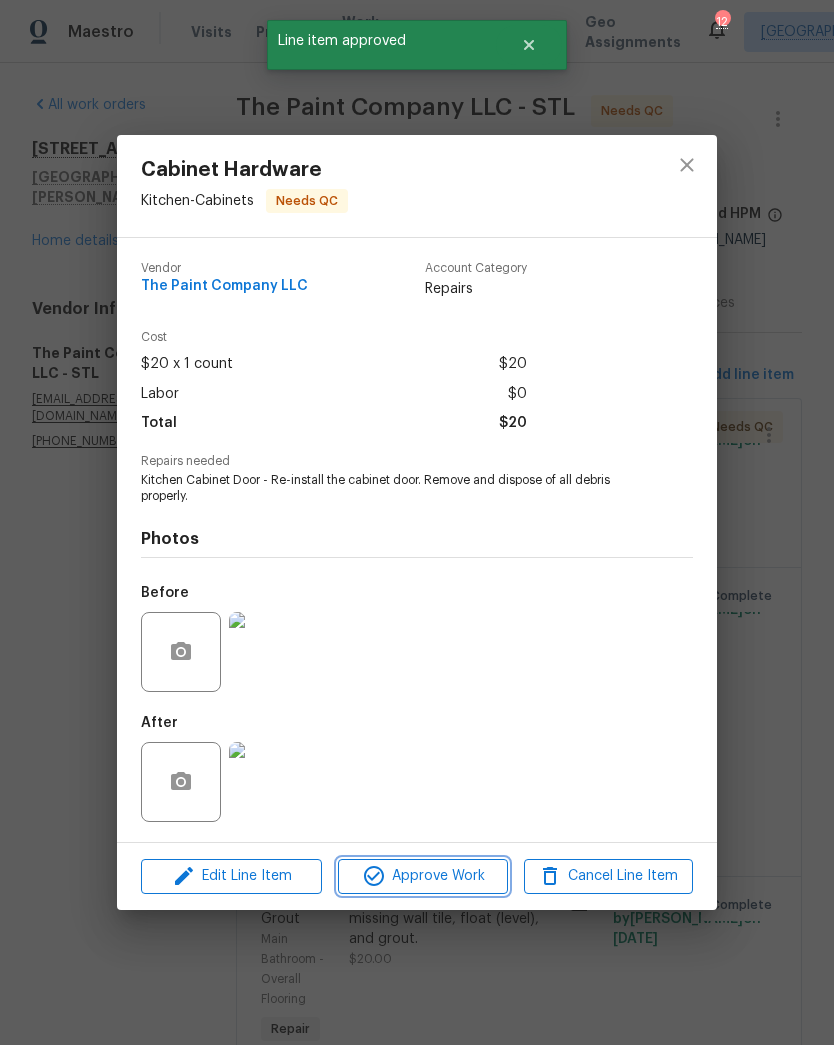 click on "Approve Work" at bounding box center [422, 876] 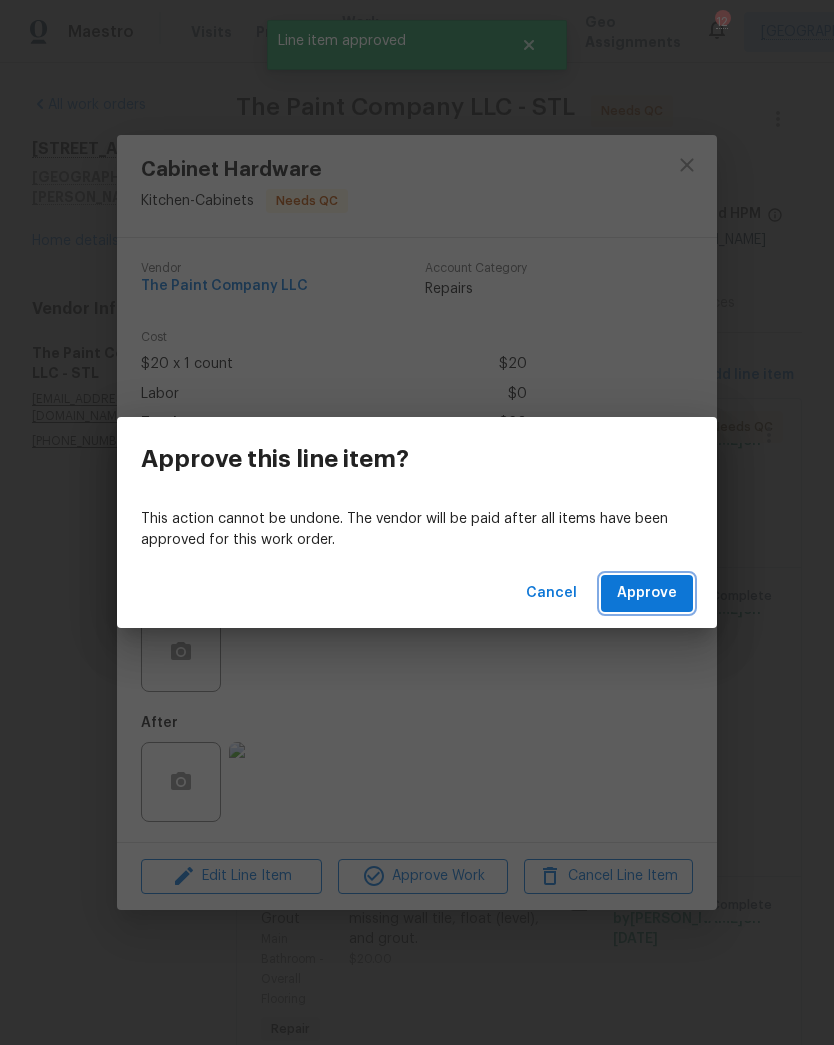 click on "Approve" at bounding box center [647, 593] 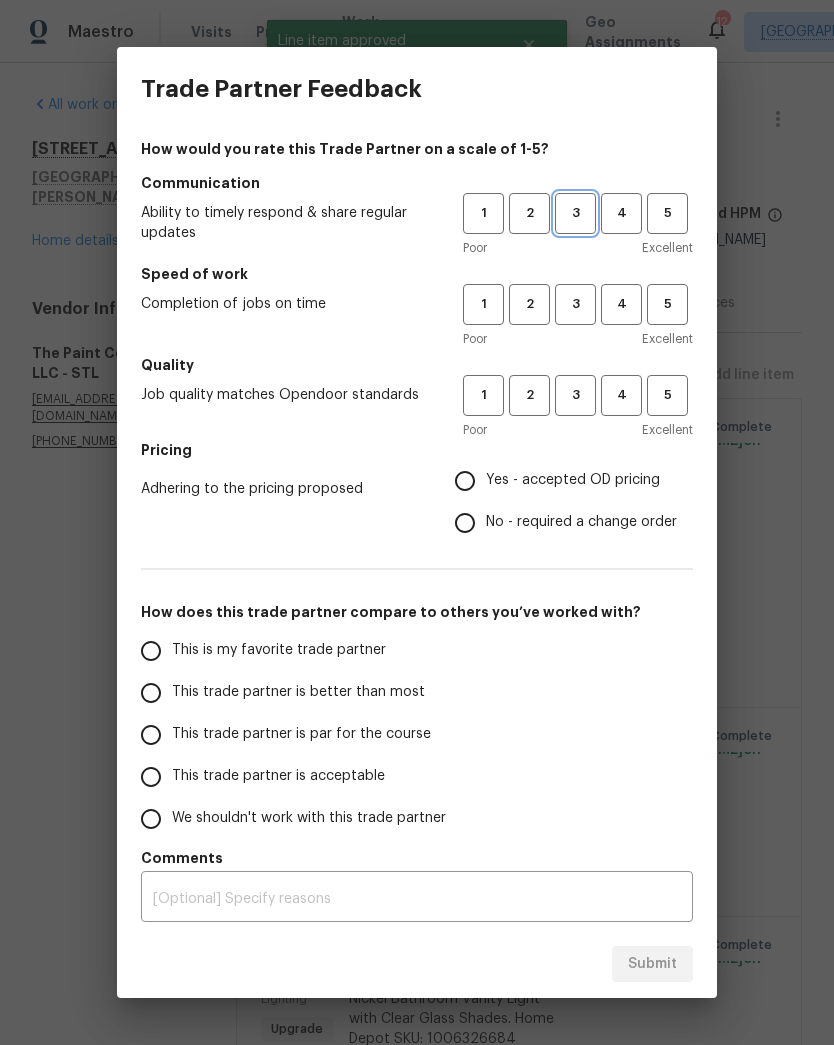 click on "3" at bounding box center [575, 213] 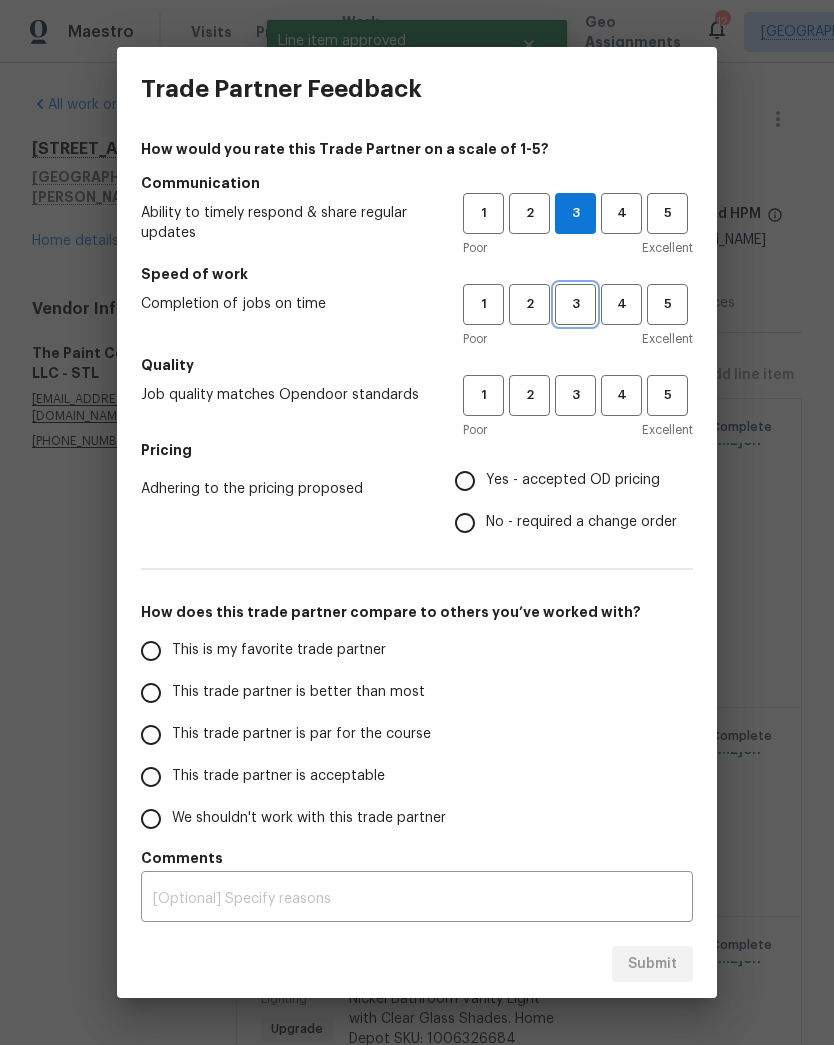 click on "3" at bounding box center [575, 304] 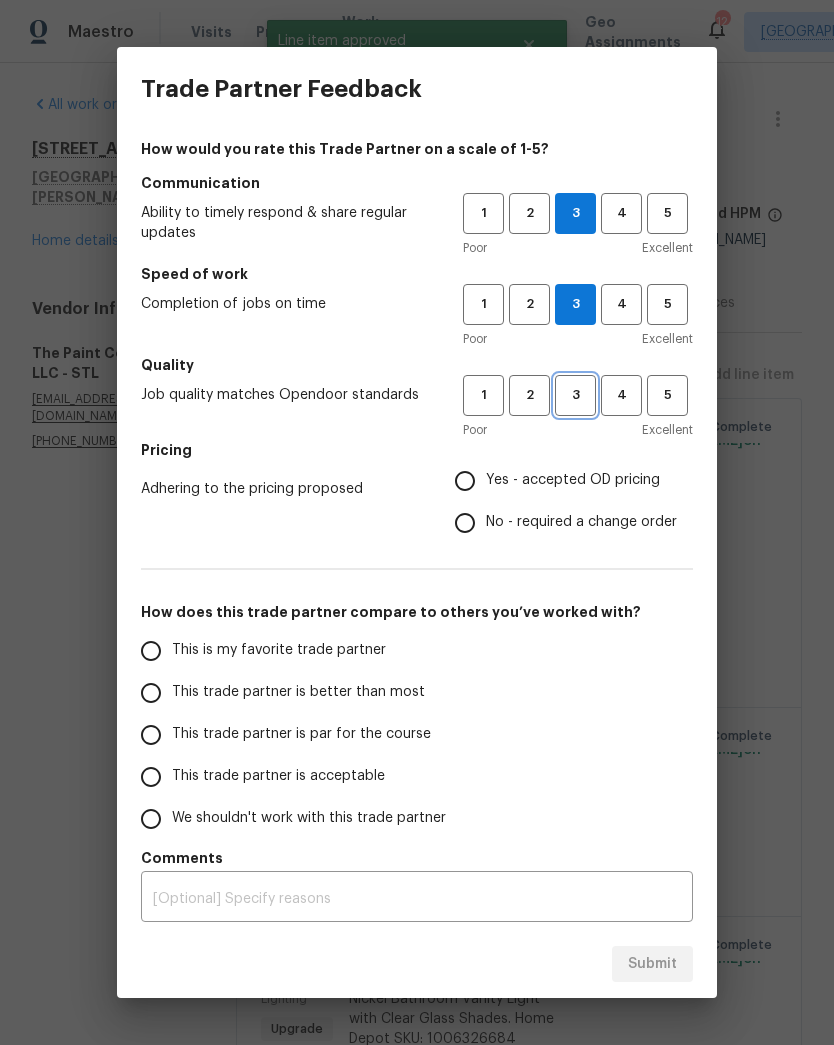 click on "3" at bounding box center [575, 395] 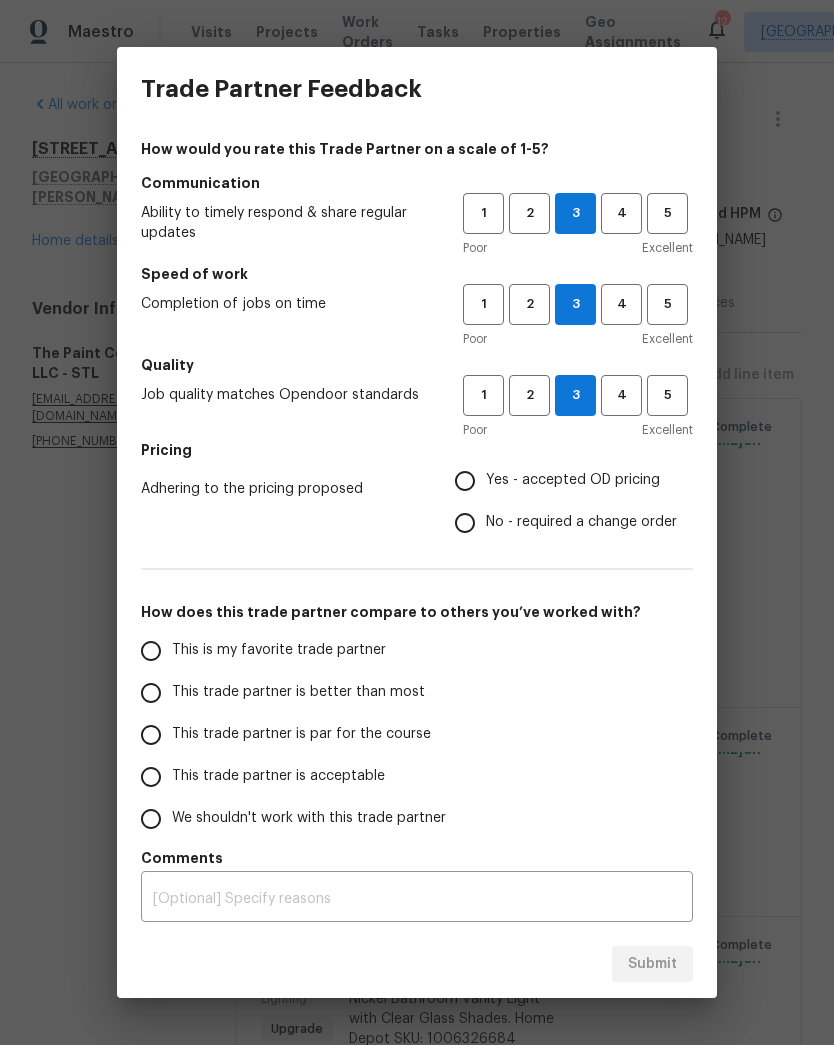 click on "No - required a change order" at bounding box center (465, 523) 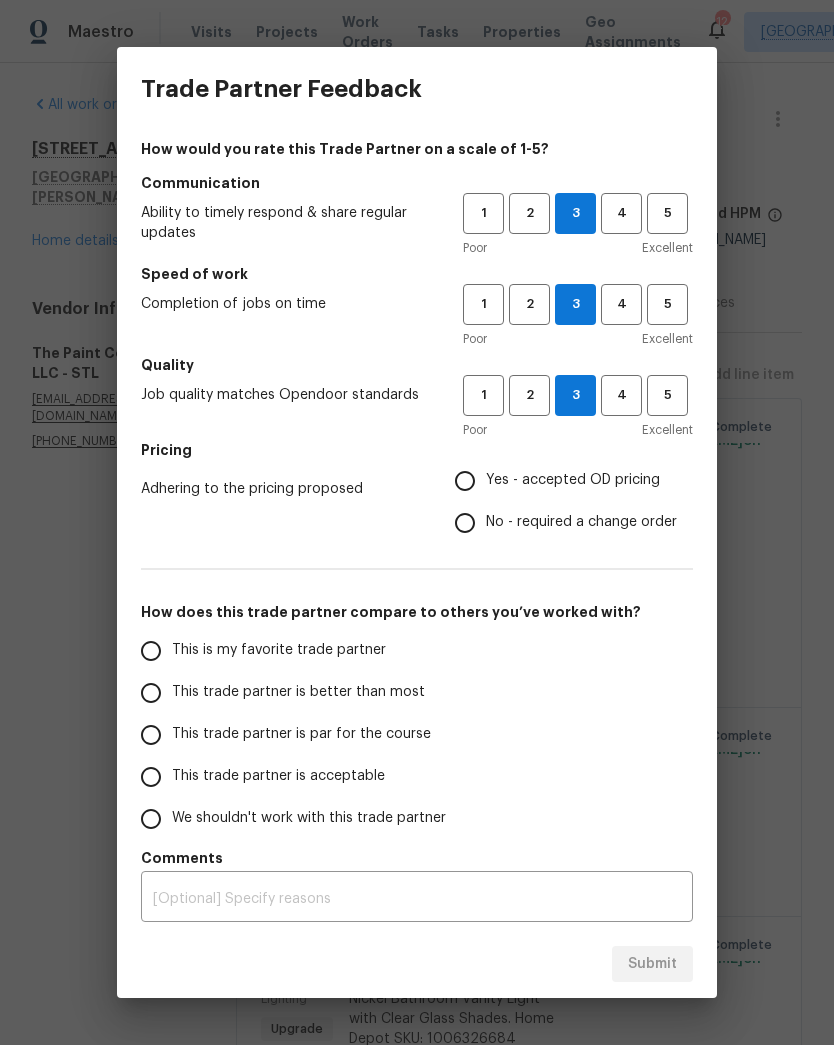 radio on "true" 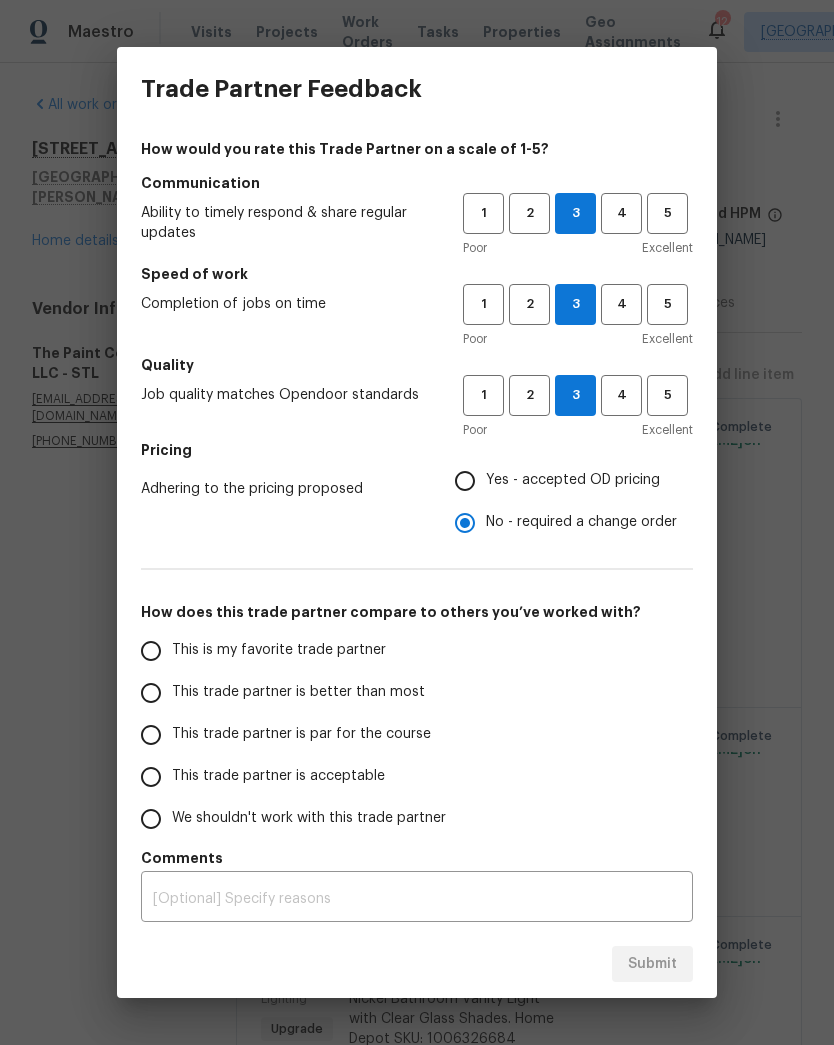 click on "This trade partner is better than most" at bounding box center (151, 693) 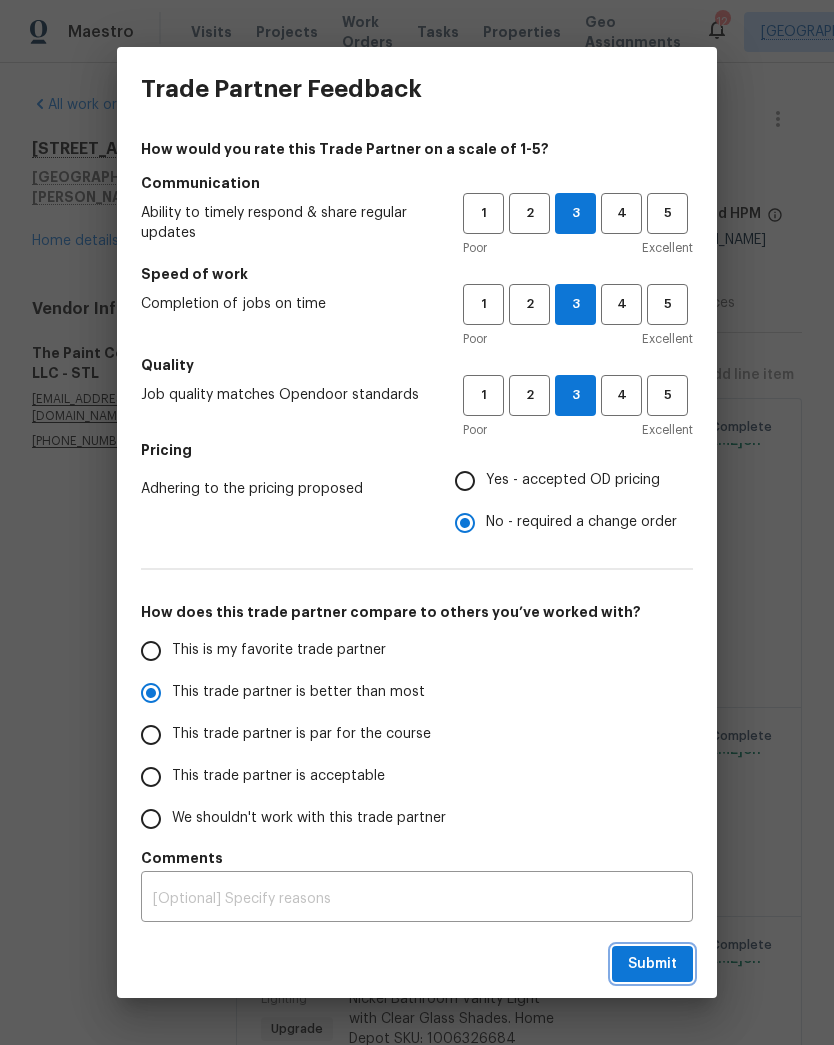click on "Submit" at bounding box center [652, 964] 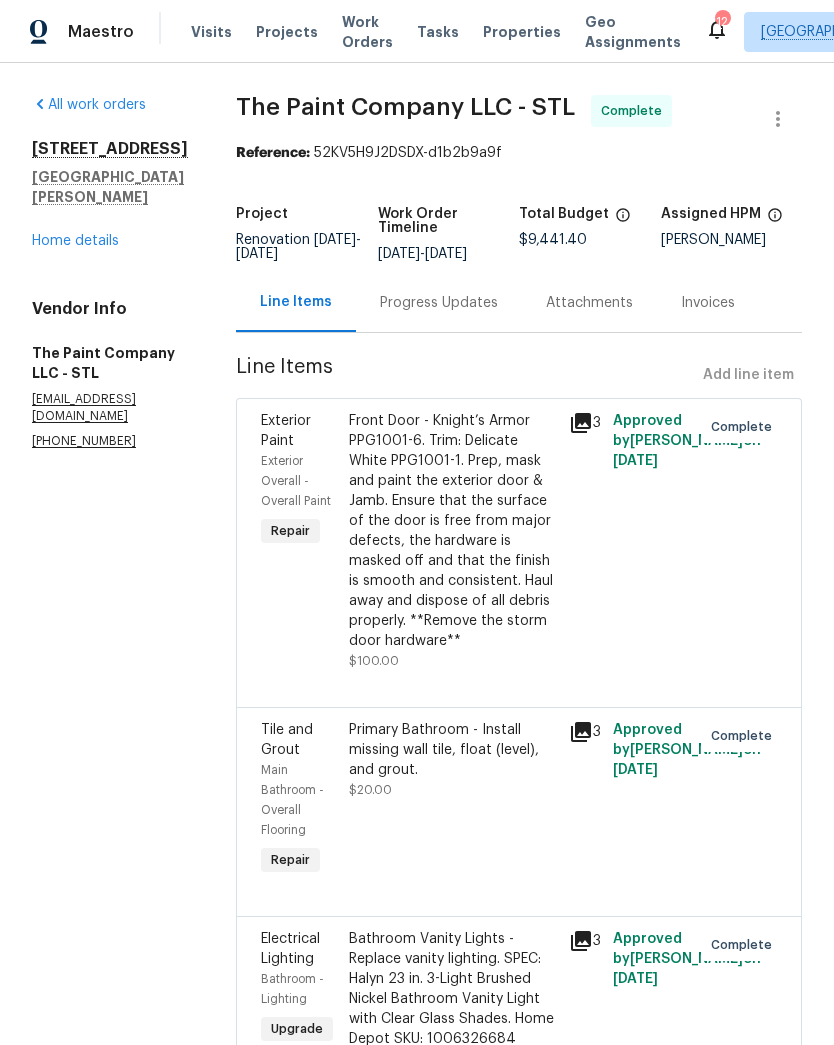 radio on "true" 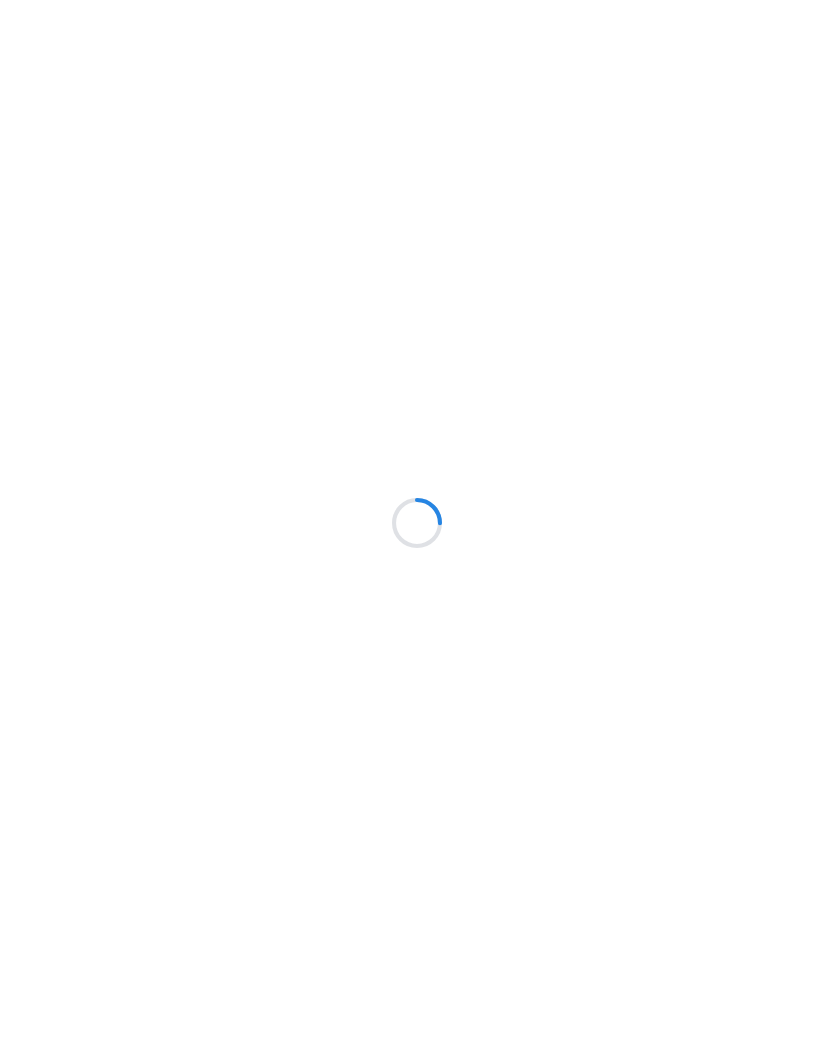 scroll, scrollTop: 0, scrollLeft: 0, axis: both 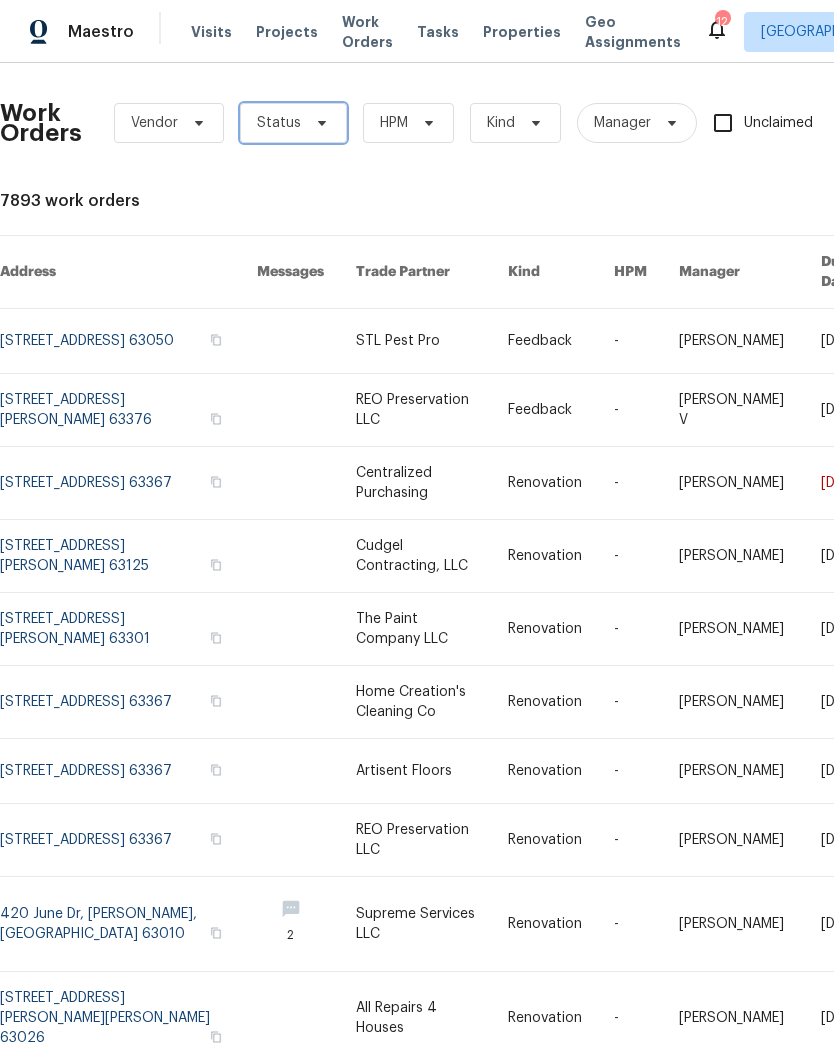 click on "Status" at bounding box center (293, 123) 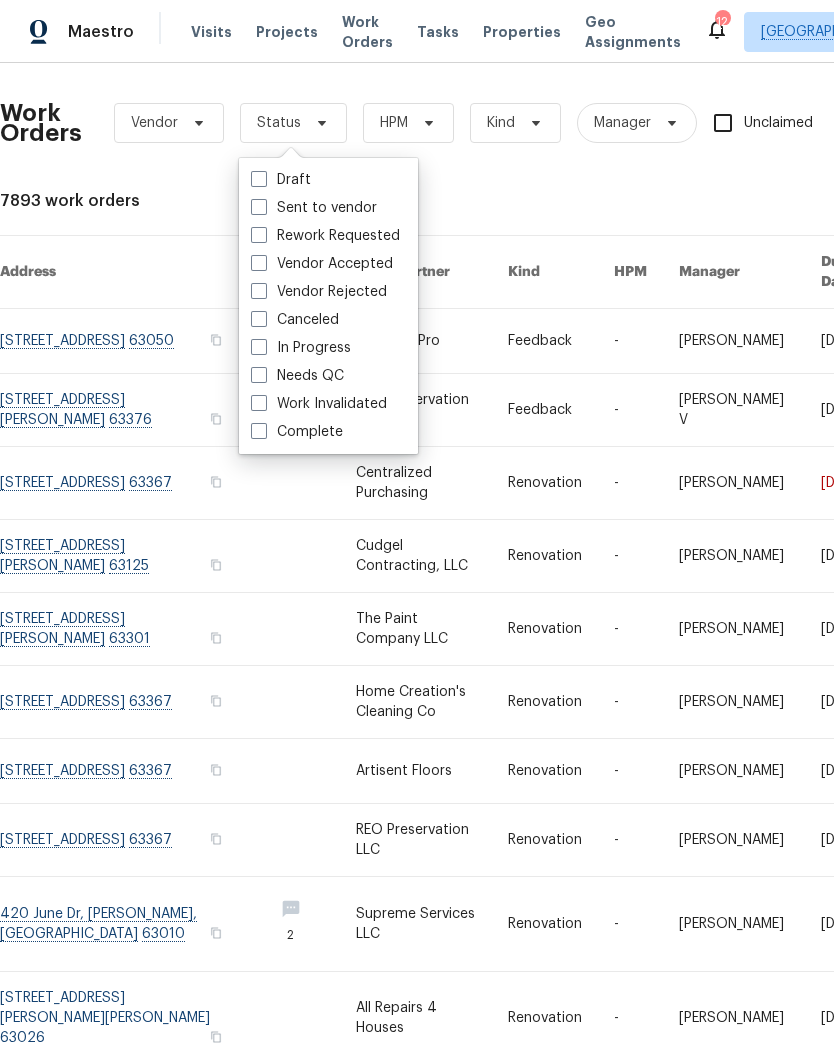 click on "Needs QC" at bounding box center (297, 376) 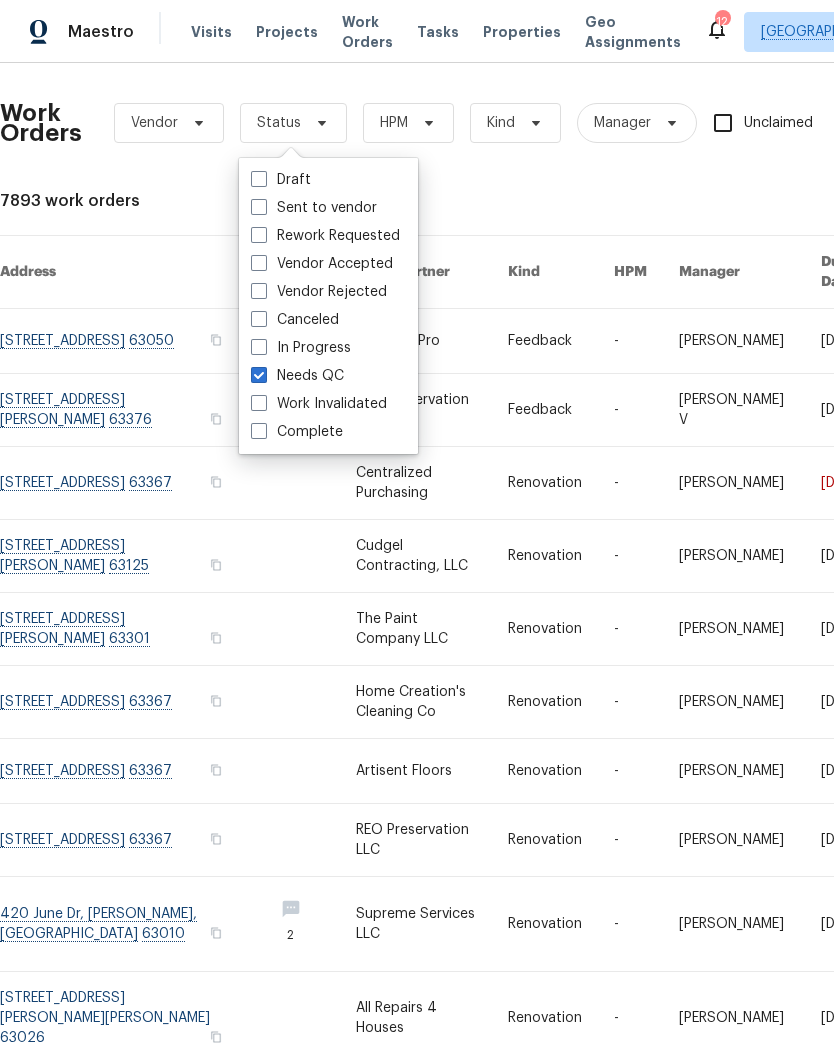 checkbox on "true" 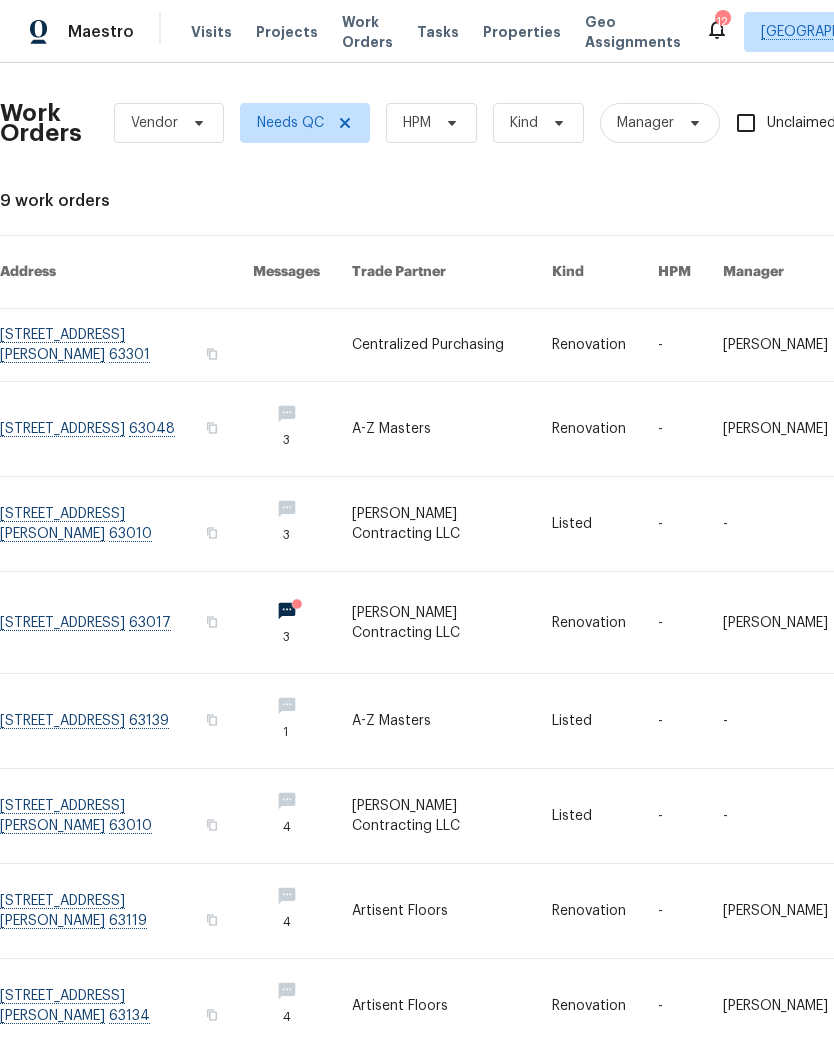 scroll, scrollTop: 0, scrollLeft: 0, axis: both 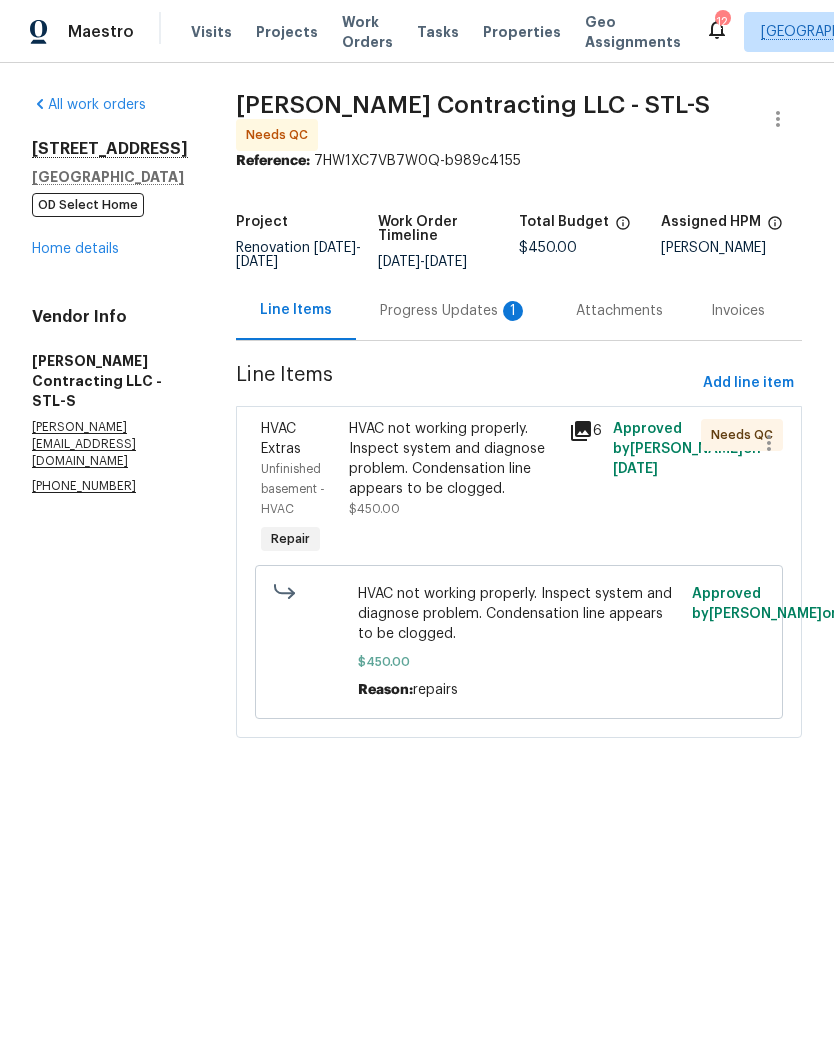click on "HVAC not working properly. Inspect system and diagnose problem. Condensation line appears to be clogged." at bounding box center (453, 459) 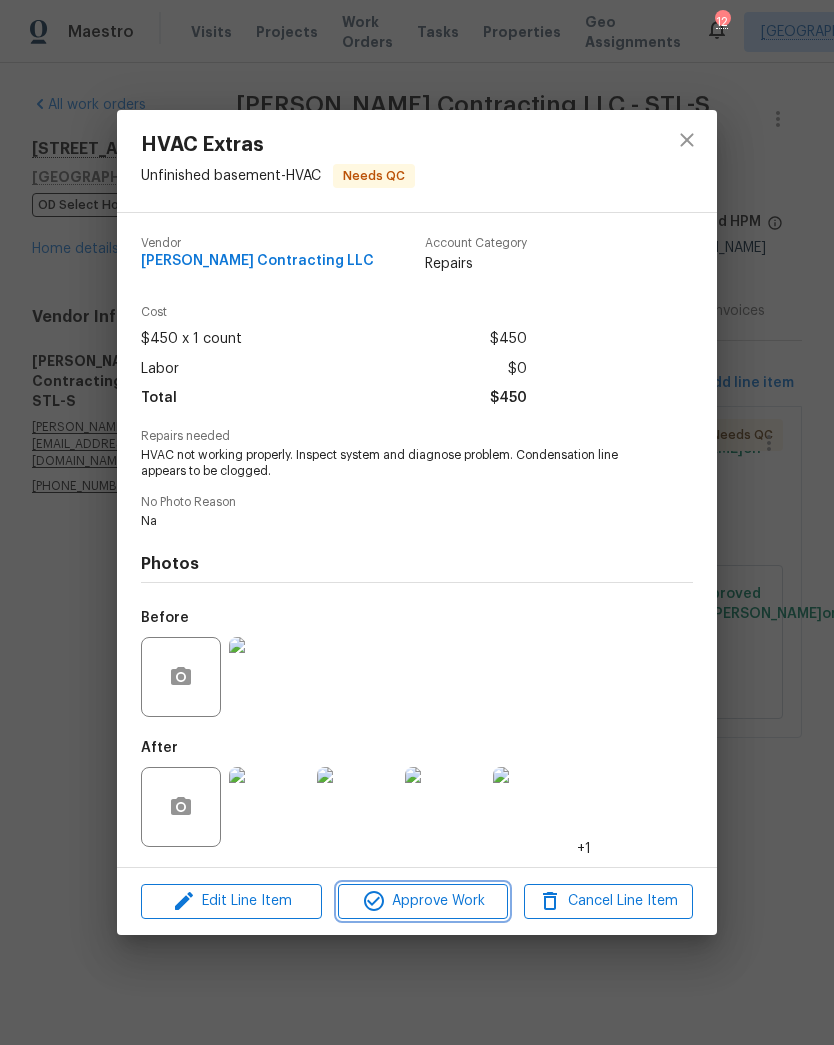 click on "Approve Work" at bounding box center [422, 901] 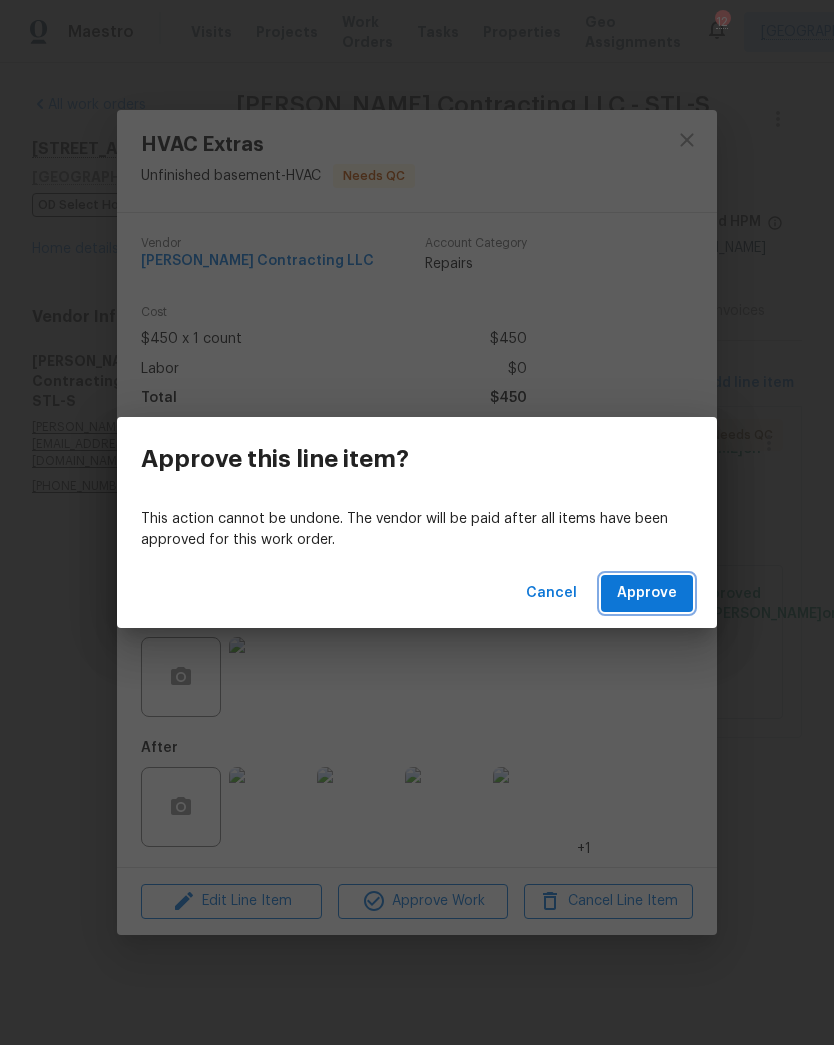 click on "Approve" at bounding box center [647, 593] 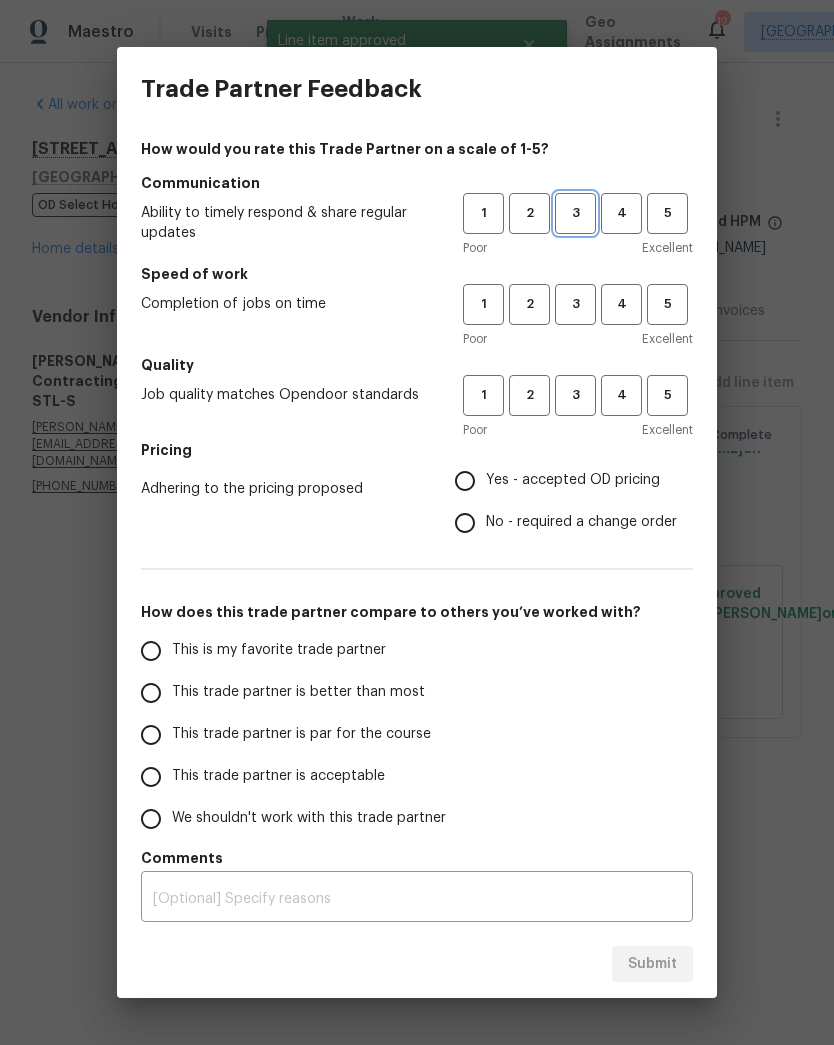 click on "3" at bounding box center [575, 213] 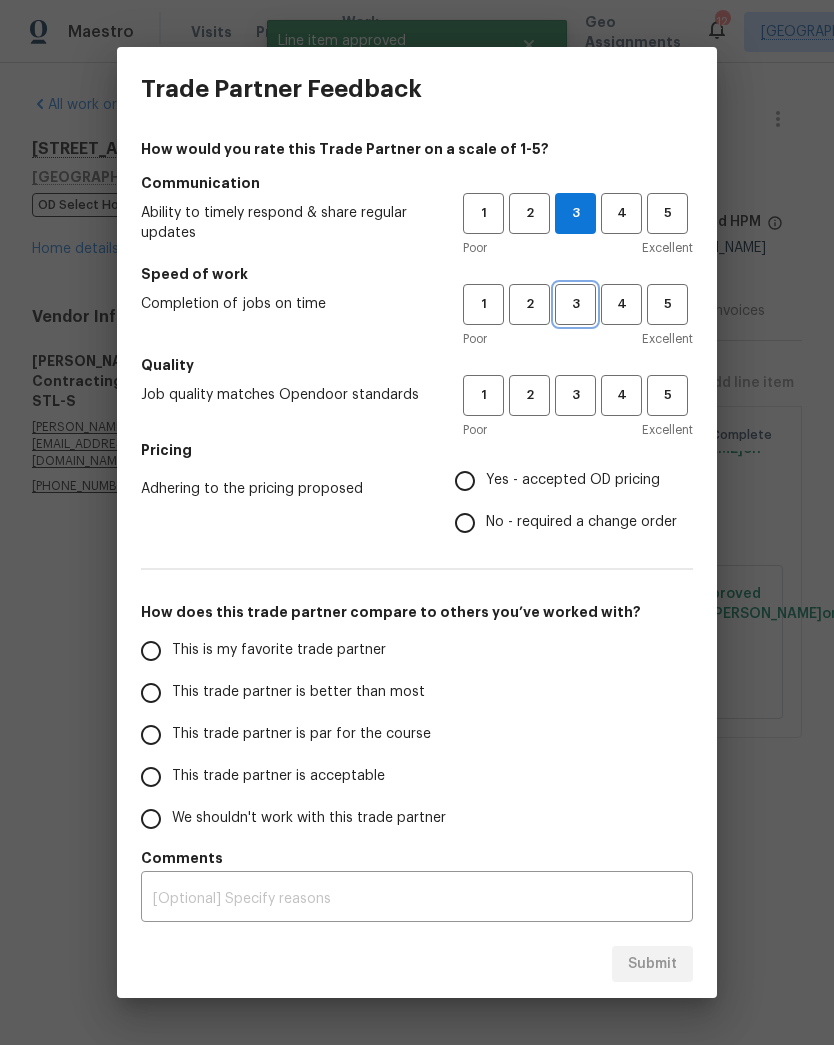click on "3" at bounding box center (575, 304) 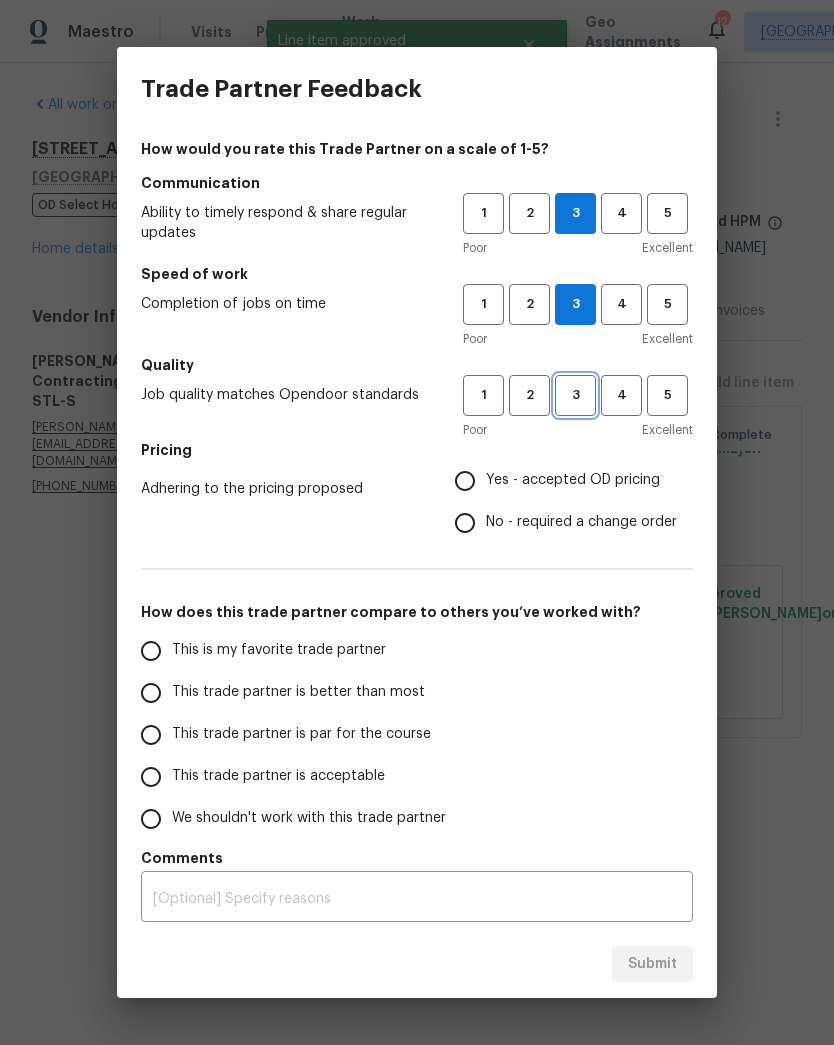 click on "3" at bounding box center (575, 395) 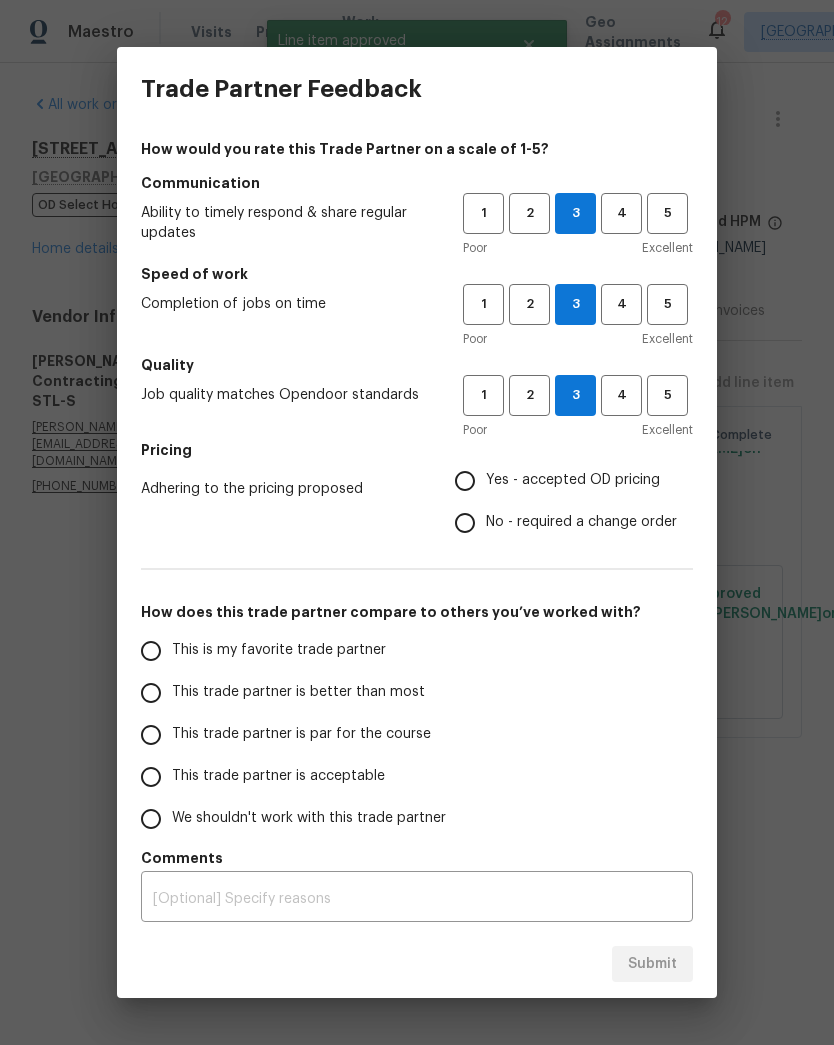 click on "Yes - accepted OD pricing" at bounding box center [465, 481] 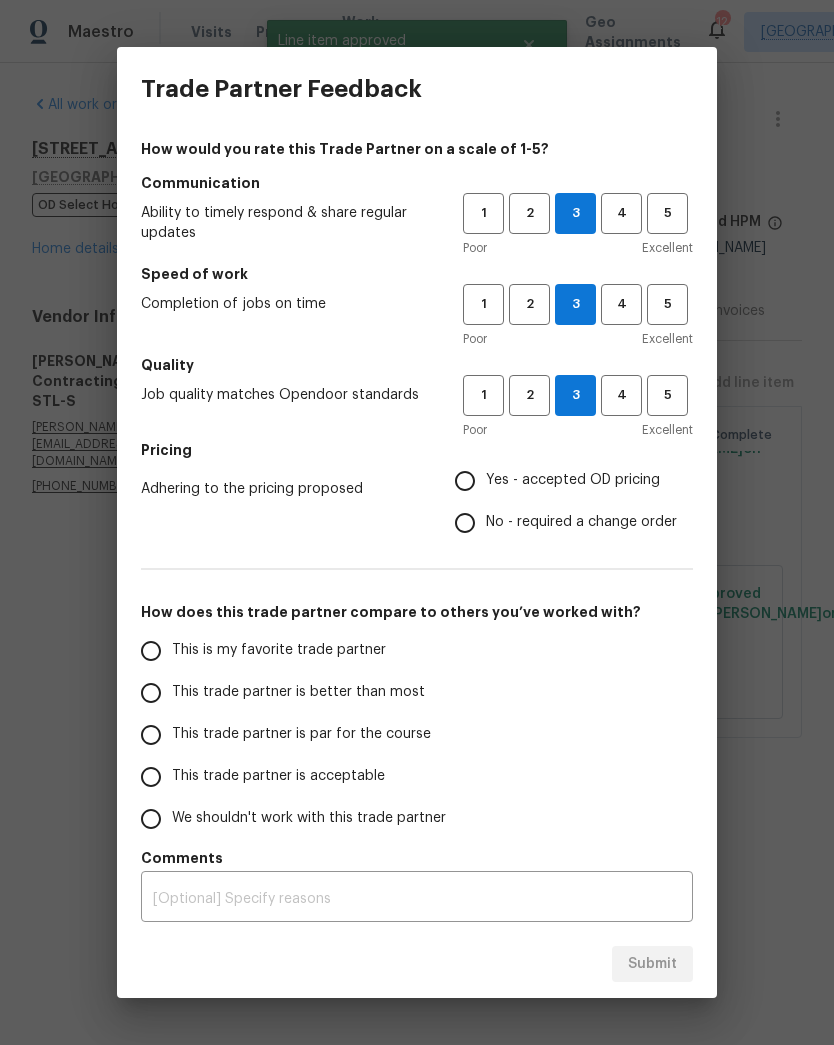 radio on "true" 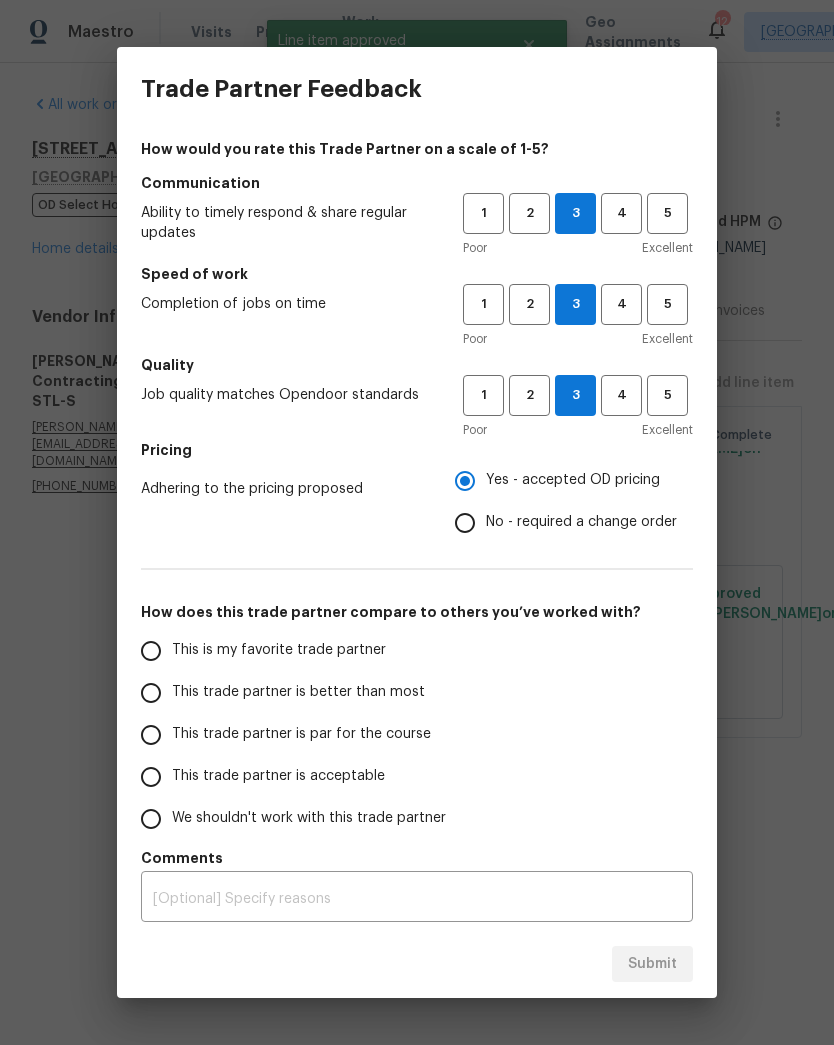 click on "This trade partner is par for the course" at bounding box center (151, 735) 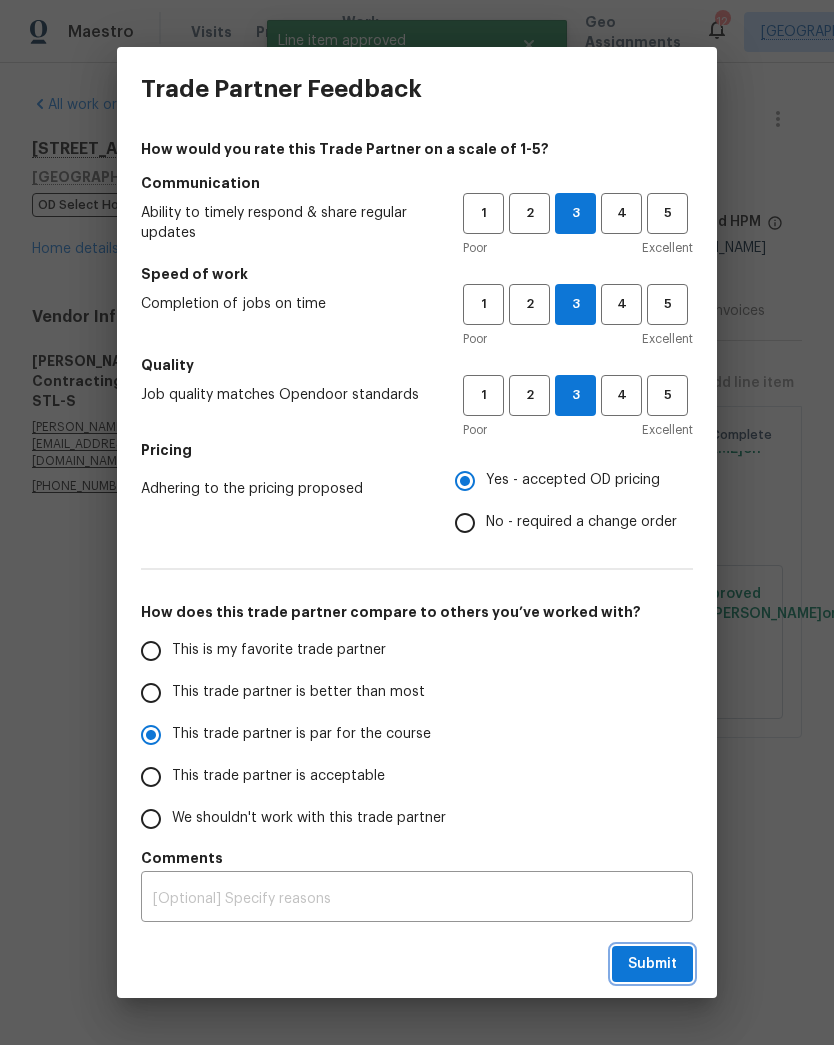 click on "Submit" at bounding box center [652, 964] 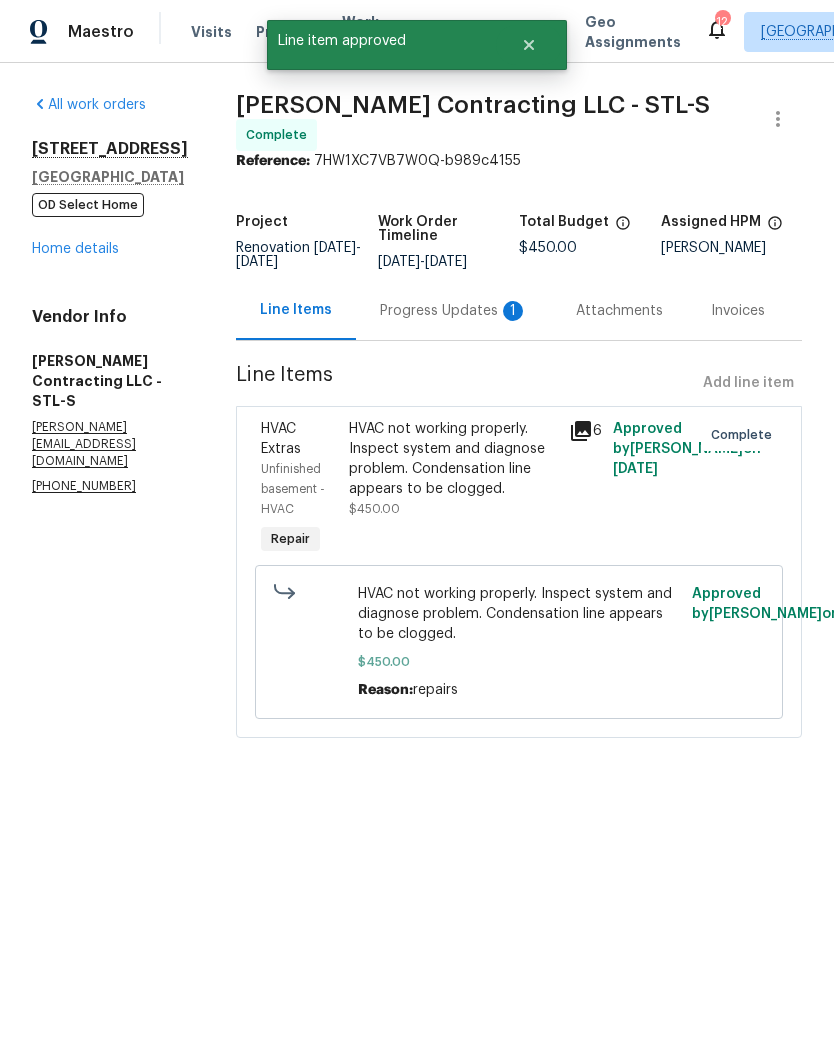 radio on "false" 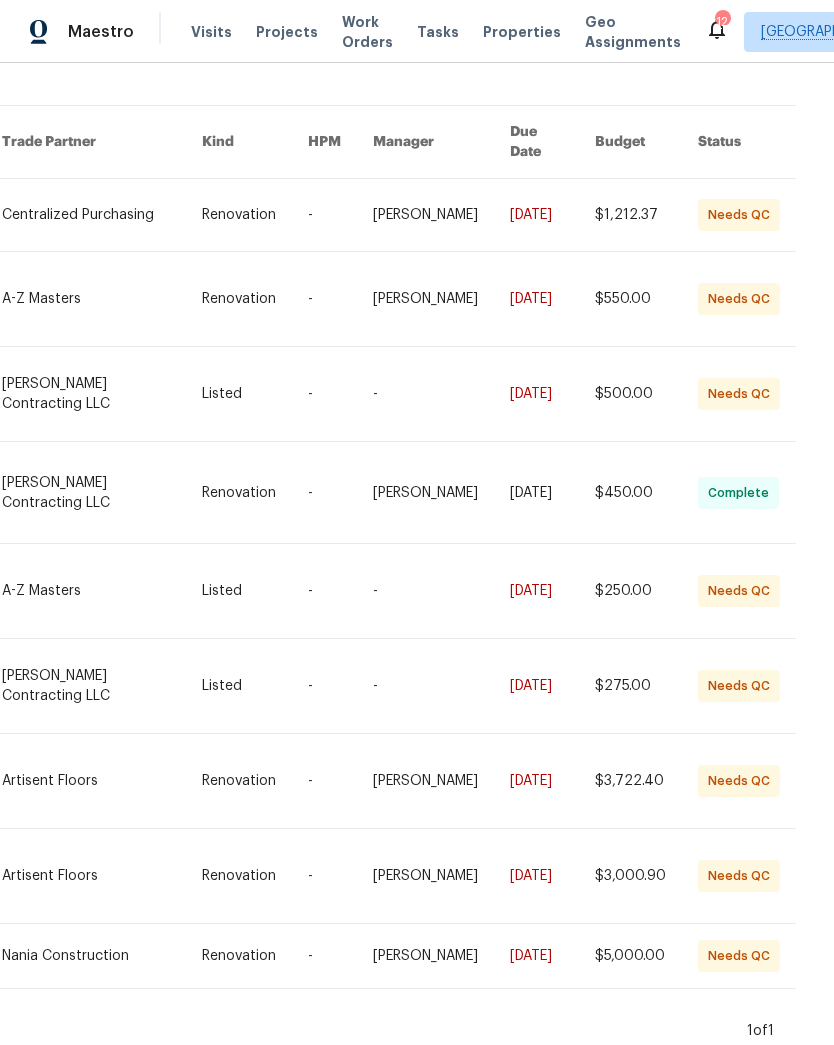 scroll, scrollTop: 130, scrollLeft: 354, axis: both 